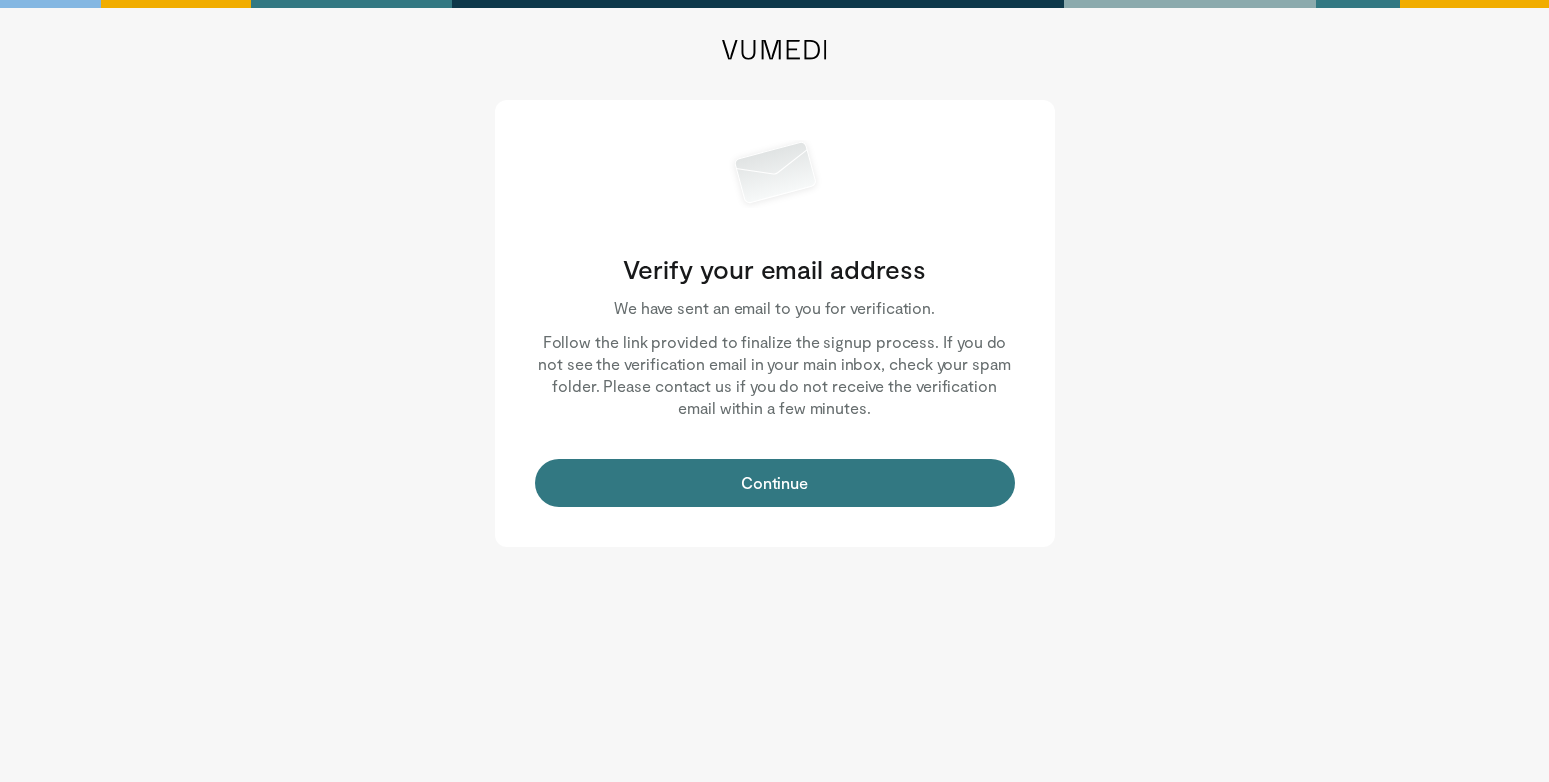 scroll, scrollTop: 0, scrollLeft: 0, axis: both 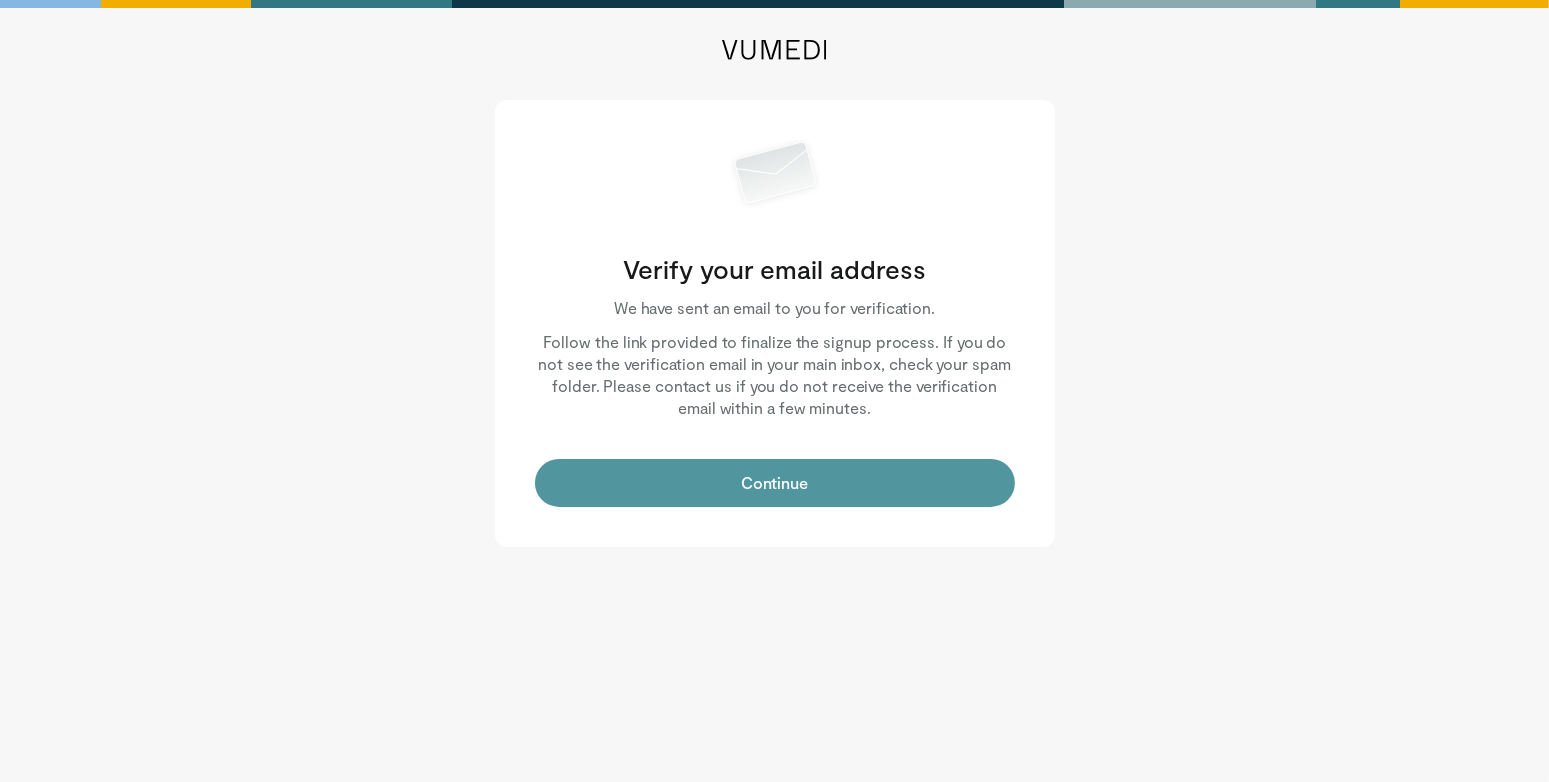 click on "Continue" at bounding box center (775, 483) 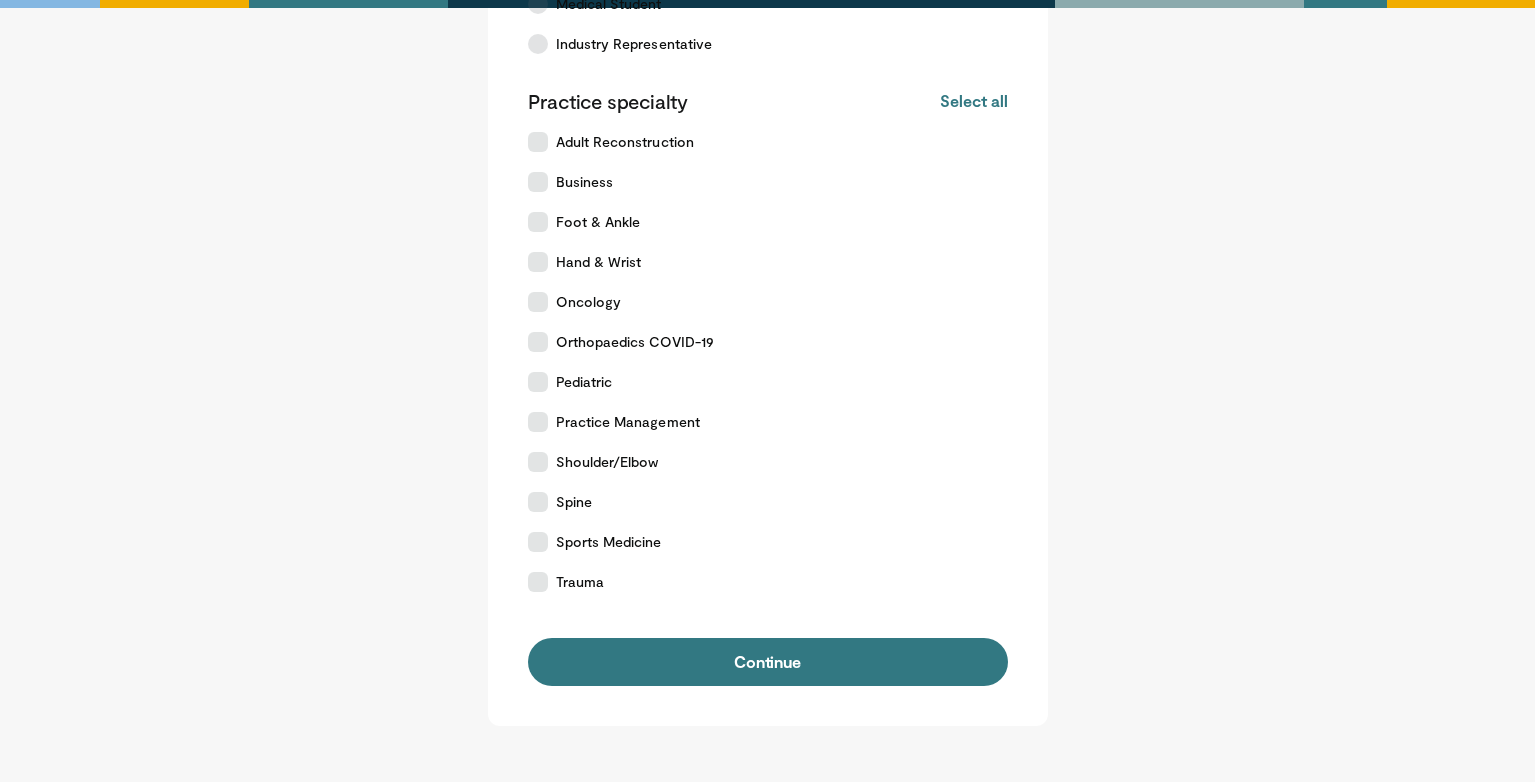 scroll, scrollTop: 315, scrollLeft: 0, axis: vertical 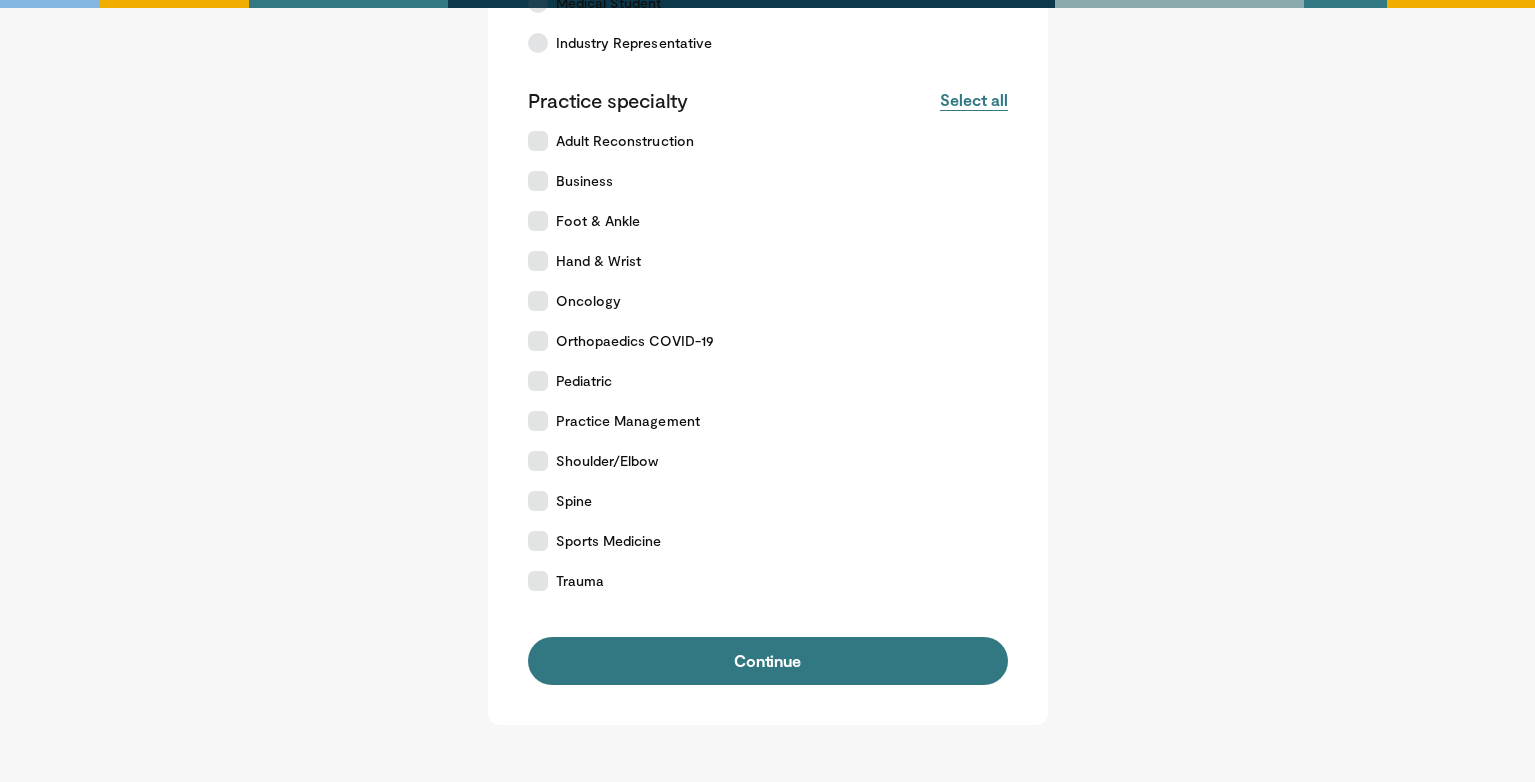 click on "Select all" at bounding box center (973, 100) 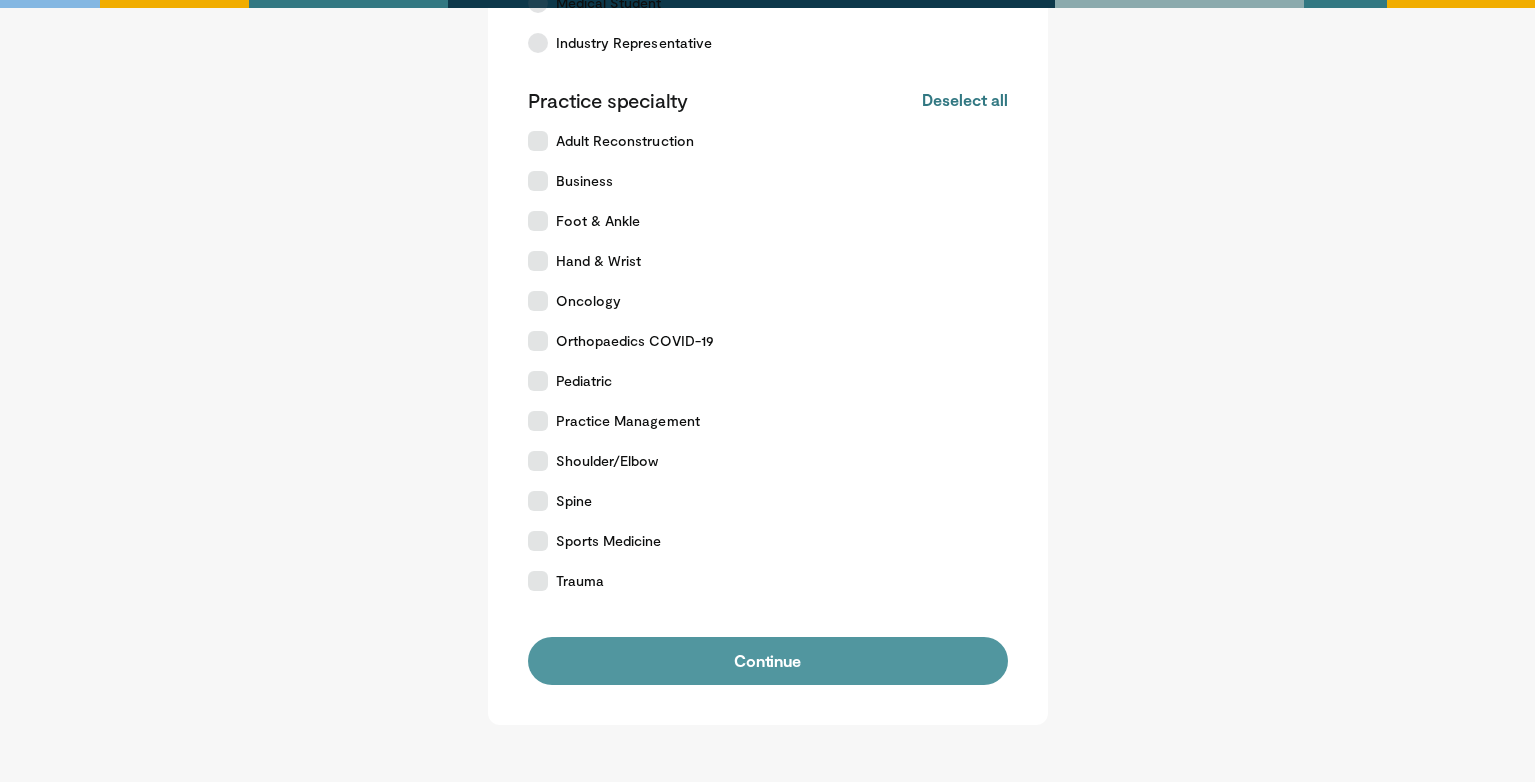 click on "Continue" at bounding box center (768, 661) 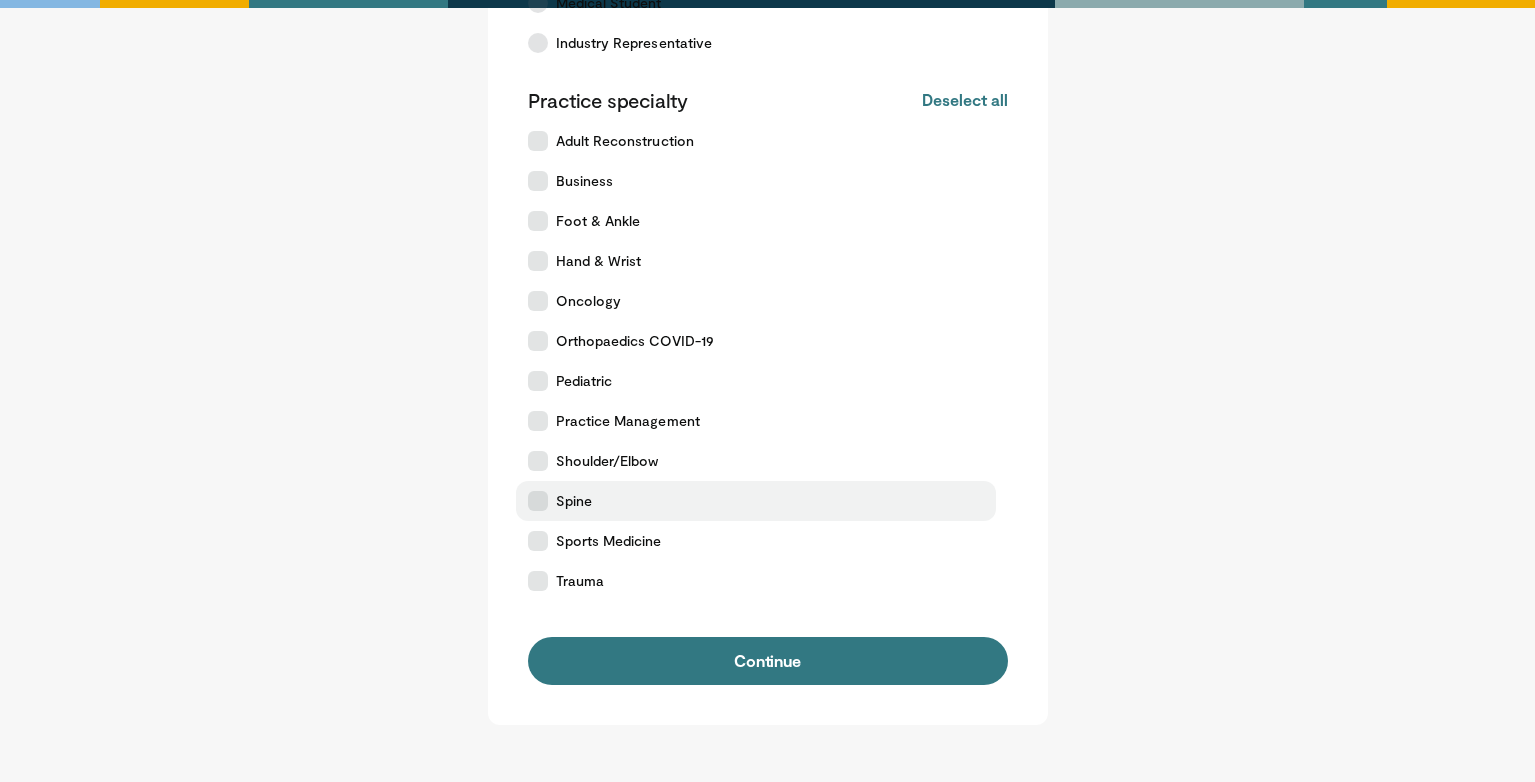 scroll, scrollTop: 0, scrollLeft: 0, axis: both 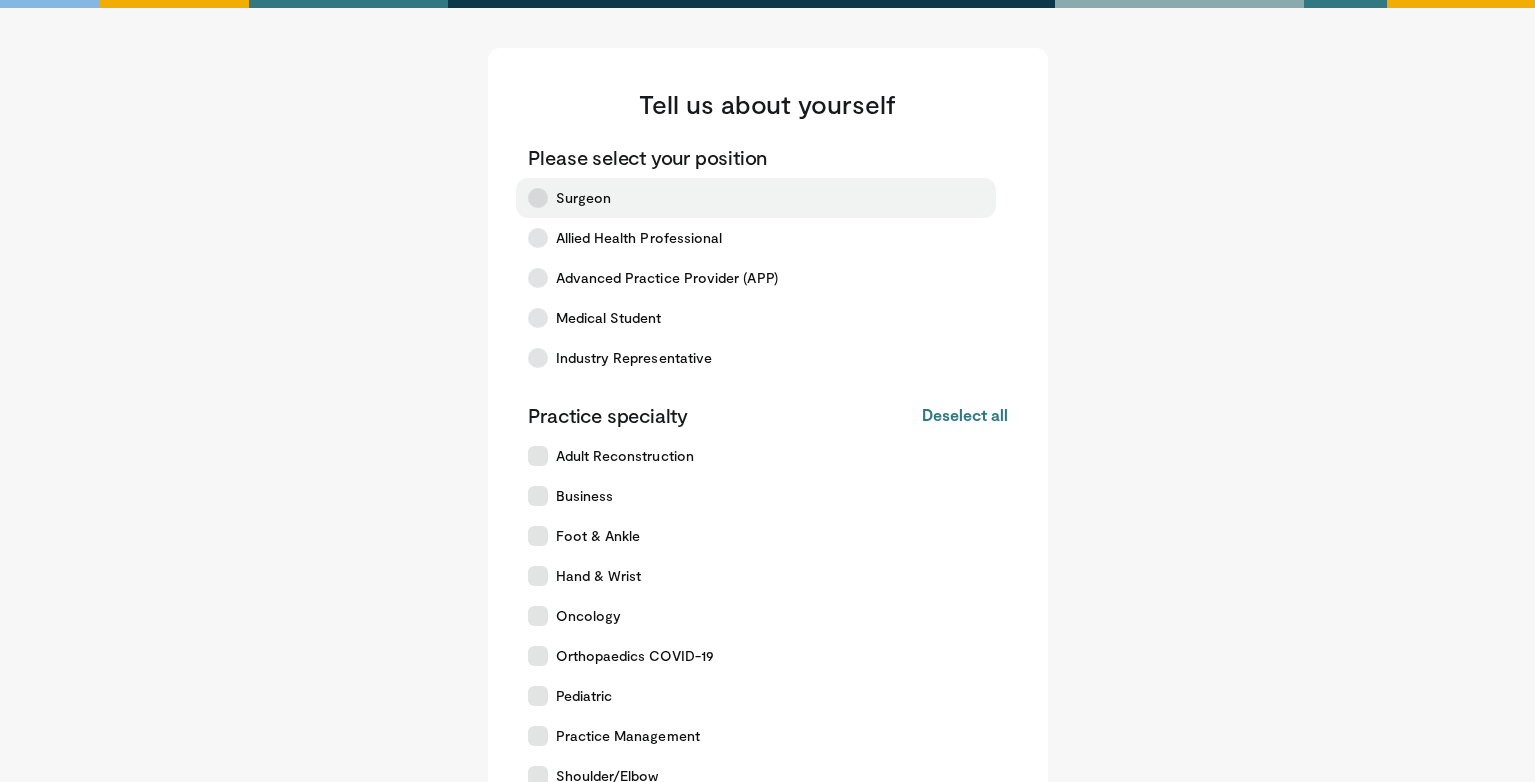 click on "Surgeon" at bounding box center [584, 198] 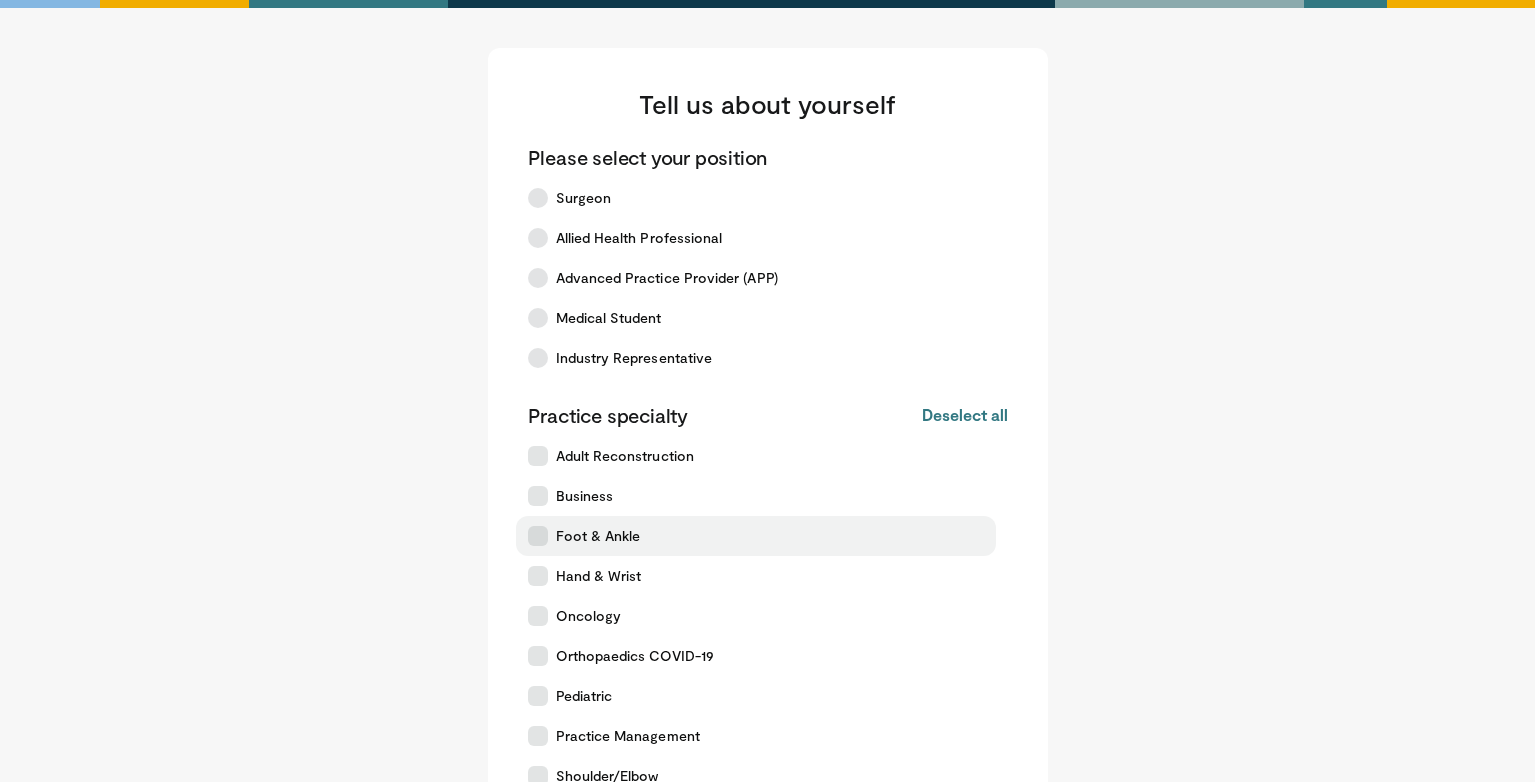 scroll, scrollTop: 456, scrollLeft: 0, axis: vertical 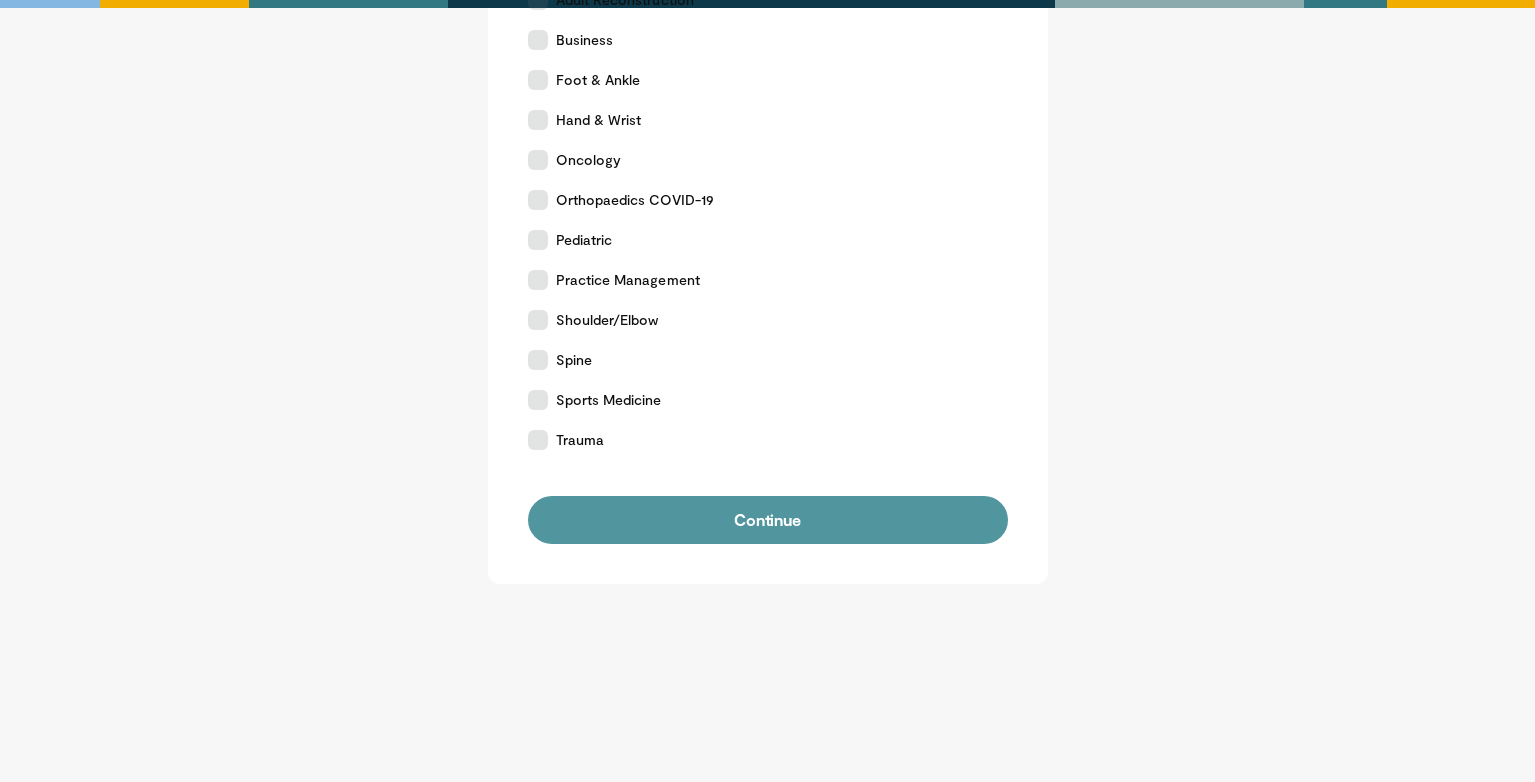 click on "Continue" at bounding box center (768, 520) 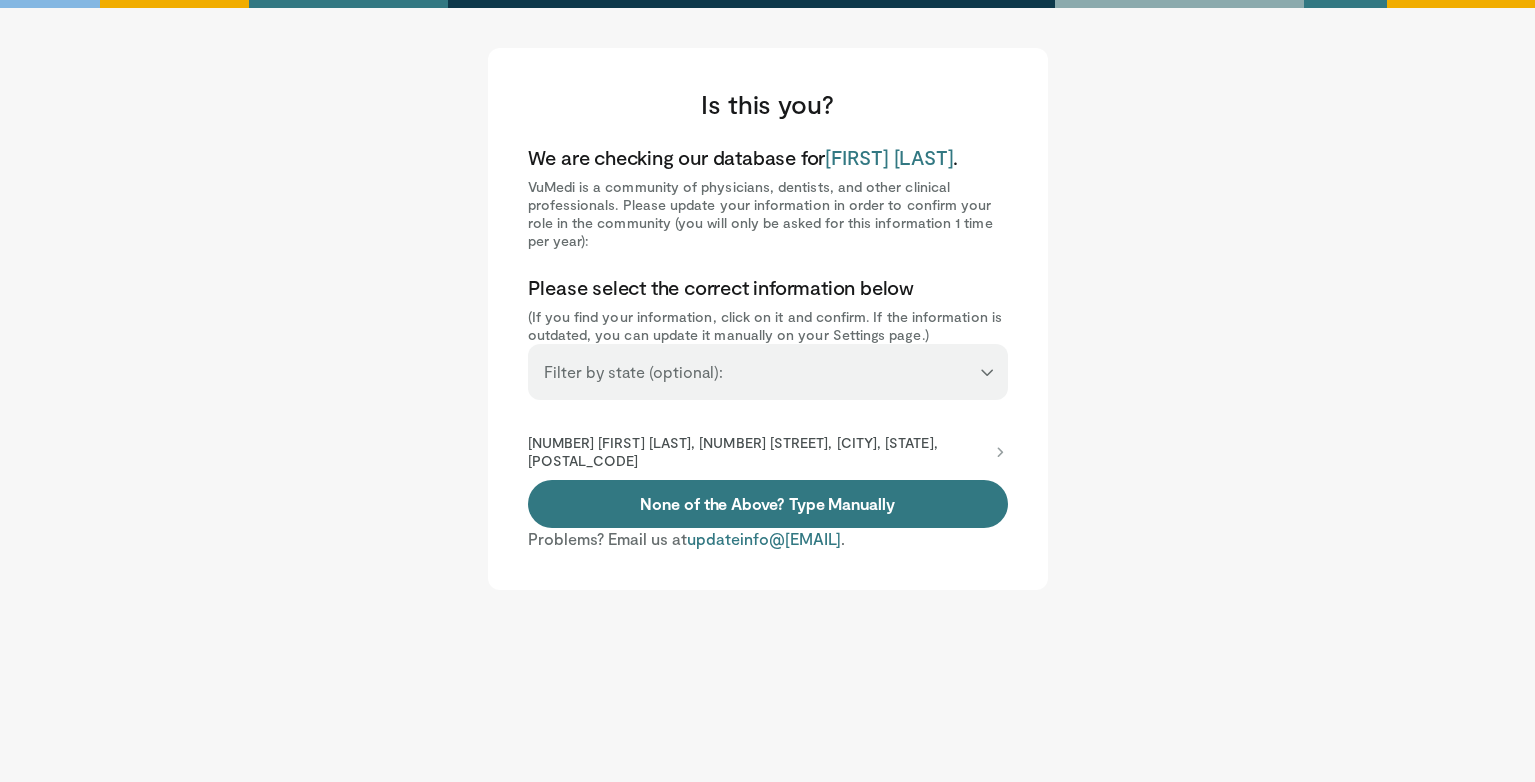 scroll, scrollTop: 0, scrollLeft: 0, axis: both 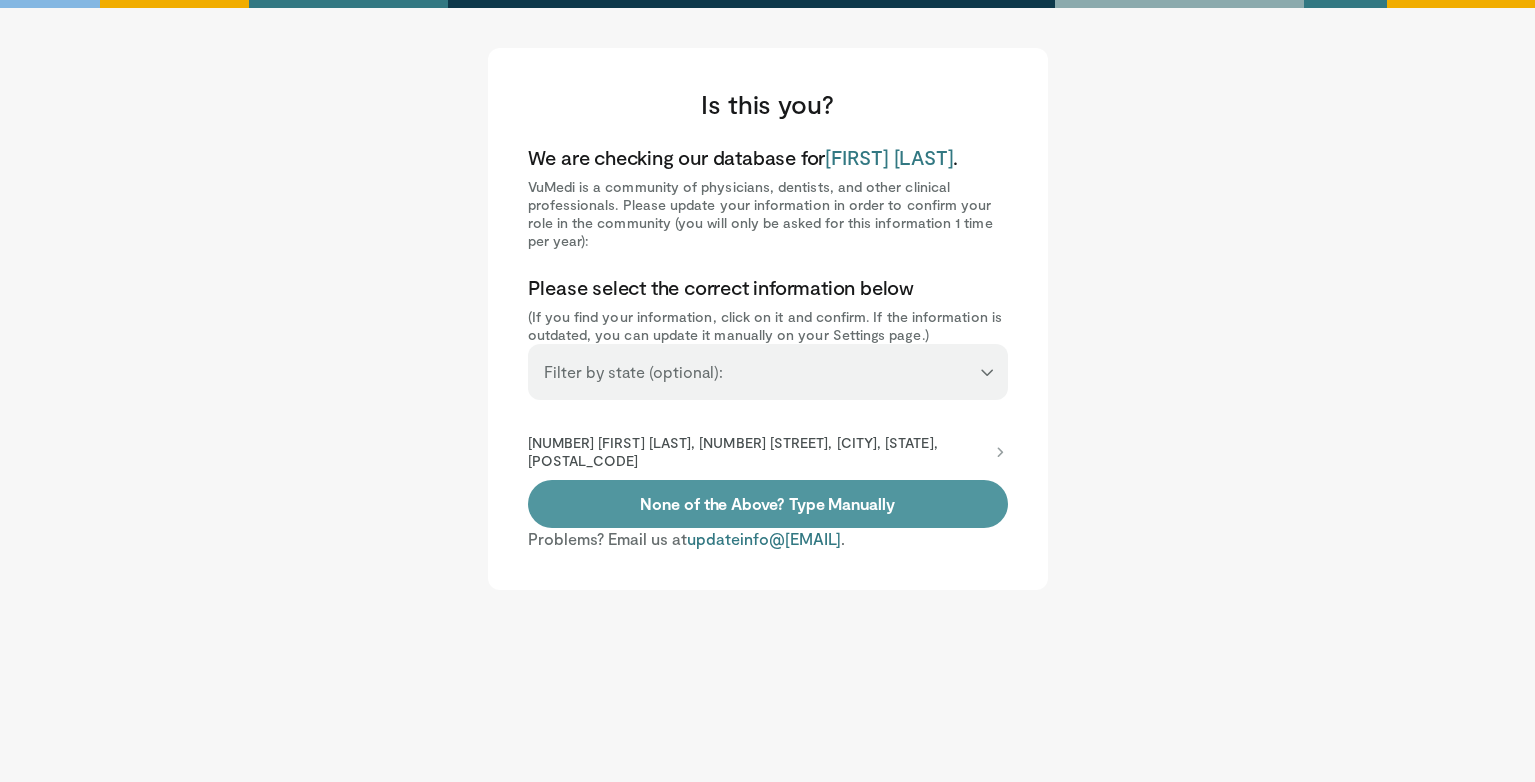 click on "None of the Above? Type Manually" at bounding box center (768, 504) 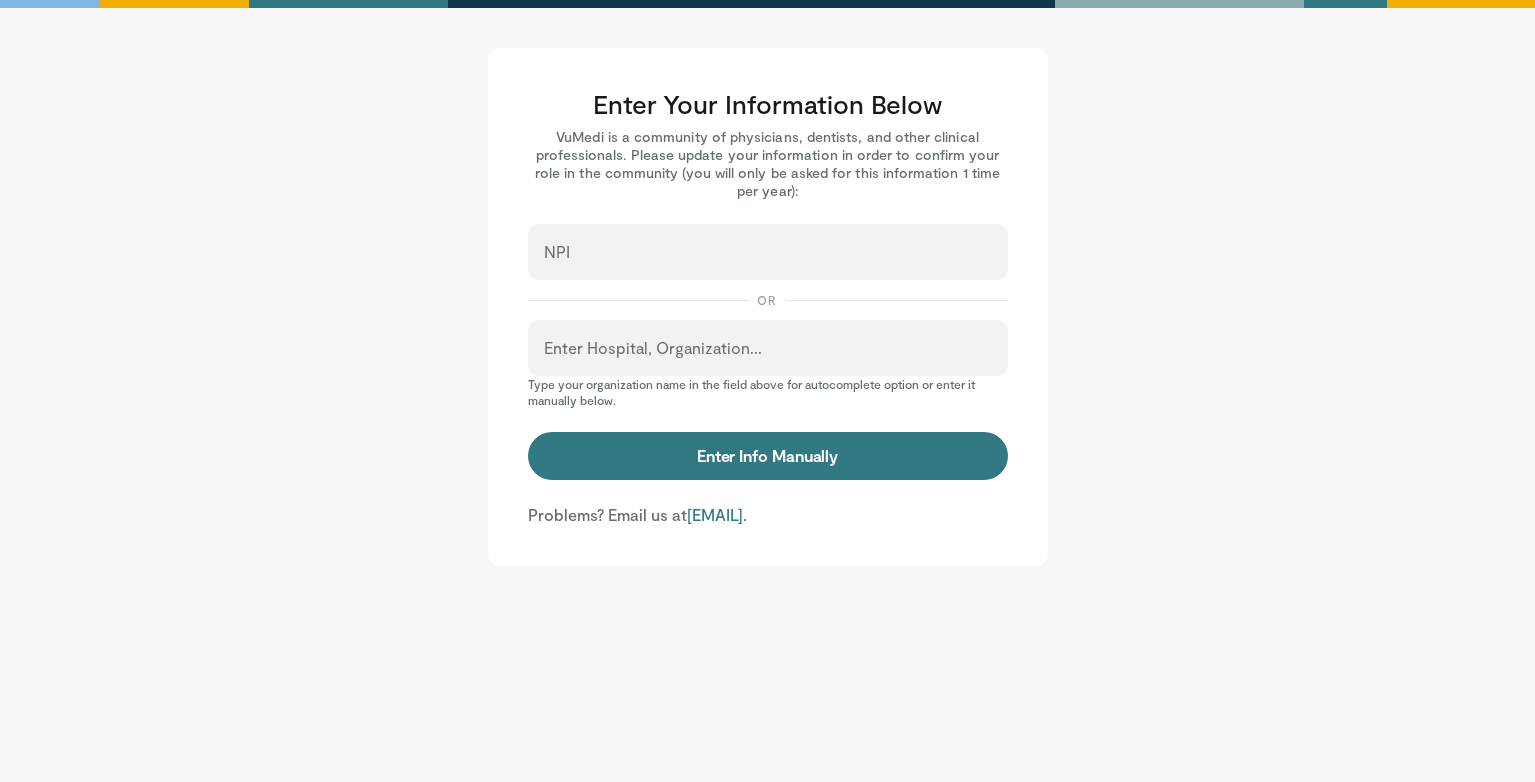 scroll, scrollTop: 0, scrollLeft: 0, axis: both 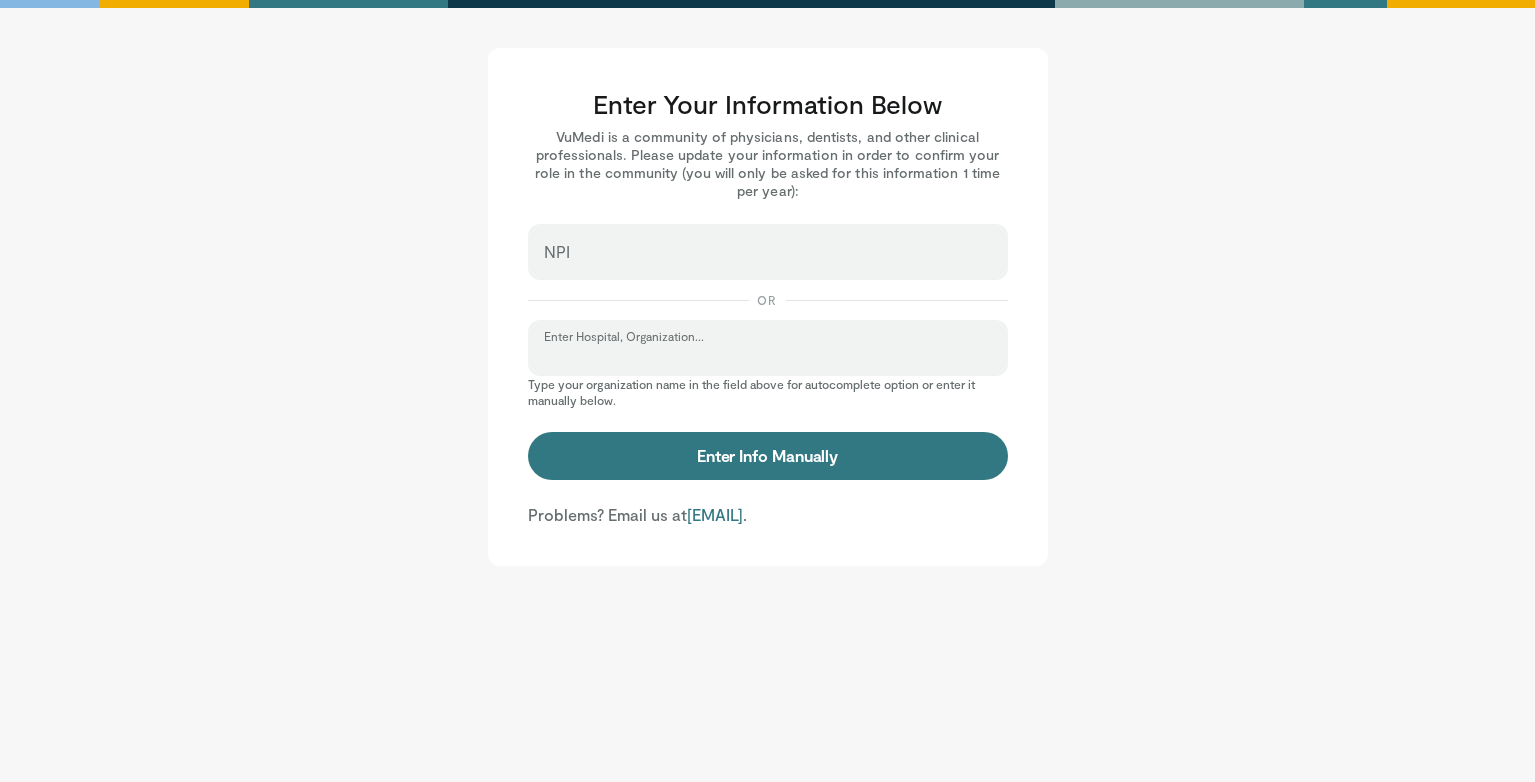 click on "Enter Hospital, Organization..." at bounding box center [768, 357] 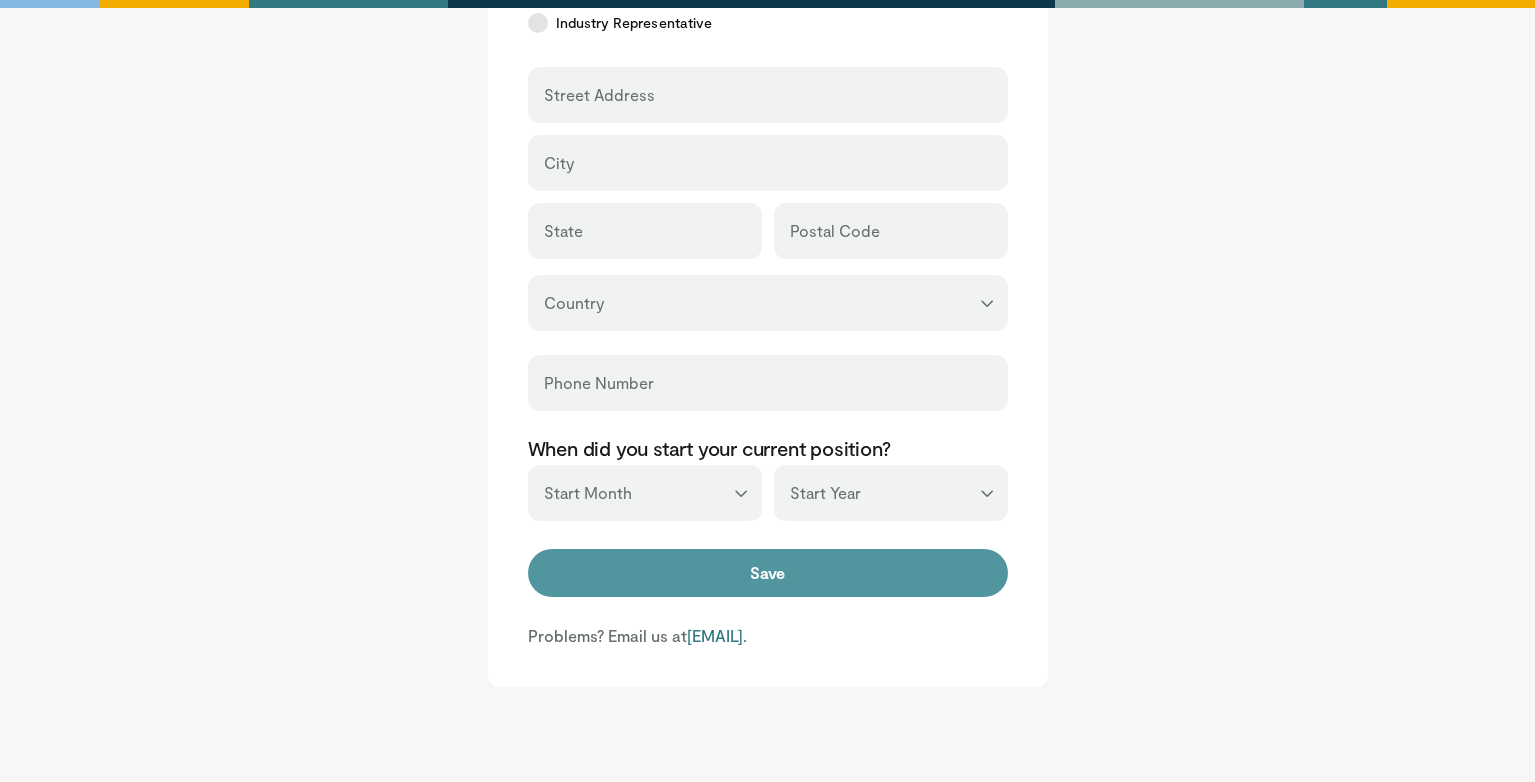 scroll, scrollTop: 672, scrollLeft: 0, axis: vertical 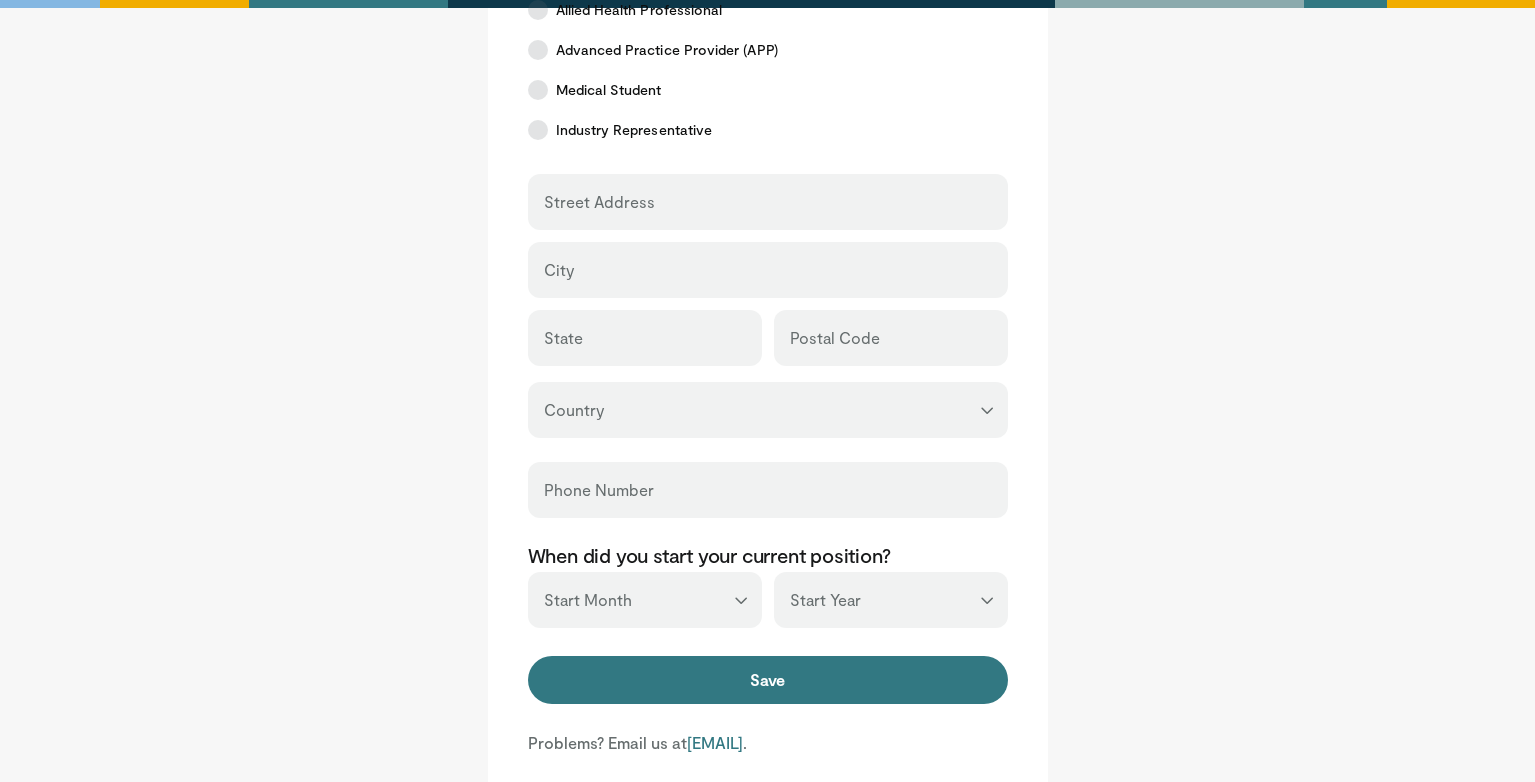 click on "**********" at bounding box center (768, 410) 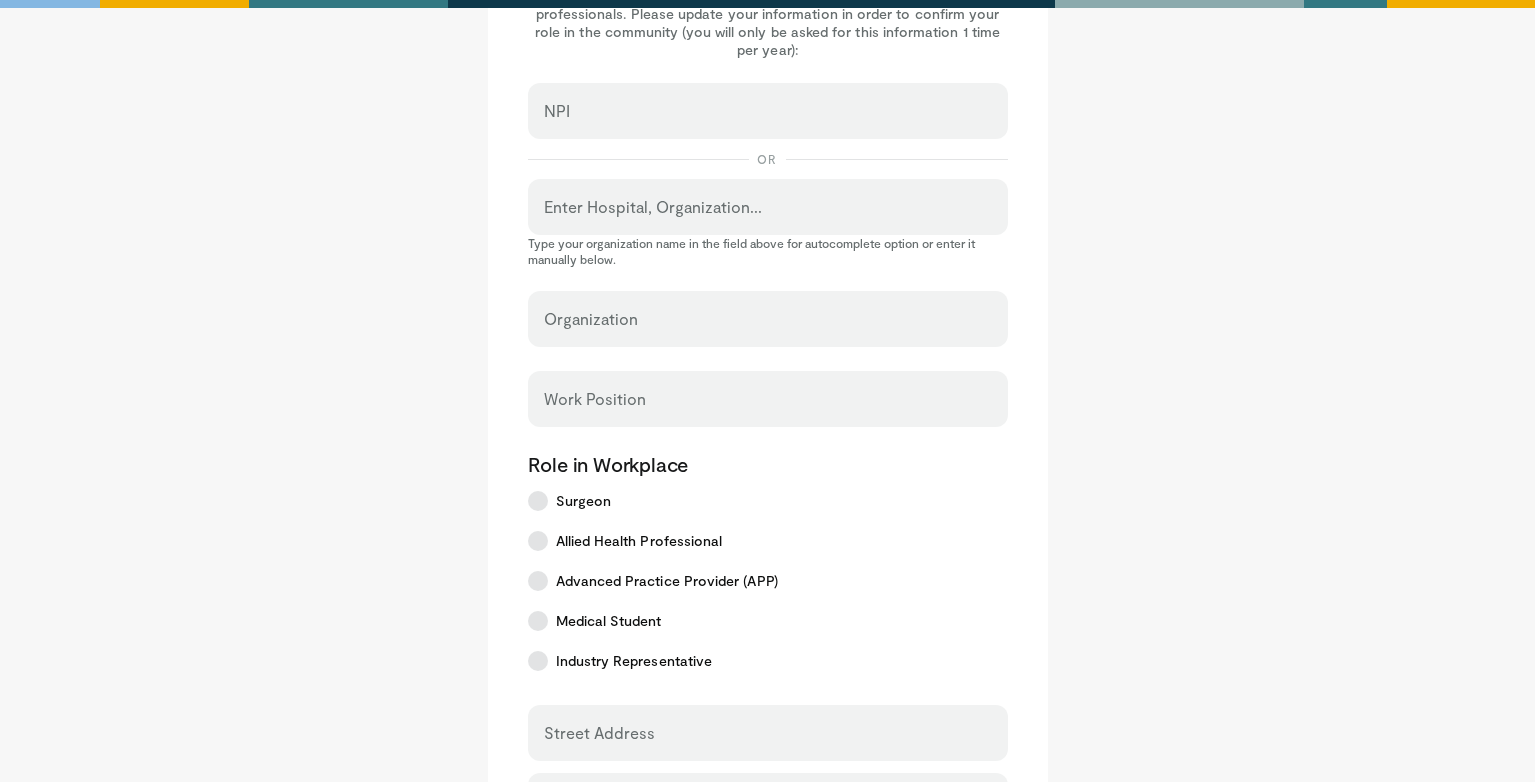 scroll, scrollTop: 0, scrollLeft: 0, axis: both 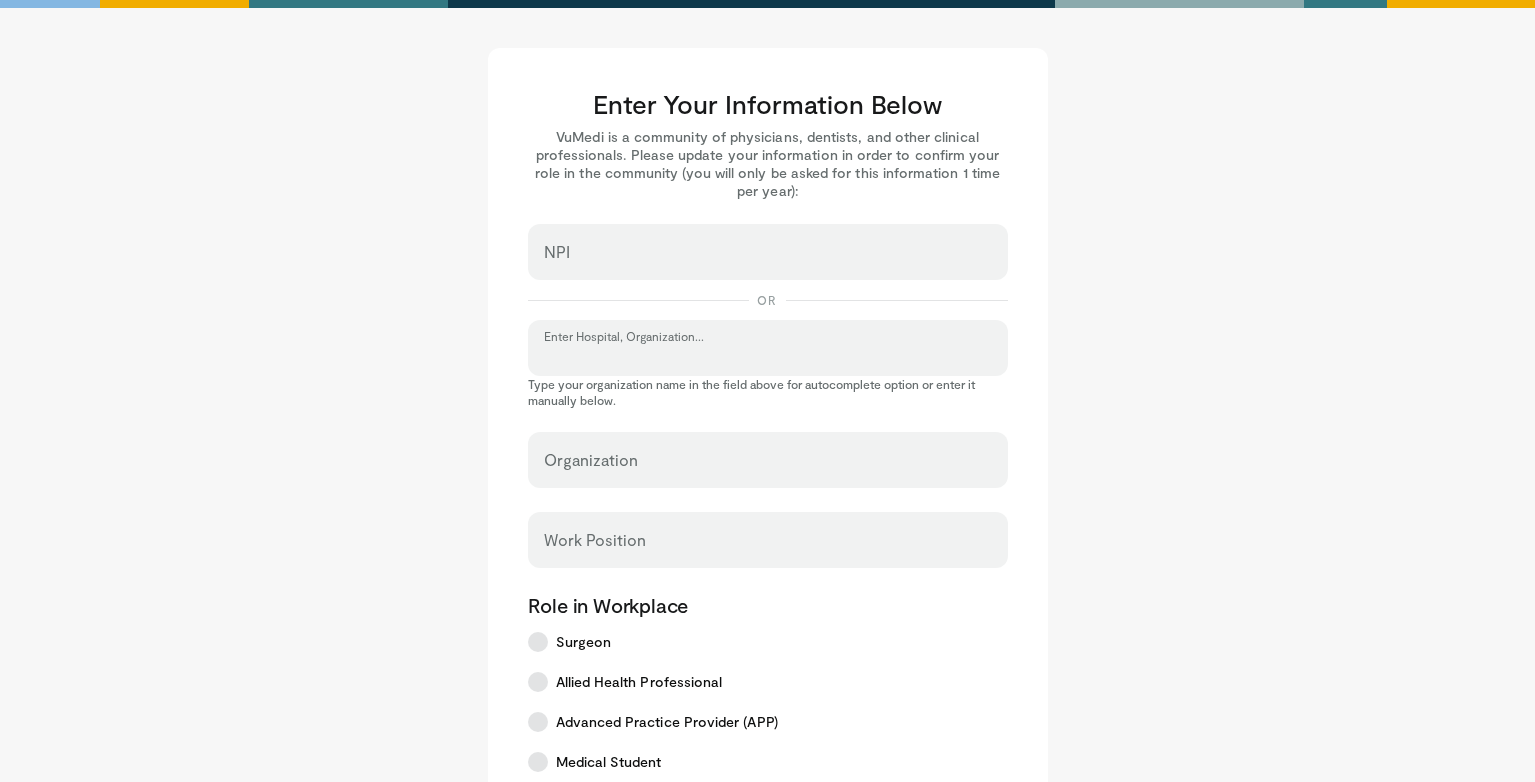 click on "Enter Hospital, Organization..." at bounding box center [768, 357] 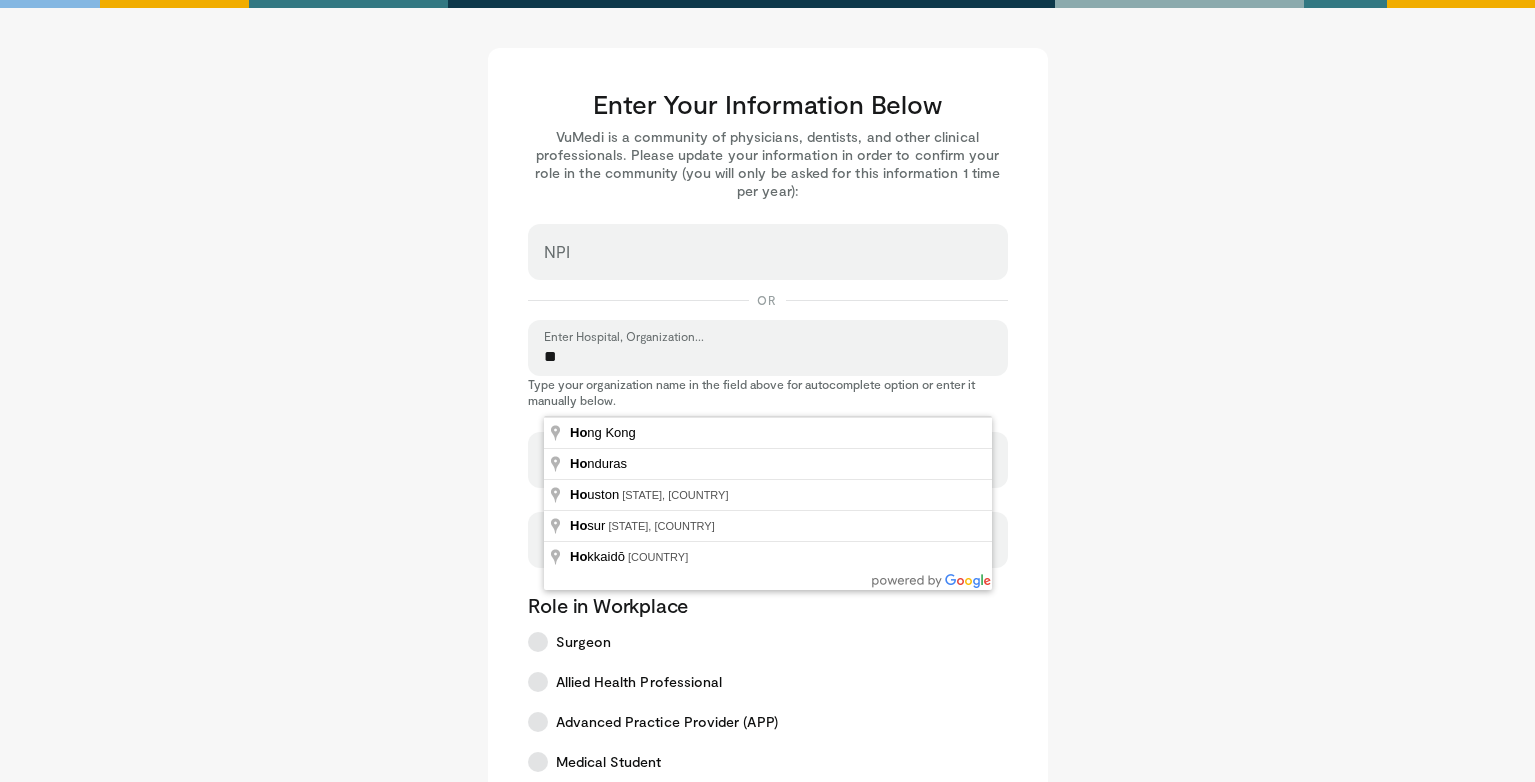 type on "*" 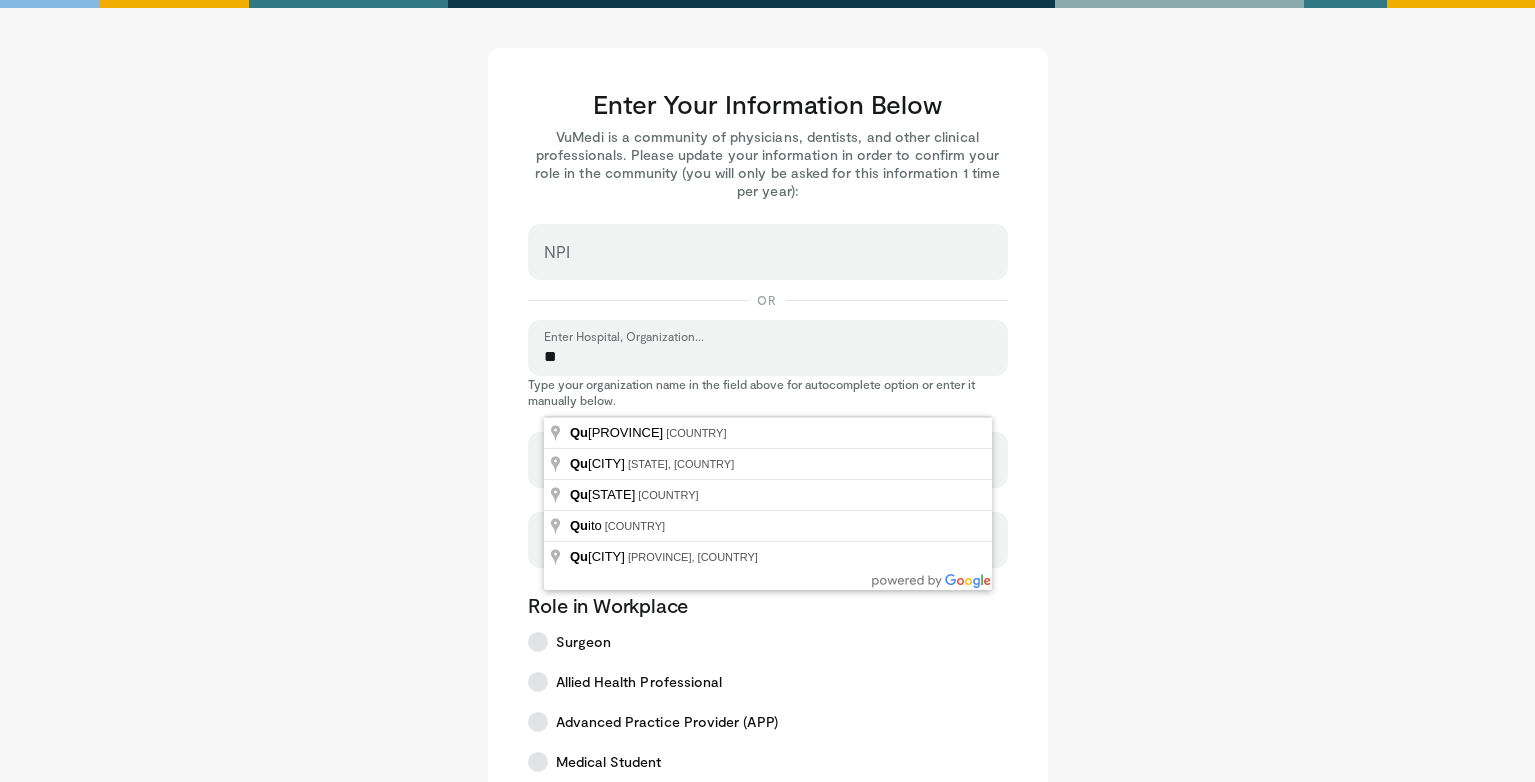 type on "*" 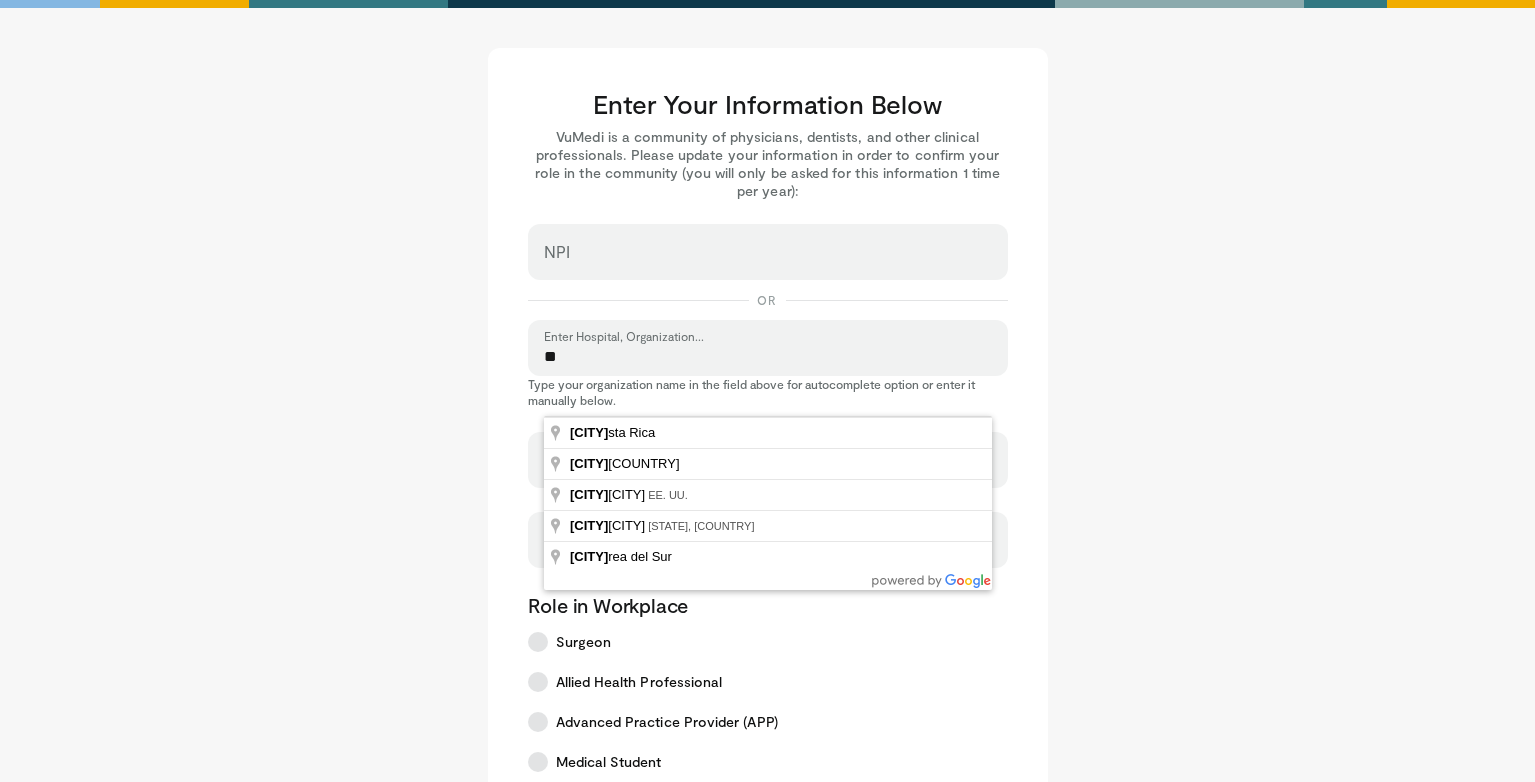 type on "*" 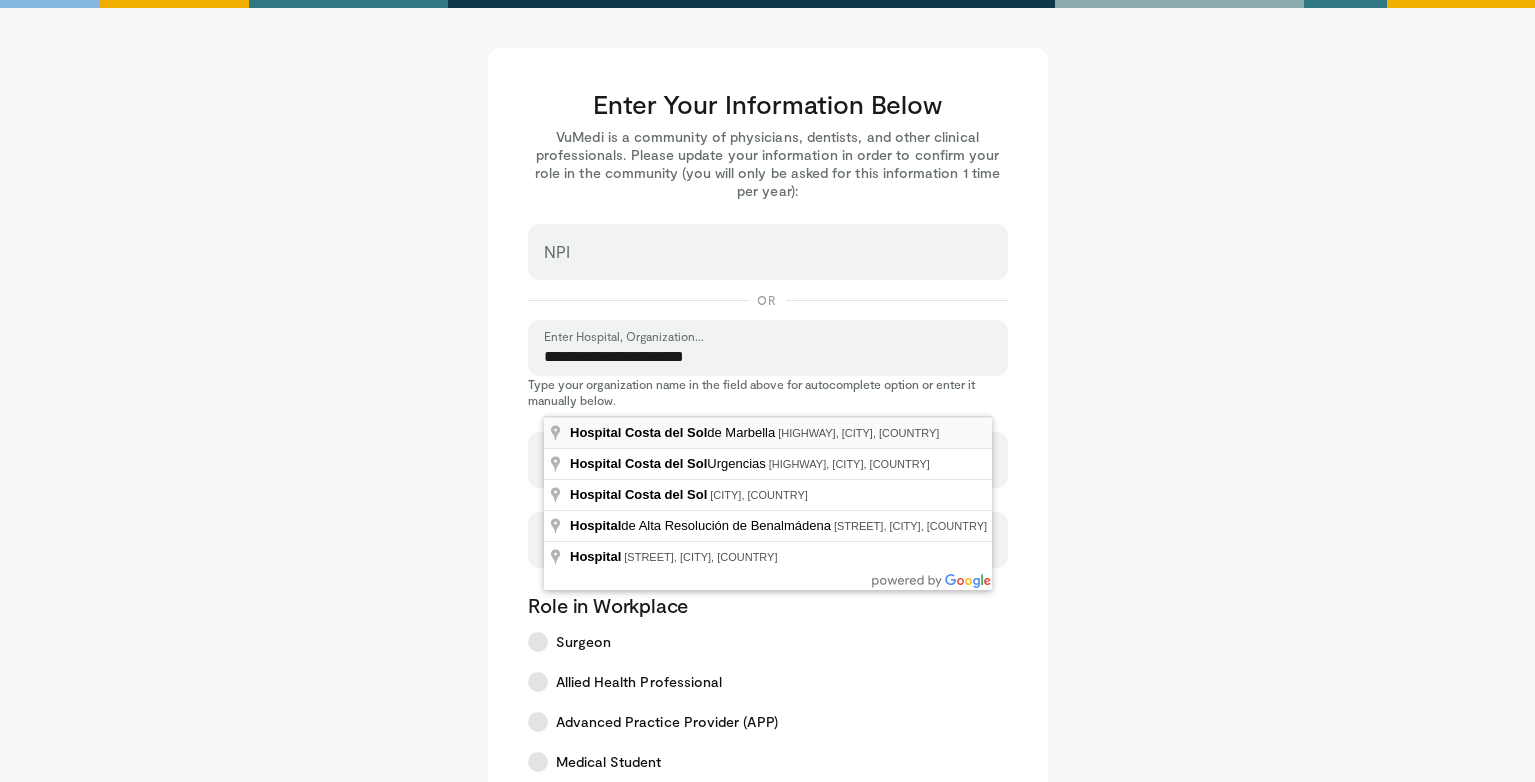 type on "**********" 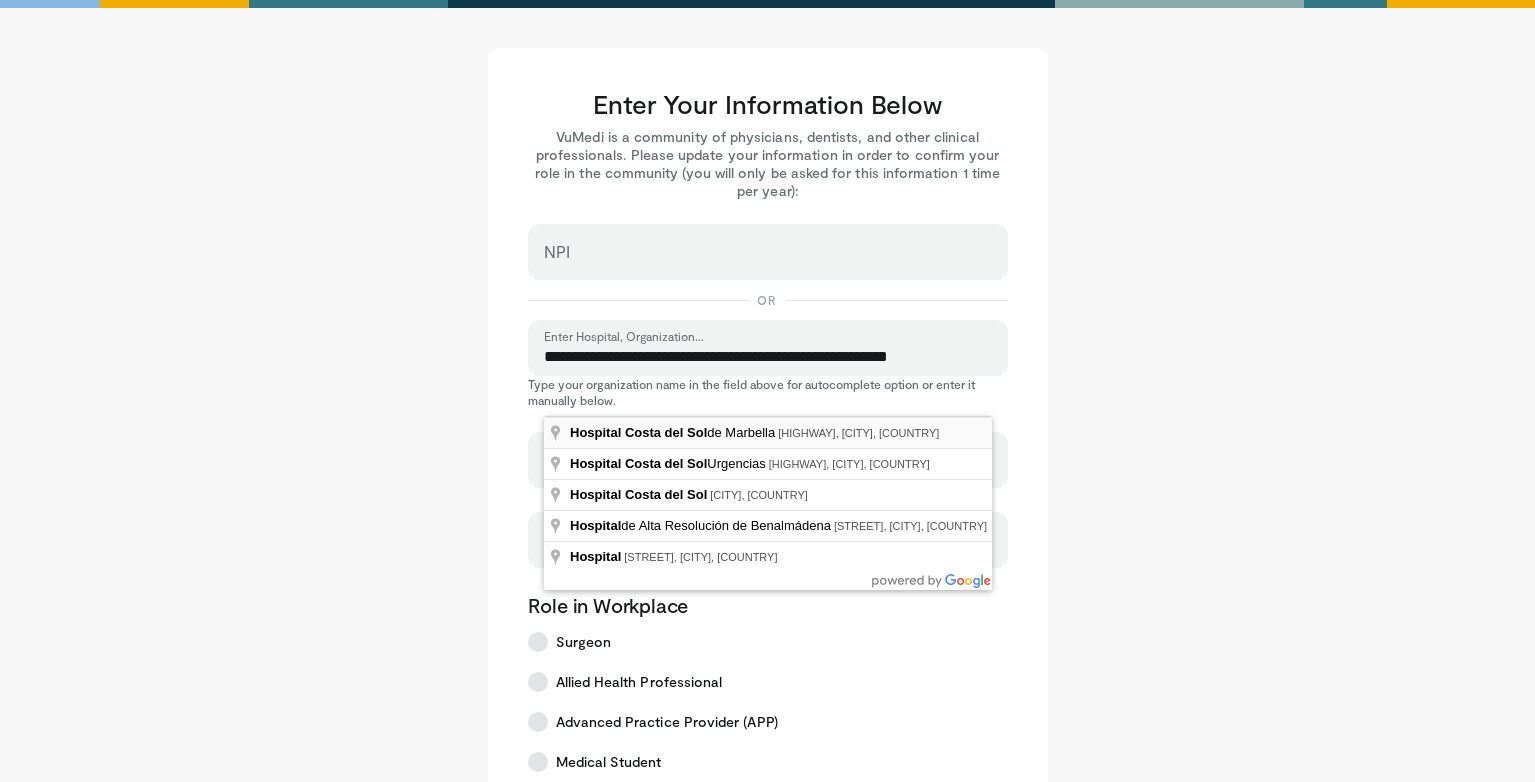 select on "**" 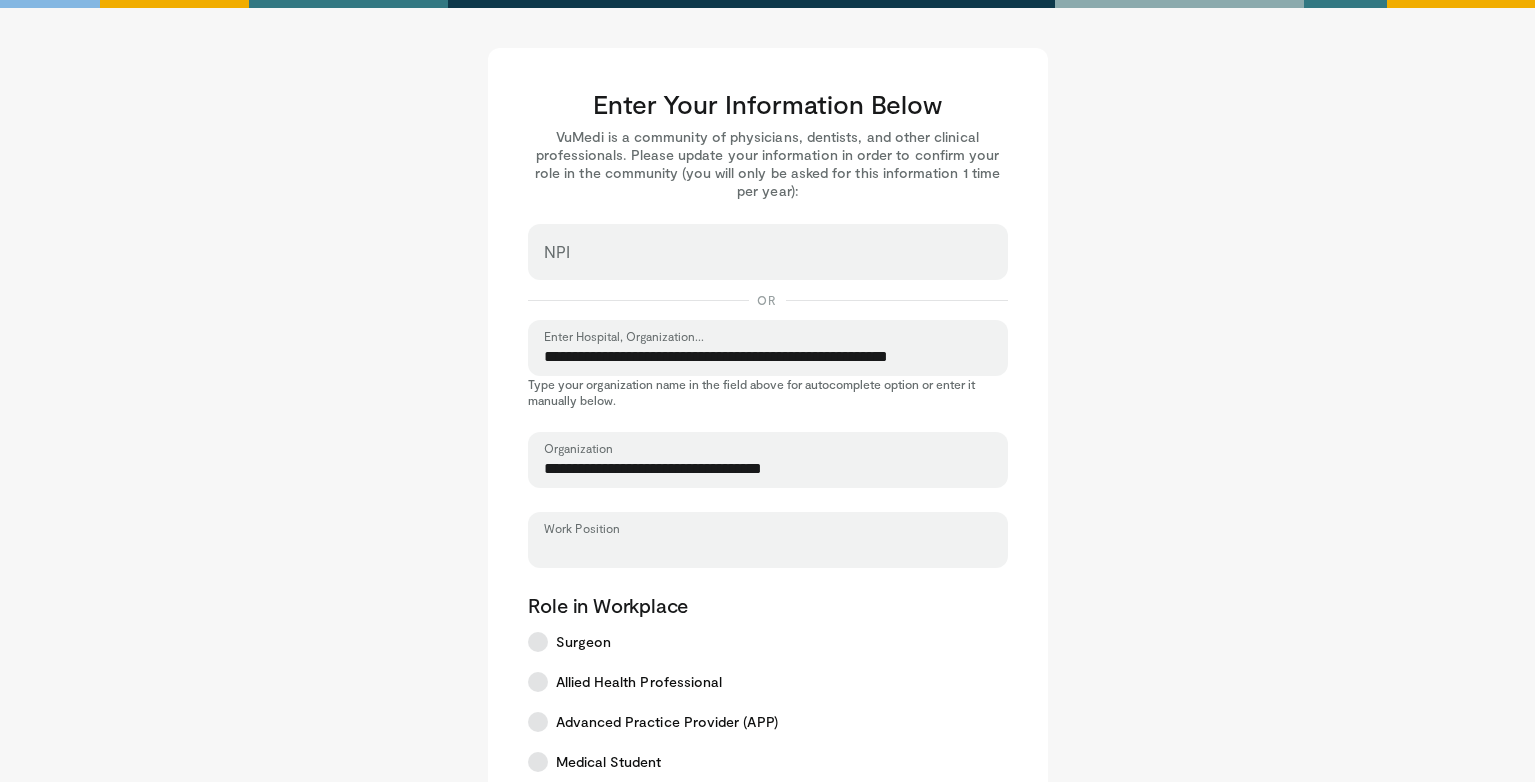 click on "Work Position" at bounding box center [768, 549] 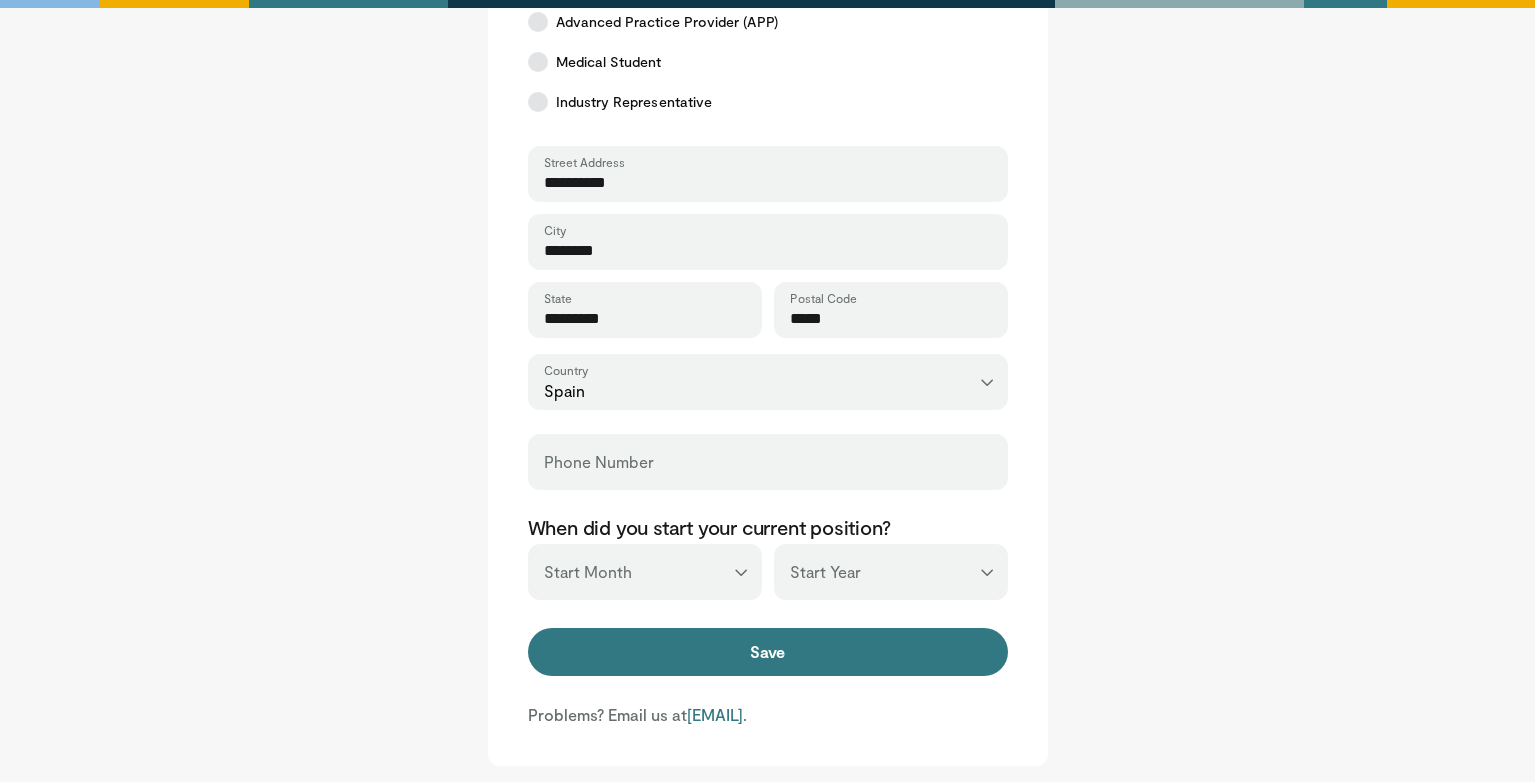 scroll, scrollTop: 735, scrollLeft: 0, axis: vertical 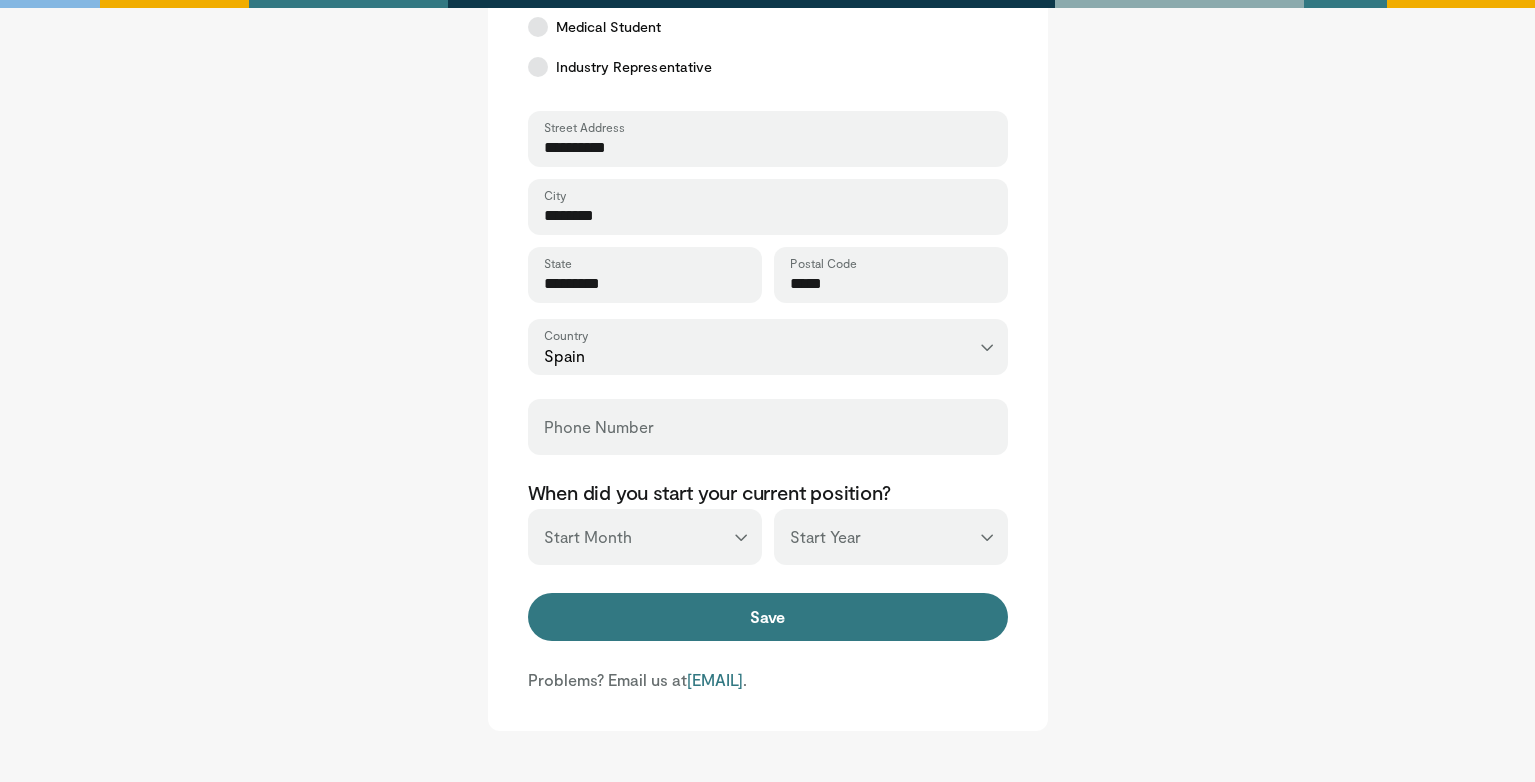 type on "*******" 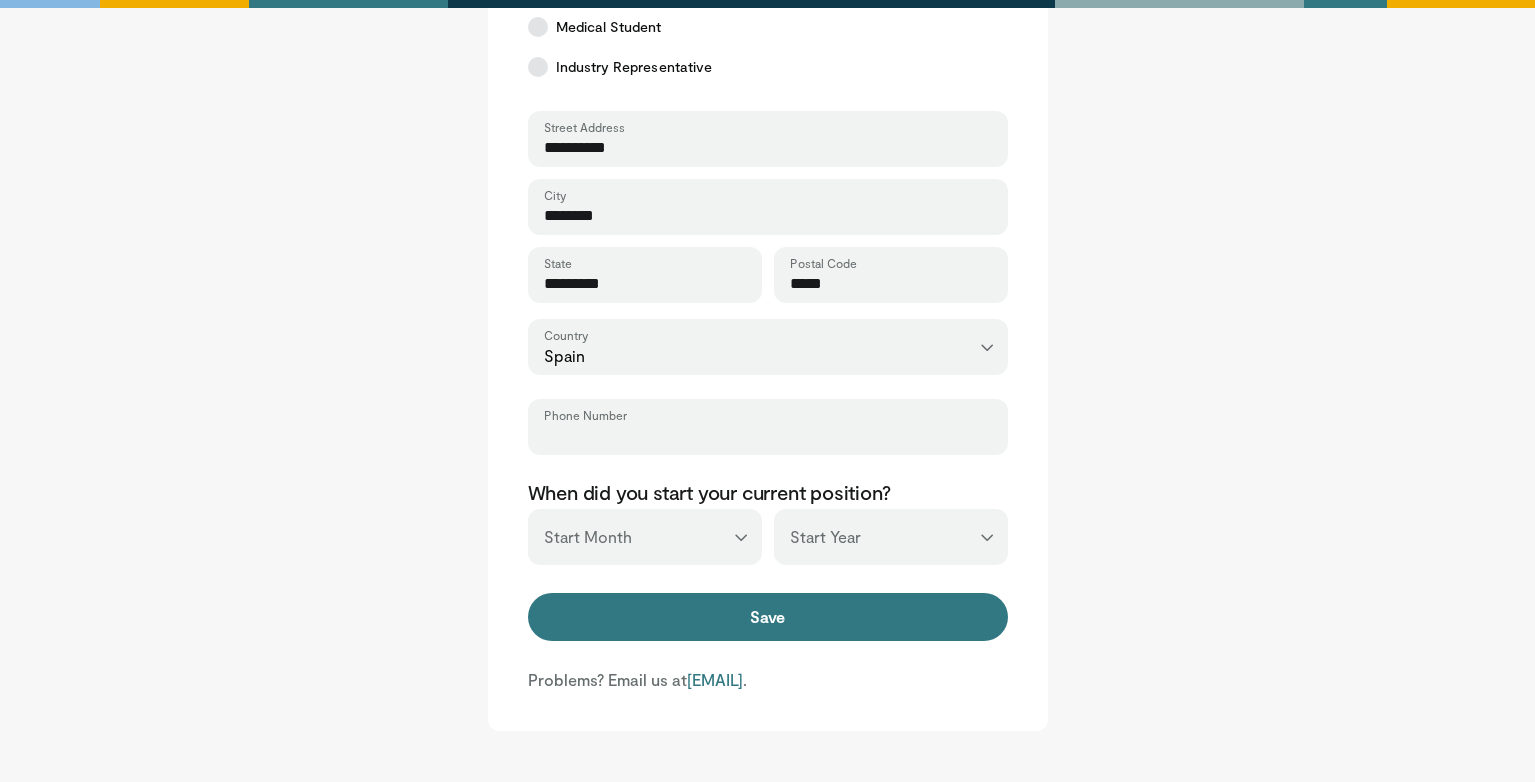 click on "Phone Number" at bounding box center (768, 436) 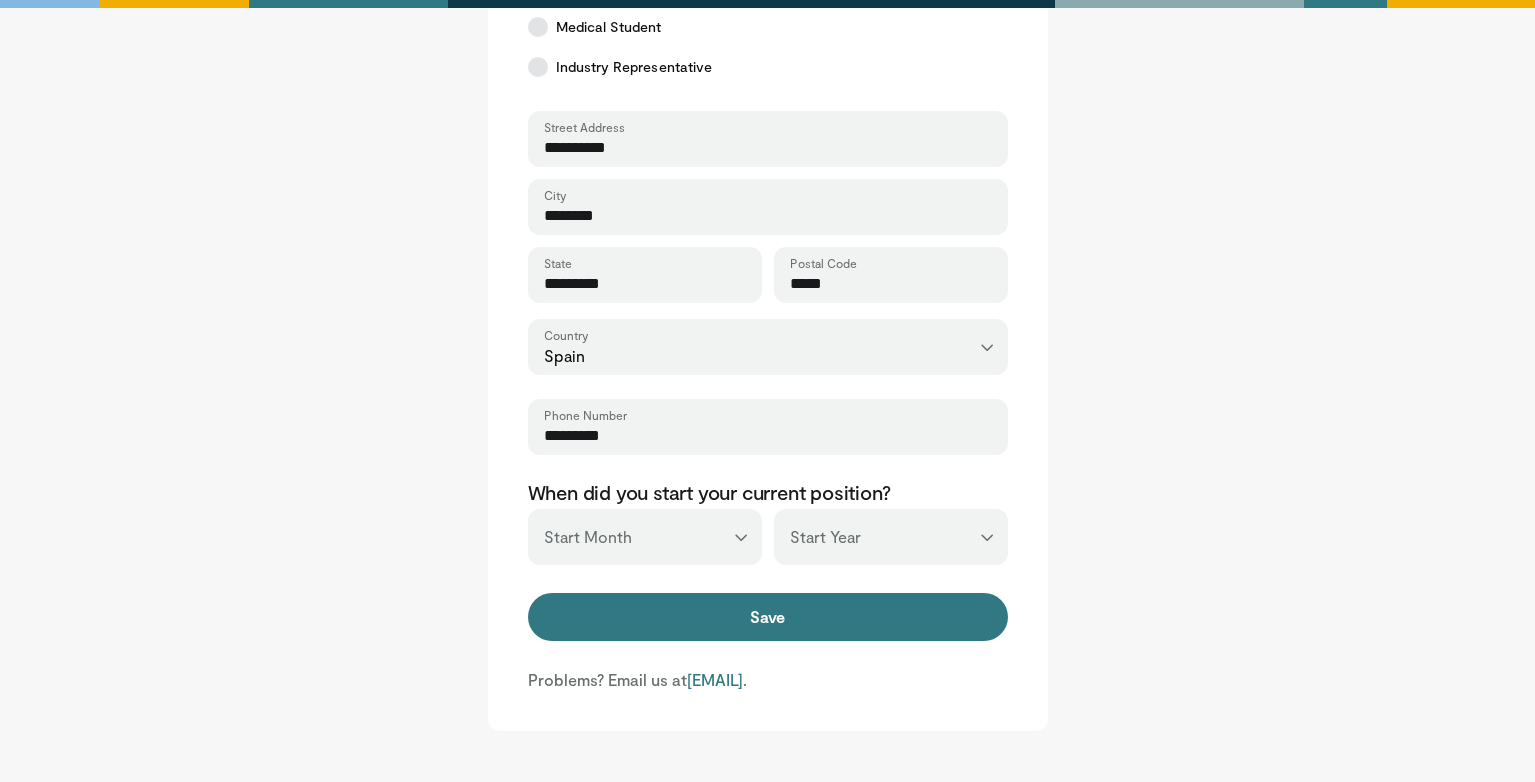 scroll, scrollTop: 840, scrollLeft: 0, axis: vertical 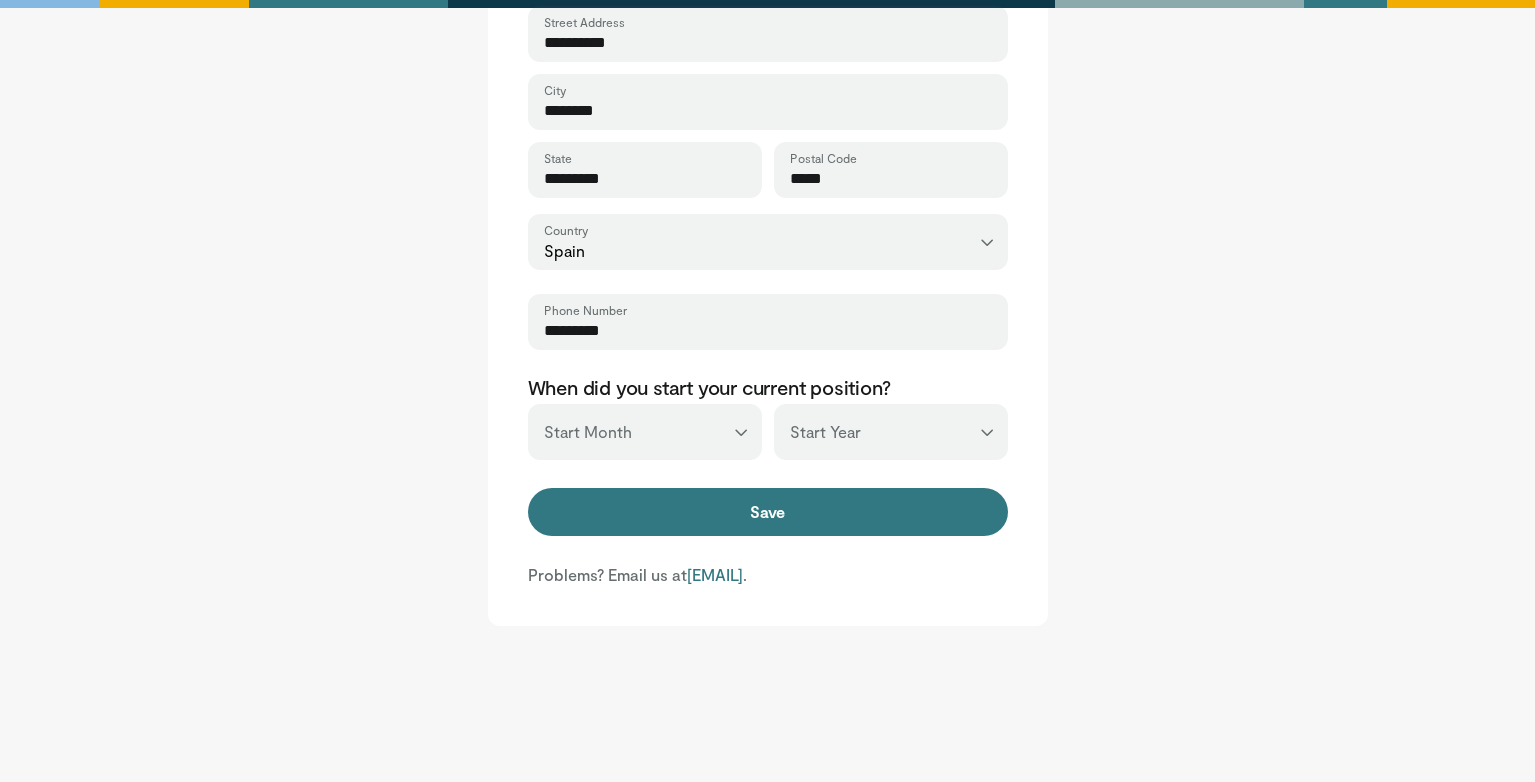 type on "*********" 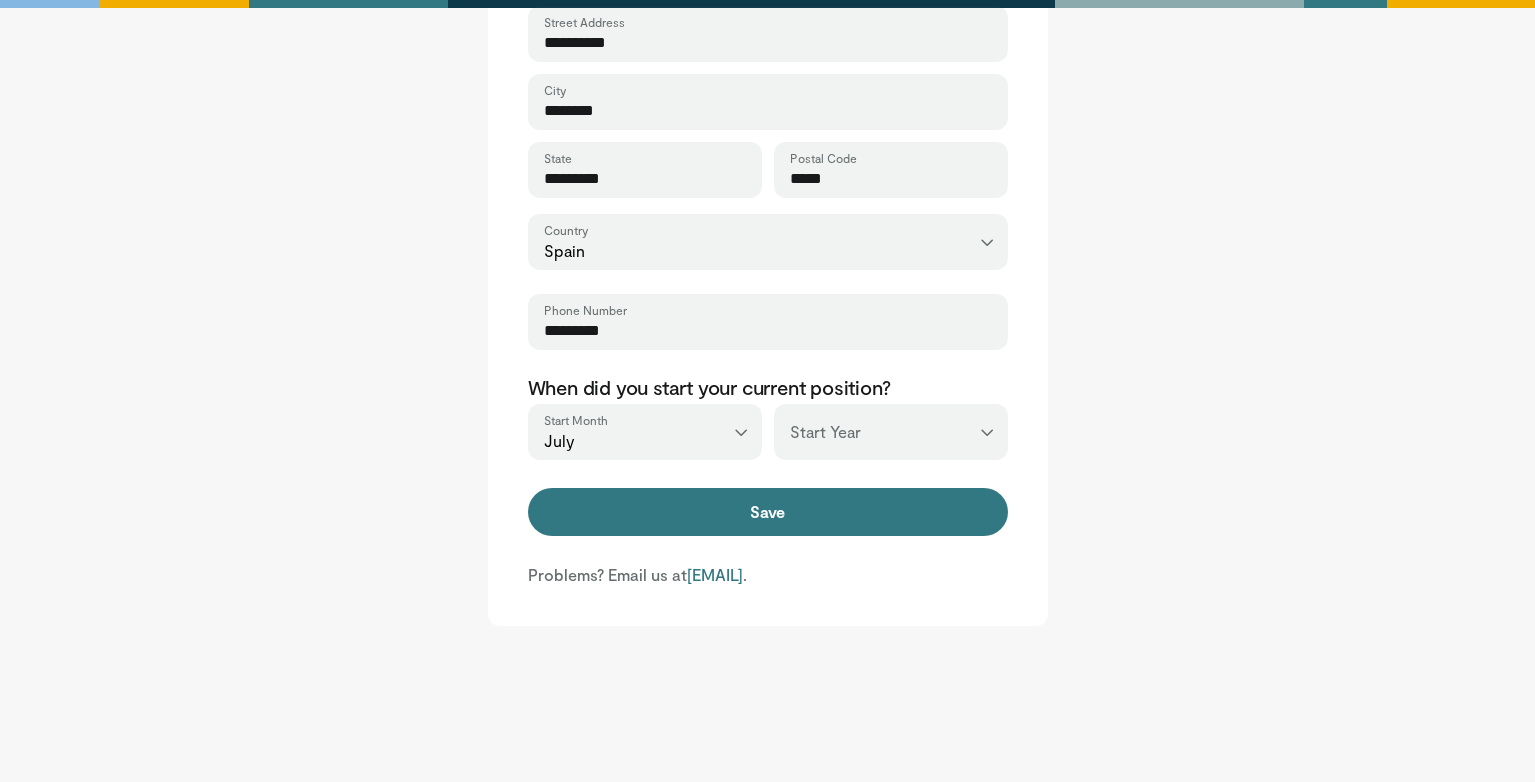 click on "***
****
****
****
****
****
****
****
****
****
****
****
****
****
****
****
****
****
****
****
****
****
****
****
****
****
****
****
****
**** **** **** **** ****" at bounding box center [891, 432] 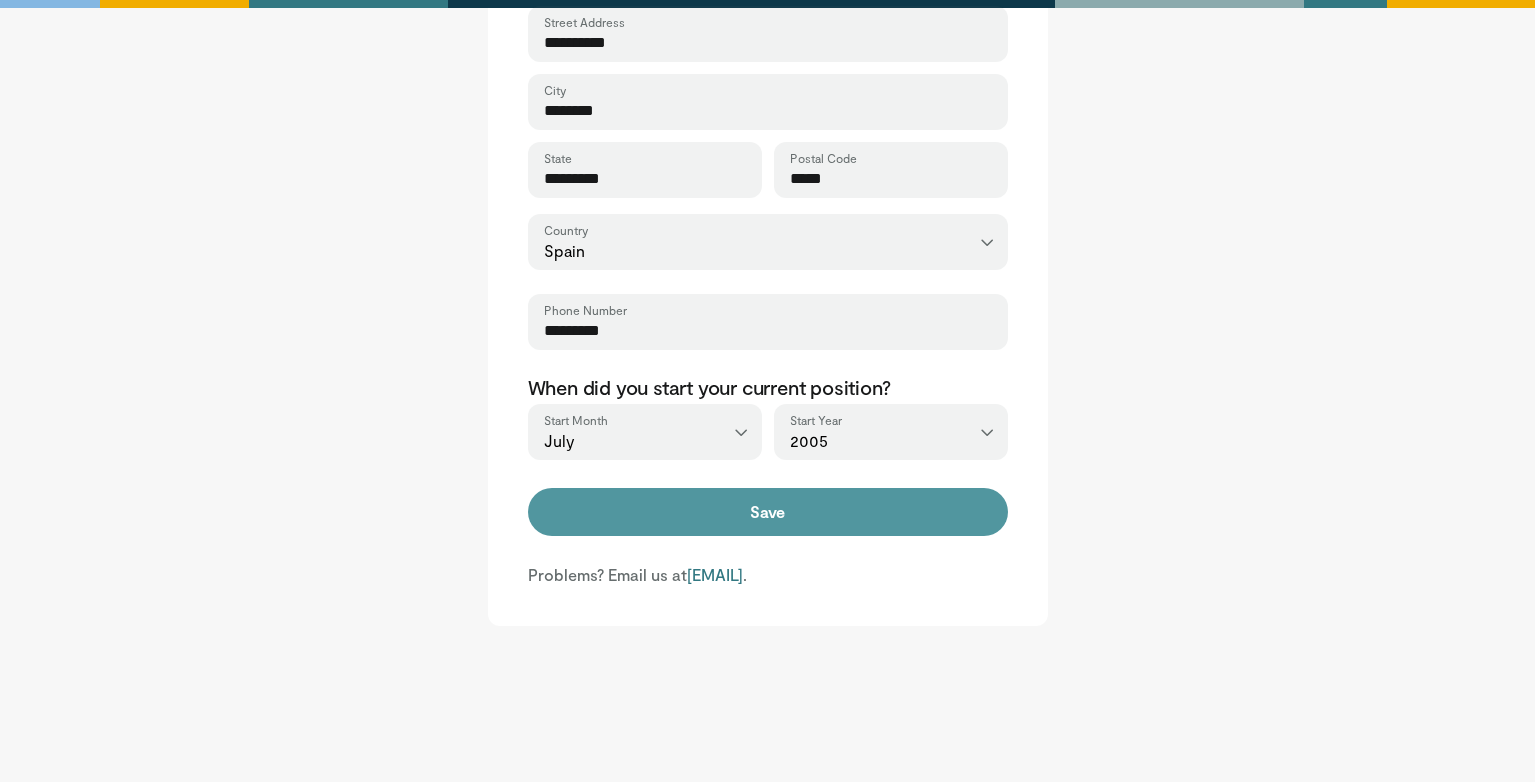 click on "Save" at bounding box center [768, 512] 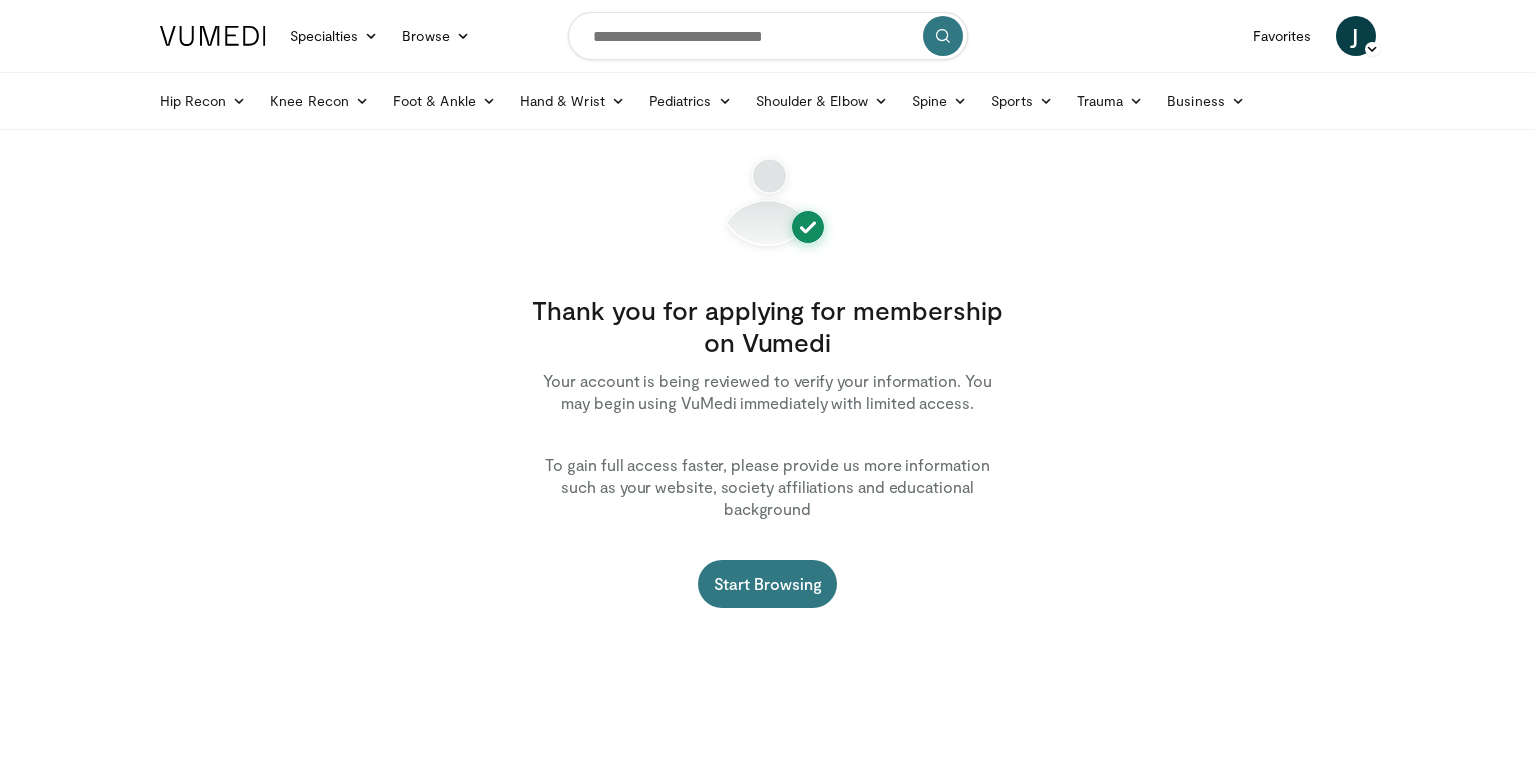 scroll, scrollTop: 0, scrollLeft: 0, axis: both 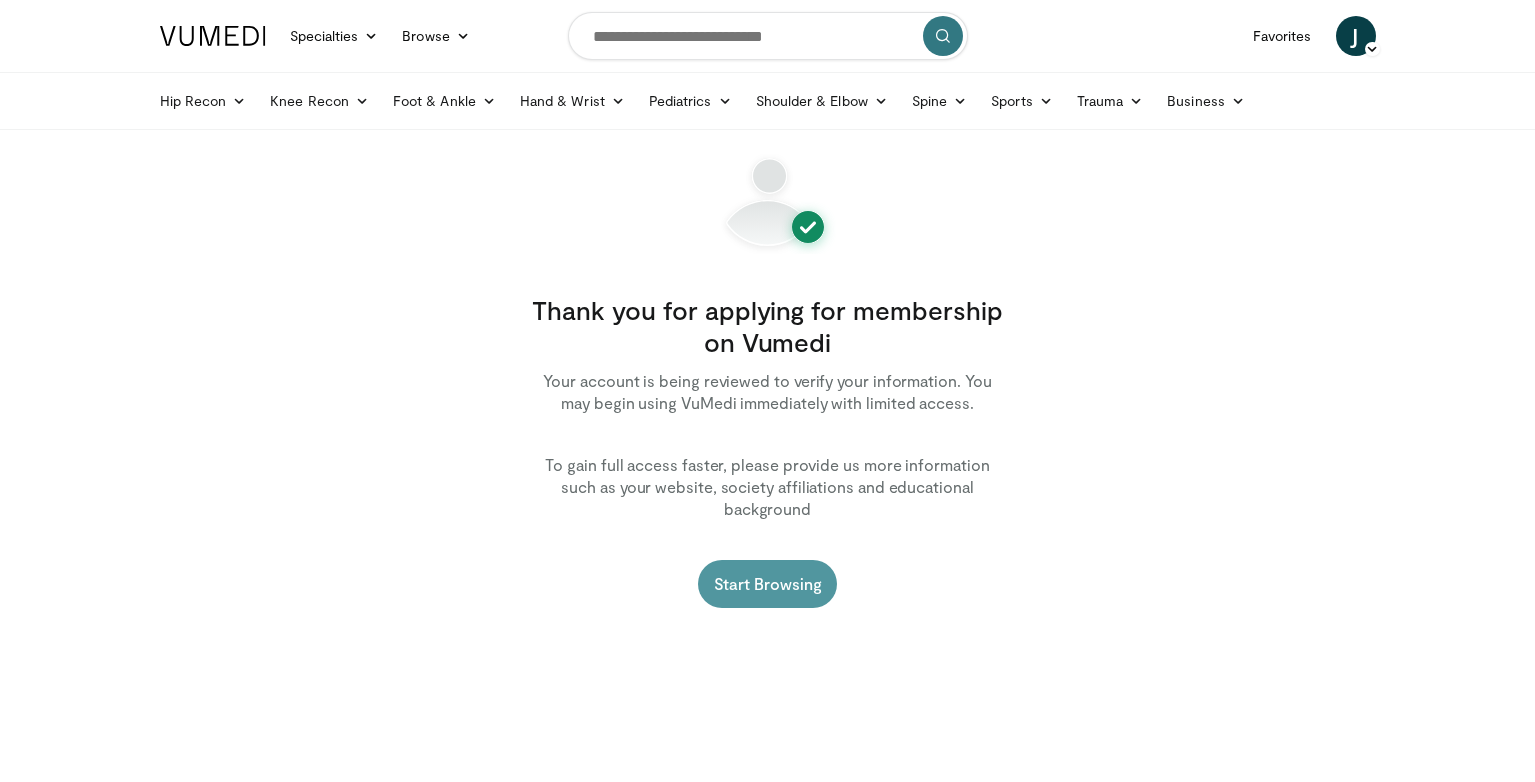 click on "Start Browsing" at bounding box center (768, 584) 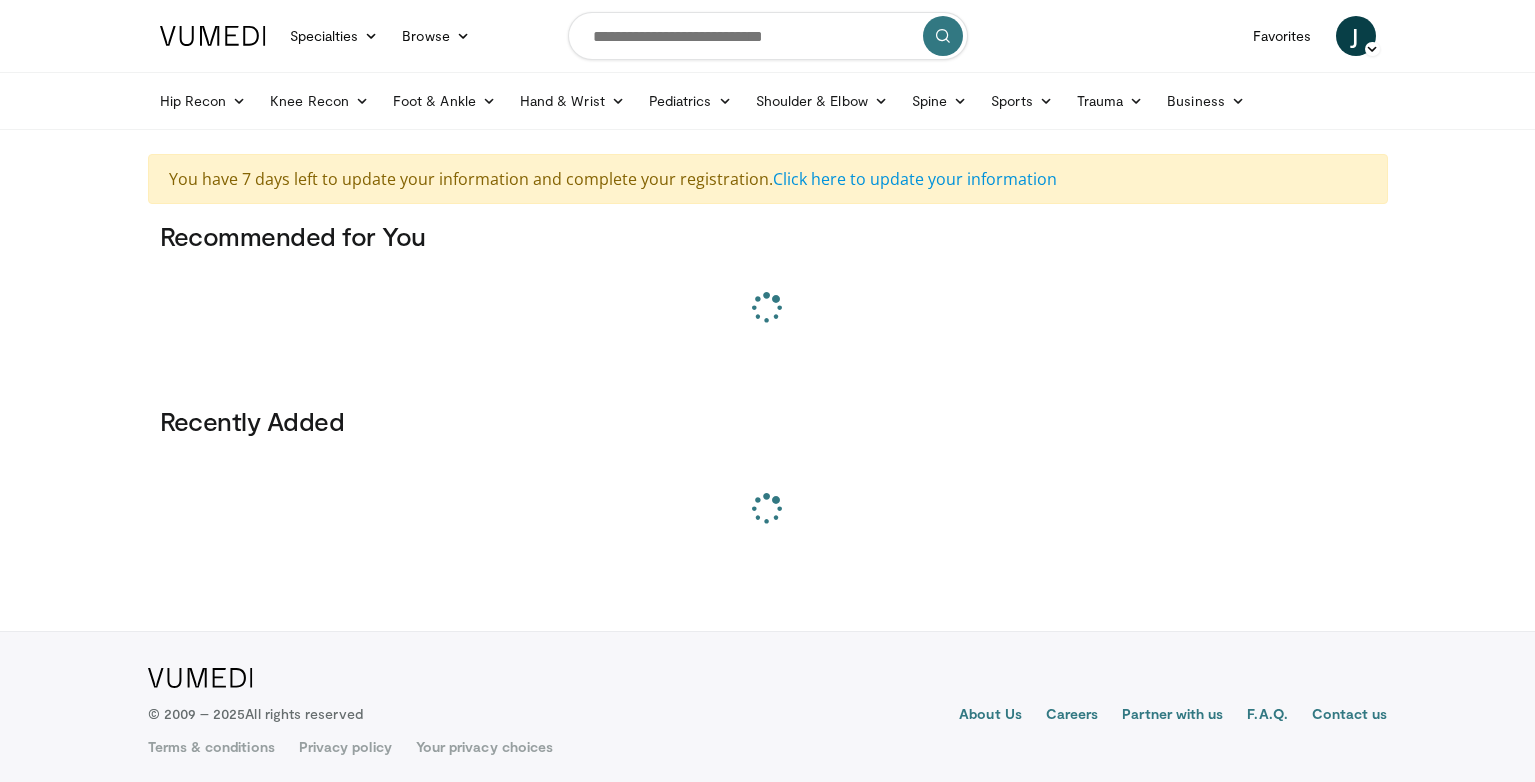 scroll, scrollTop: 0, scrollLeft: 0, axis: both 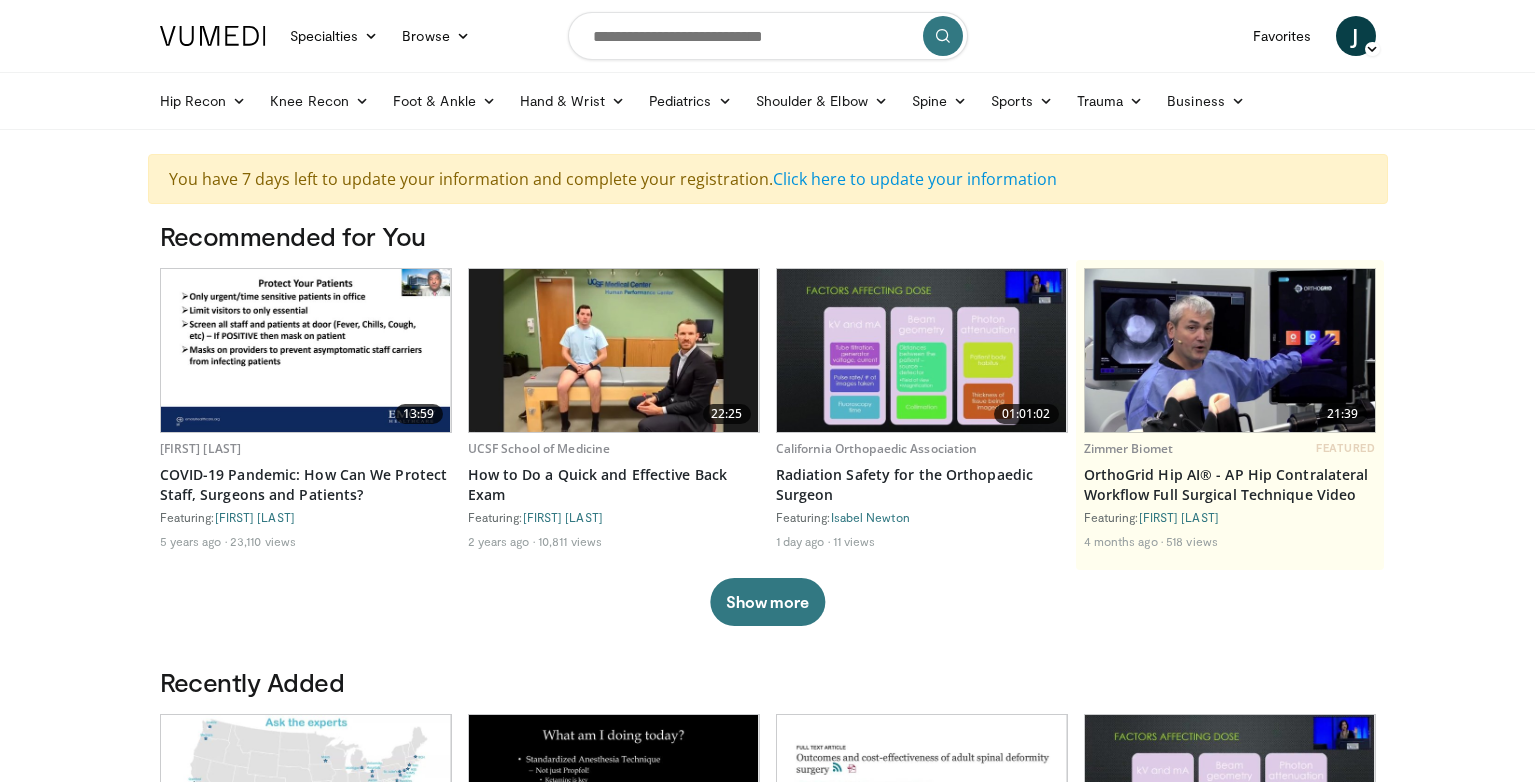 click at bounding box center (768, 36) 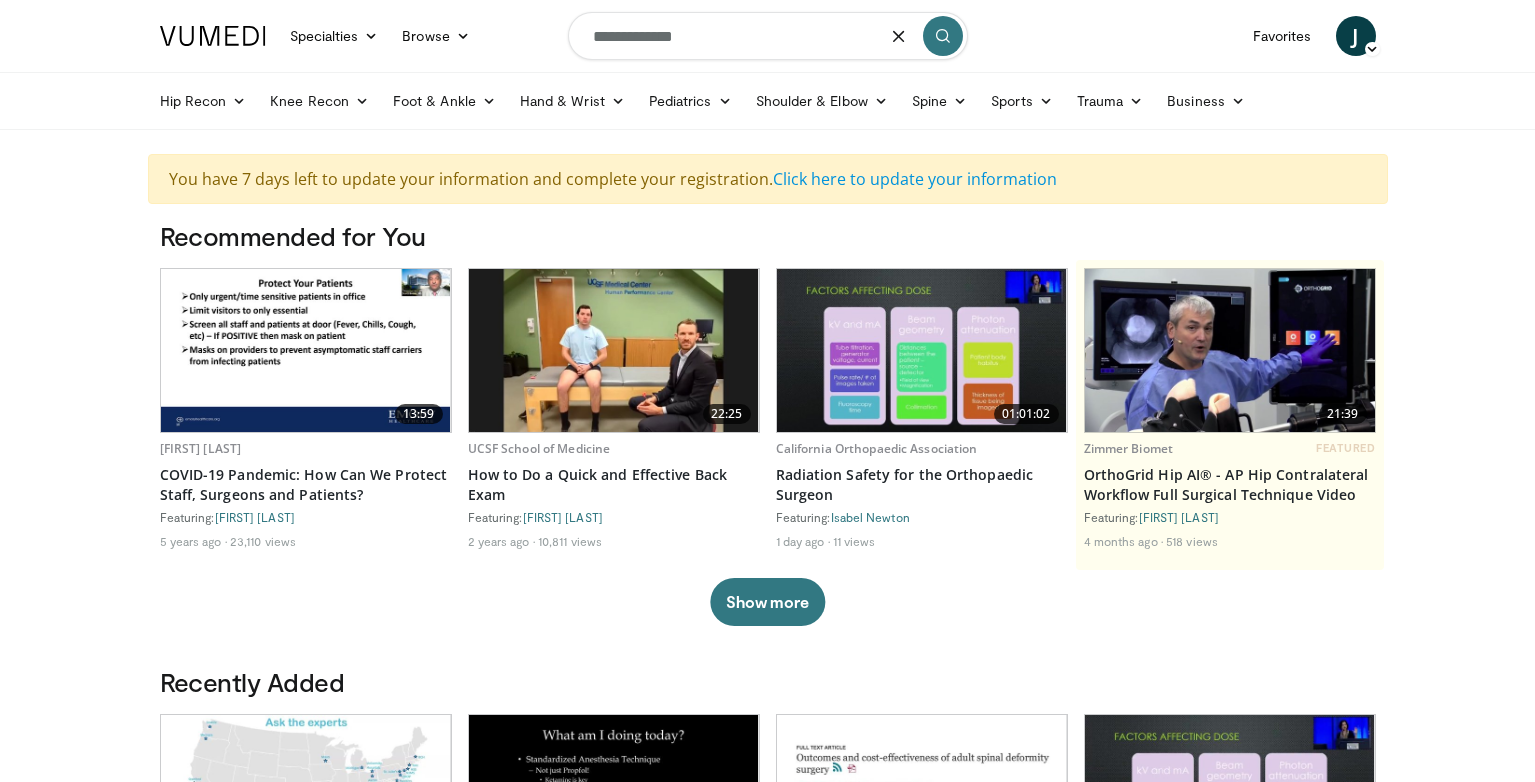 type on "**********" 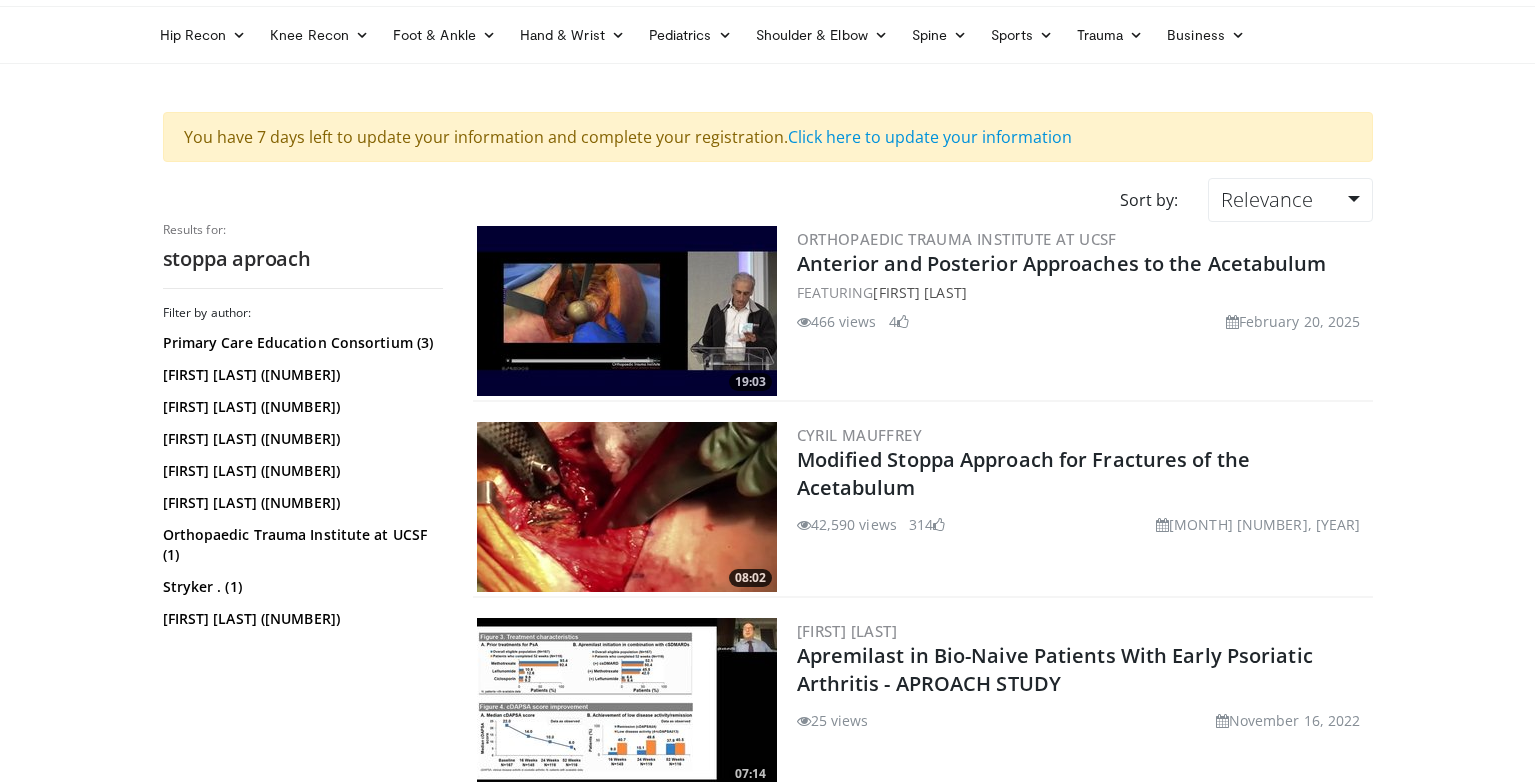 scroll, scrollTop: 105, scrollLeft: 0, axis: vertical 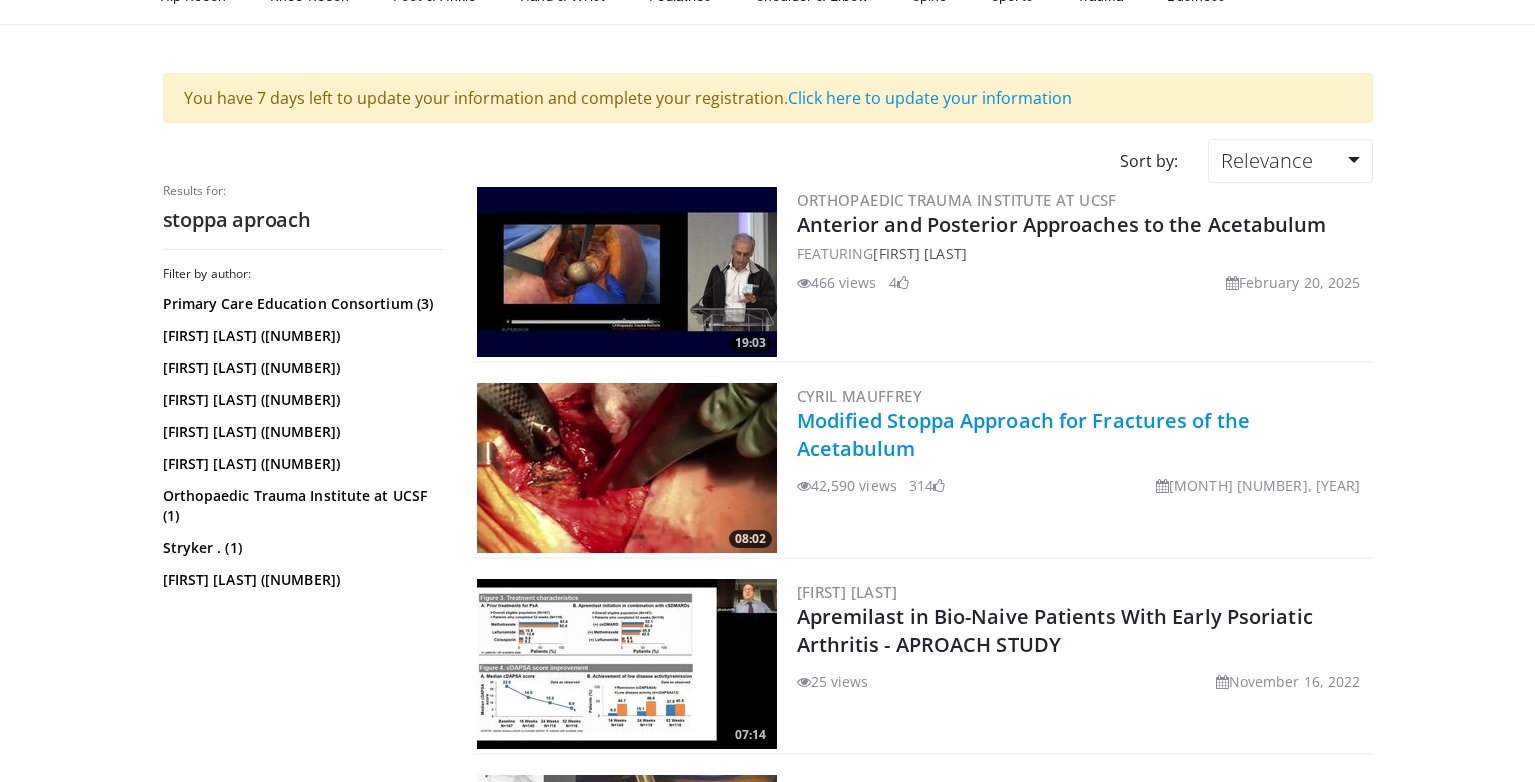 click on "Modified Stoppa Approach for Fractures of the Acetabulum" at bounding box center [1024, 434] 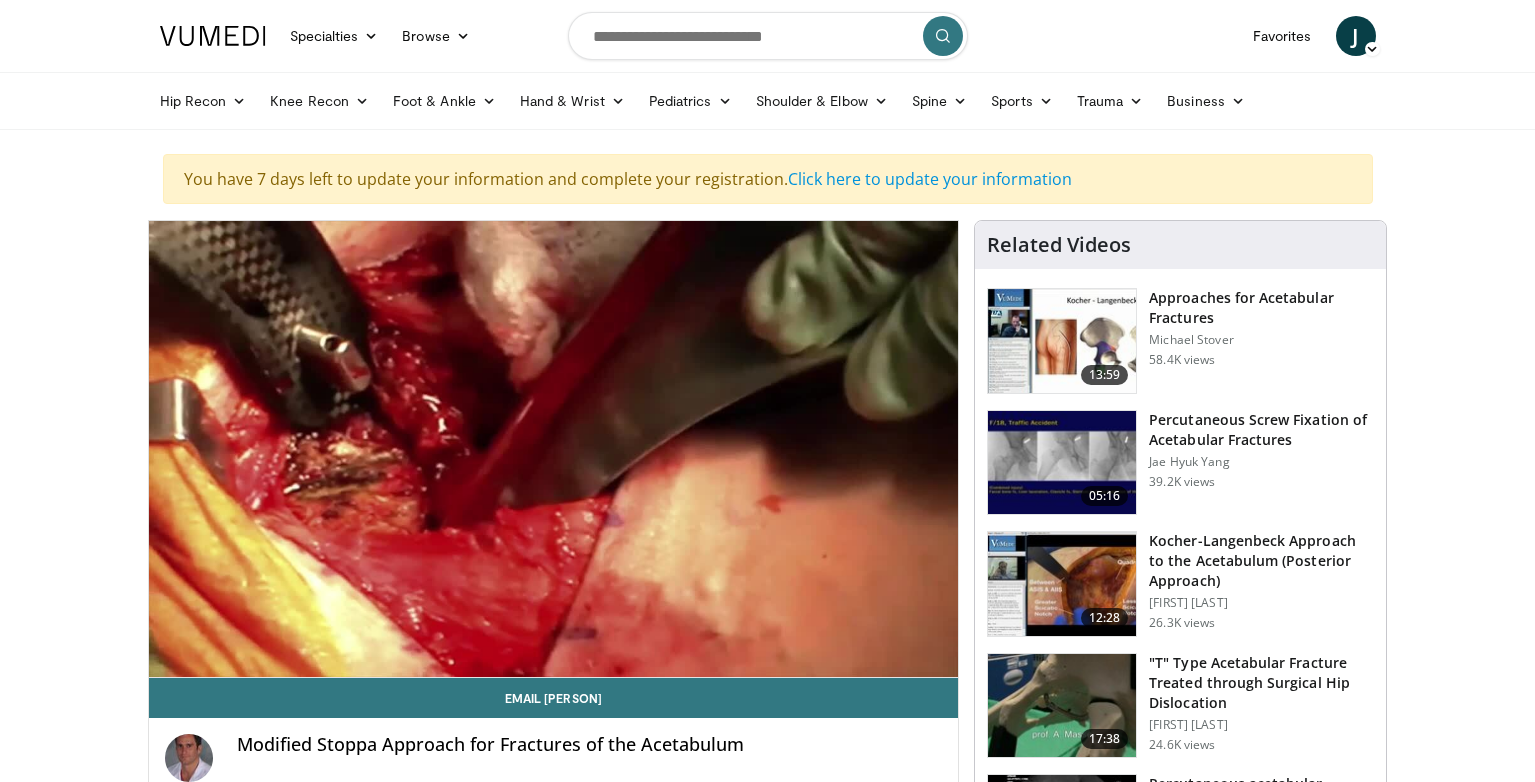 scroll, scrollTop: 0, scrollLeft: 0, axis: both 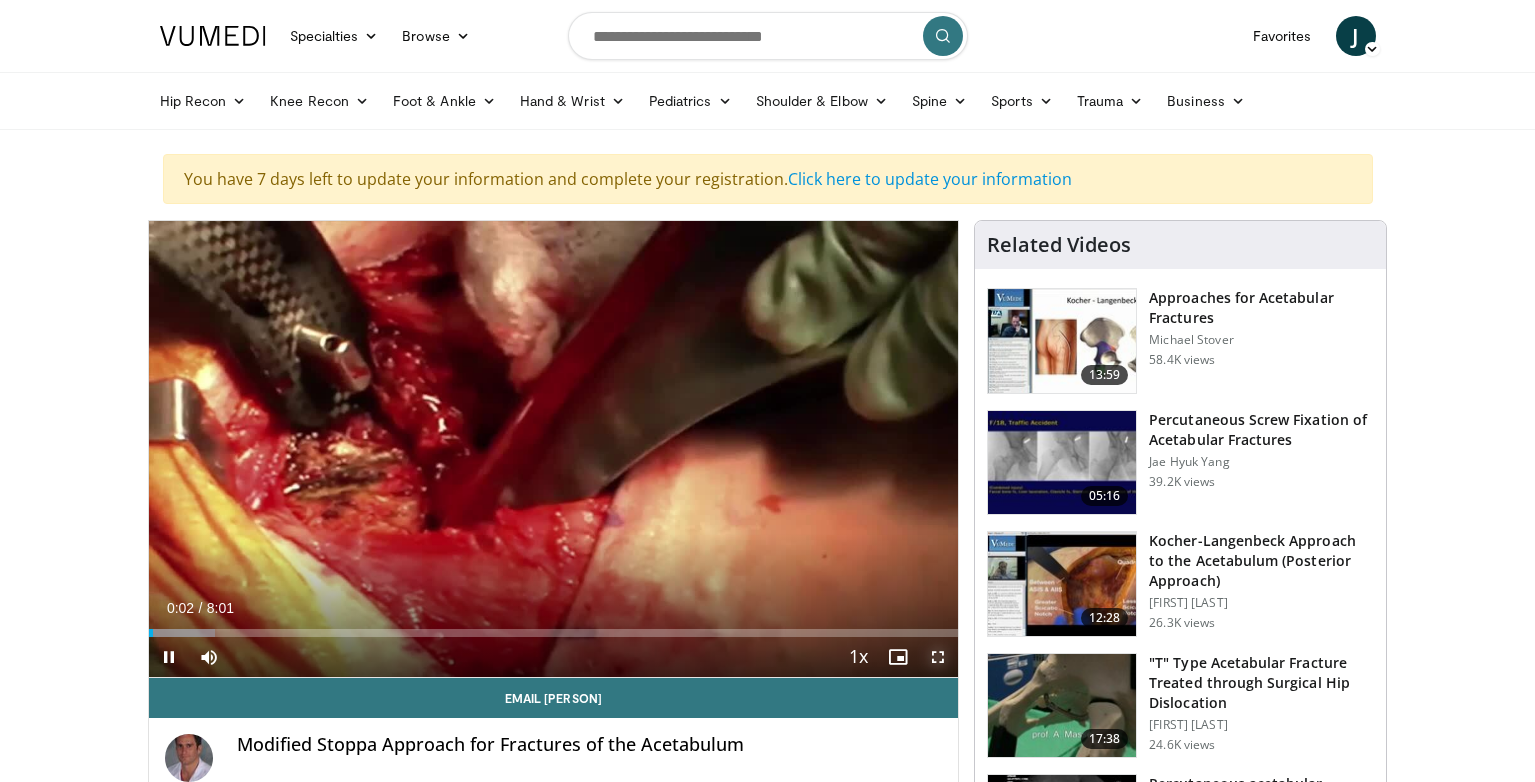 click at bounding box center (938, 657) 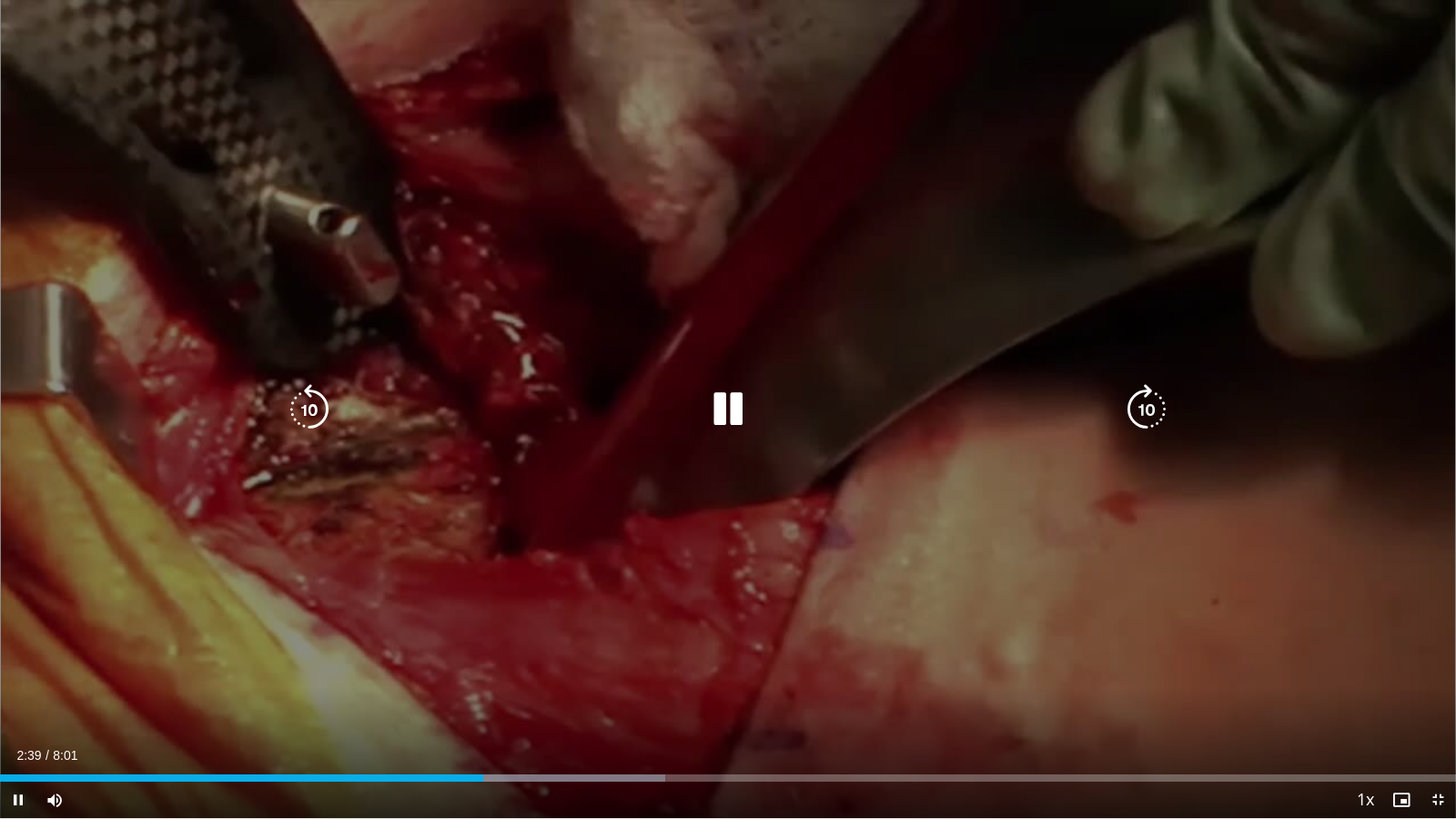 click on "10 seconds
Tap to unmute" at bounding box center [728, 409] 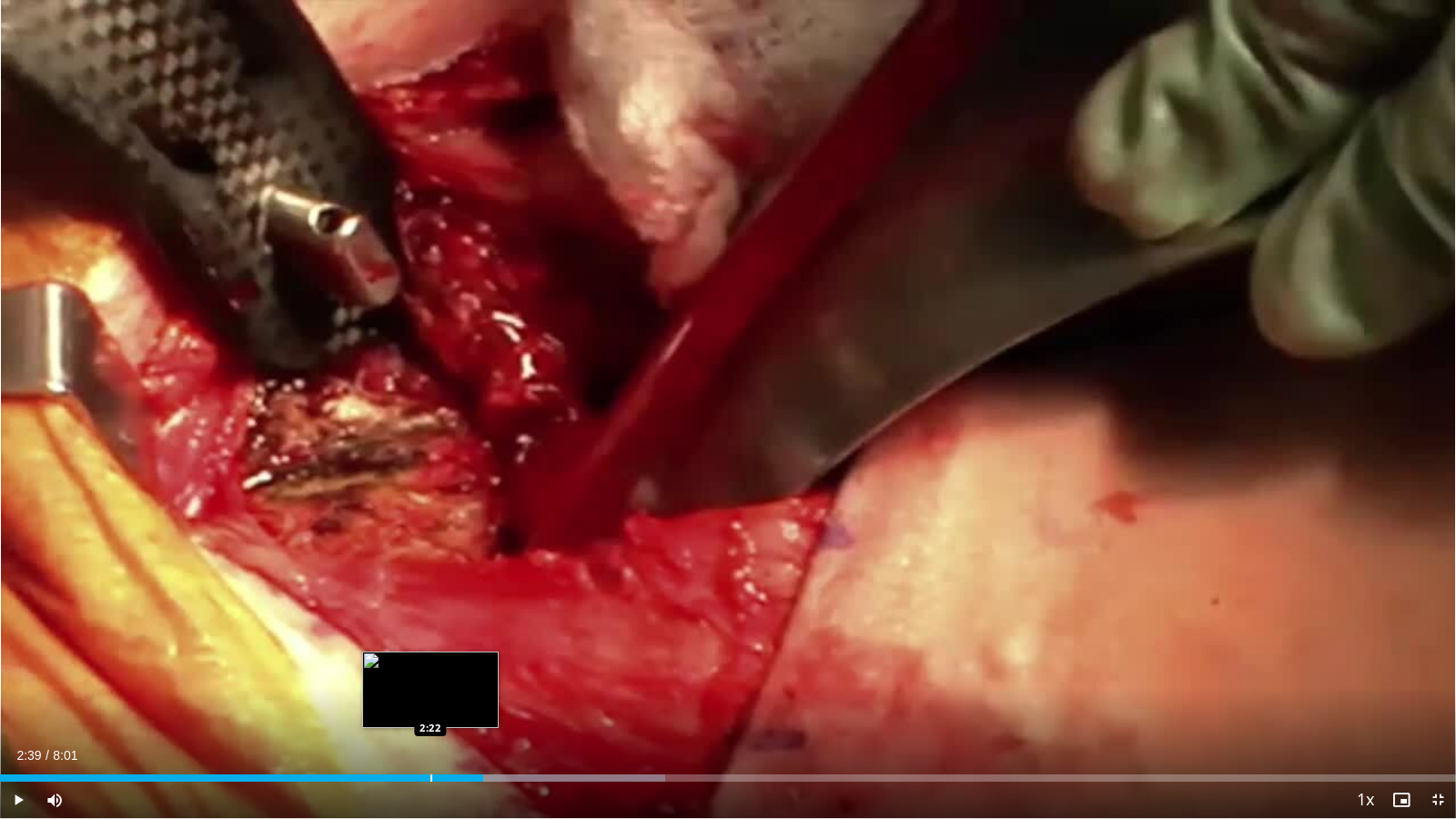 click on "Loaded :  45.70% 2:39 2:22" at bounding box center (728, 773) 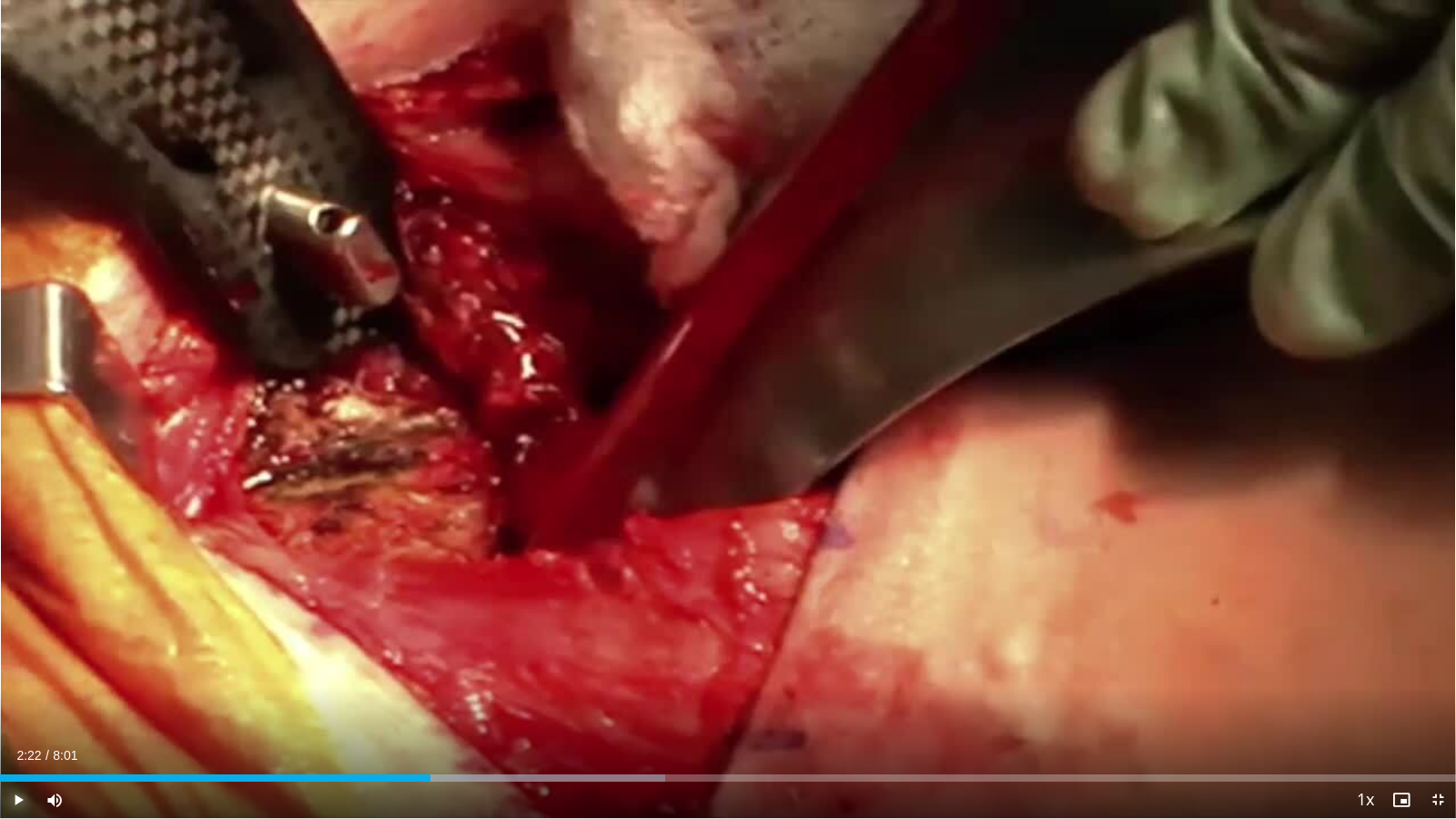 click at bounding box center [18, 800] 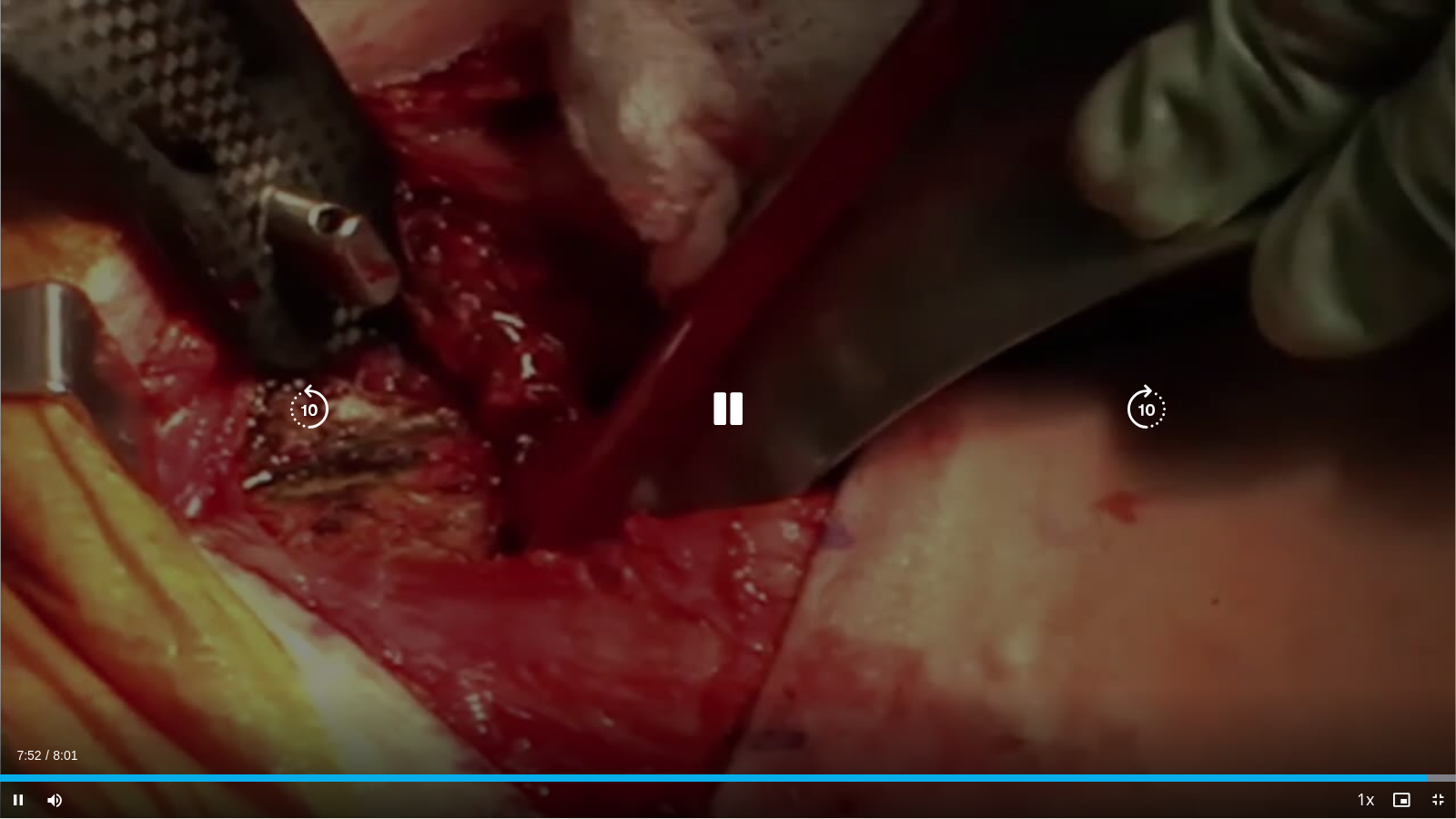 click on "10 seconds
Tap to unmute" at bounding box center [728, 409] 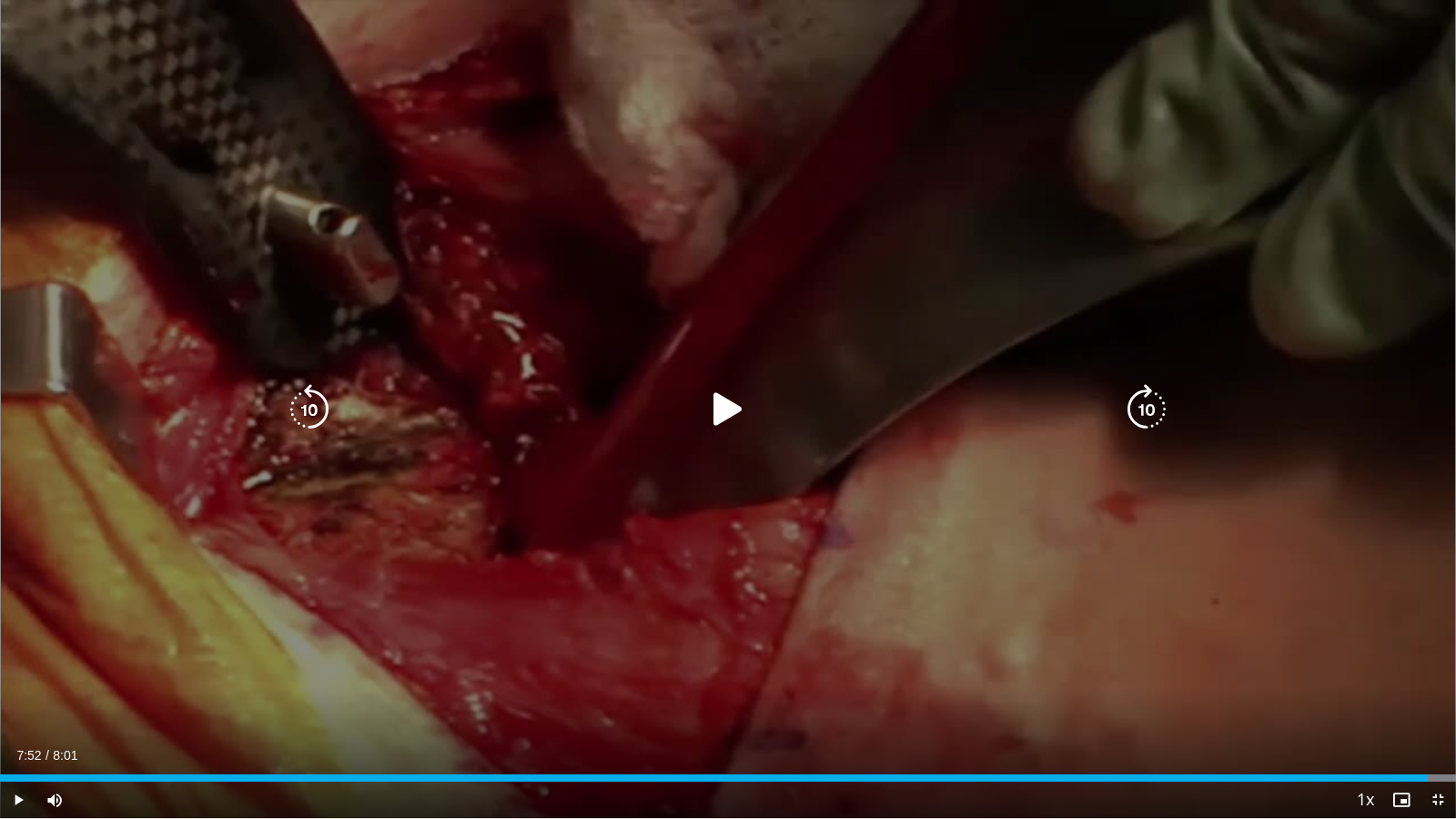 click on "10 seconds
Tap to unmute" at bounding box center (728, 409) 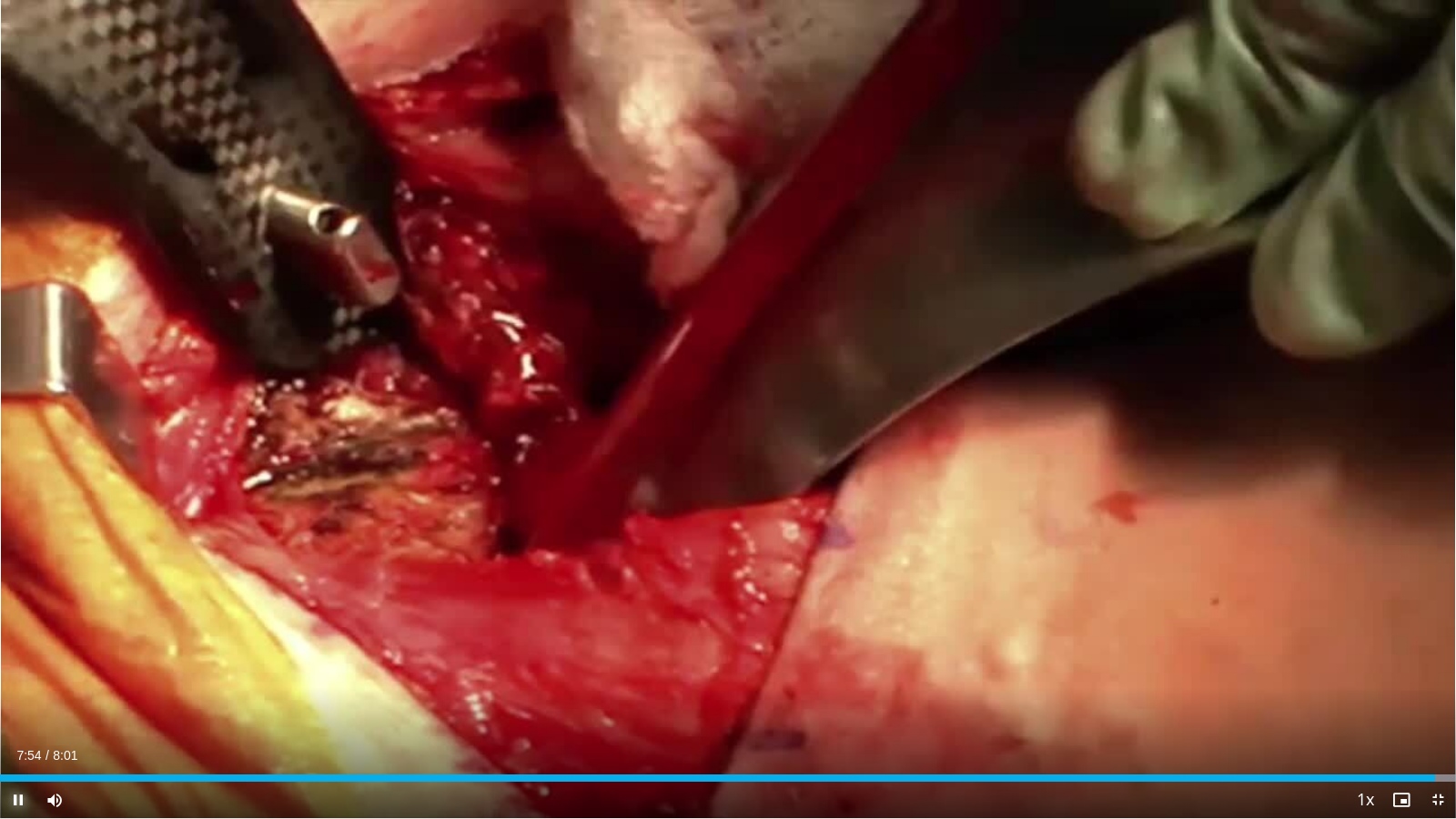 click at bounding box center [18, 800] 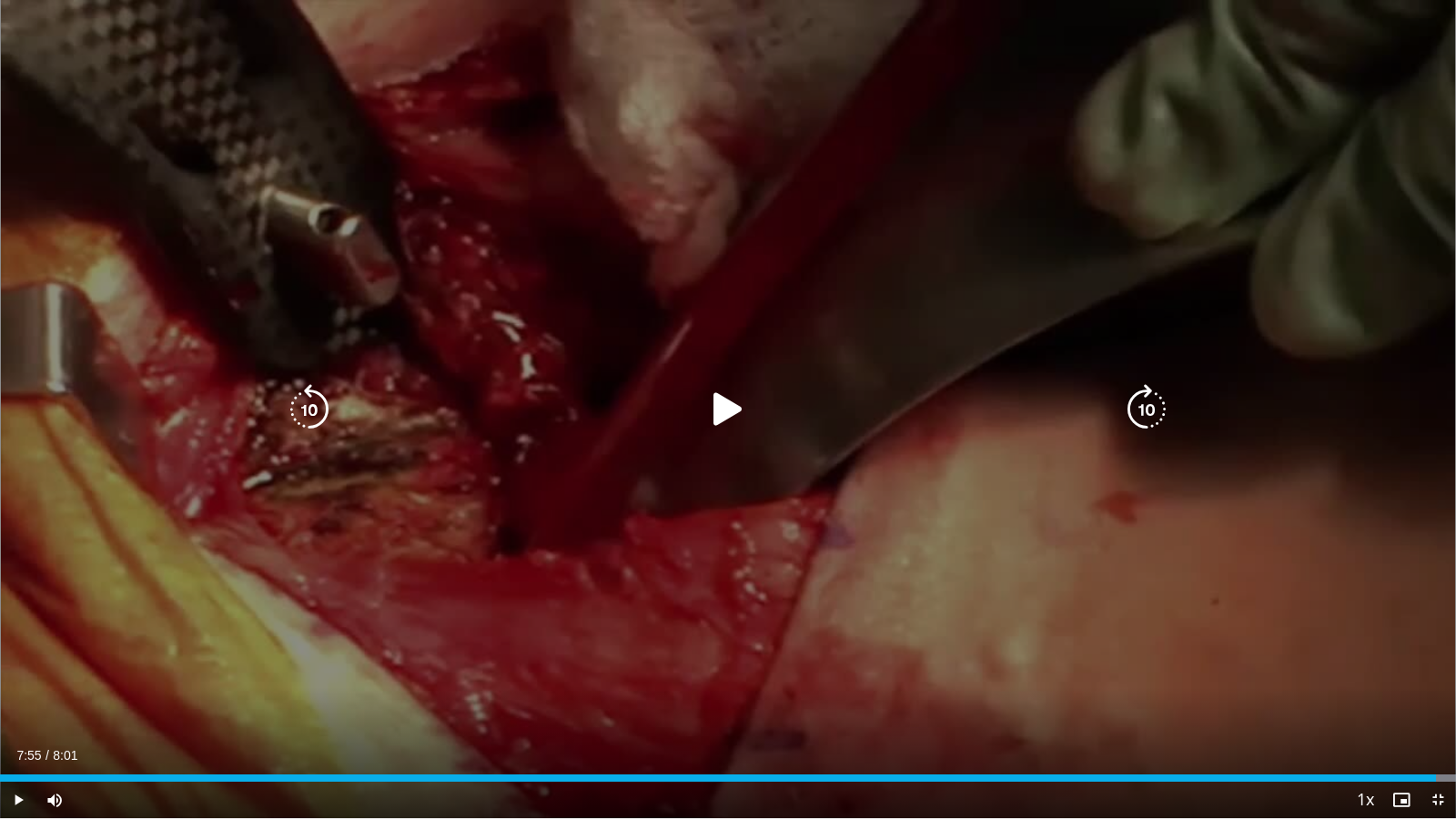 click on "10 seconds
Tap to unmute" at bounding box center (728, 409) 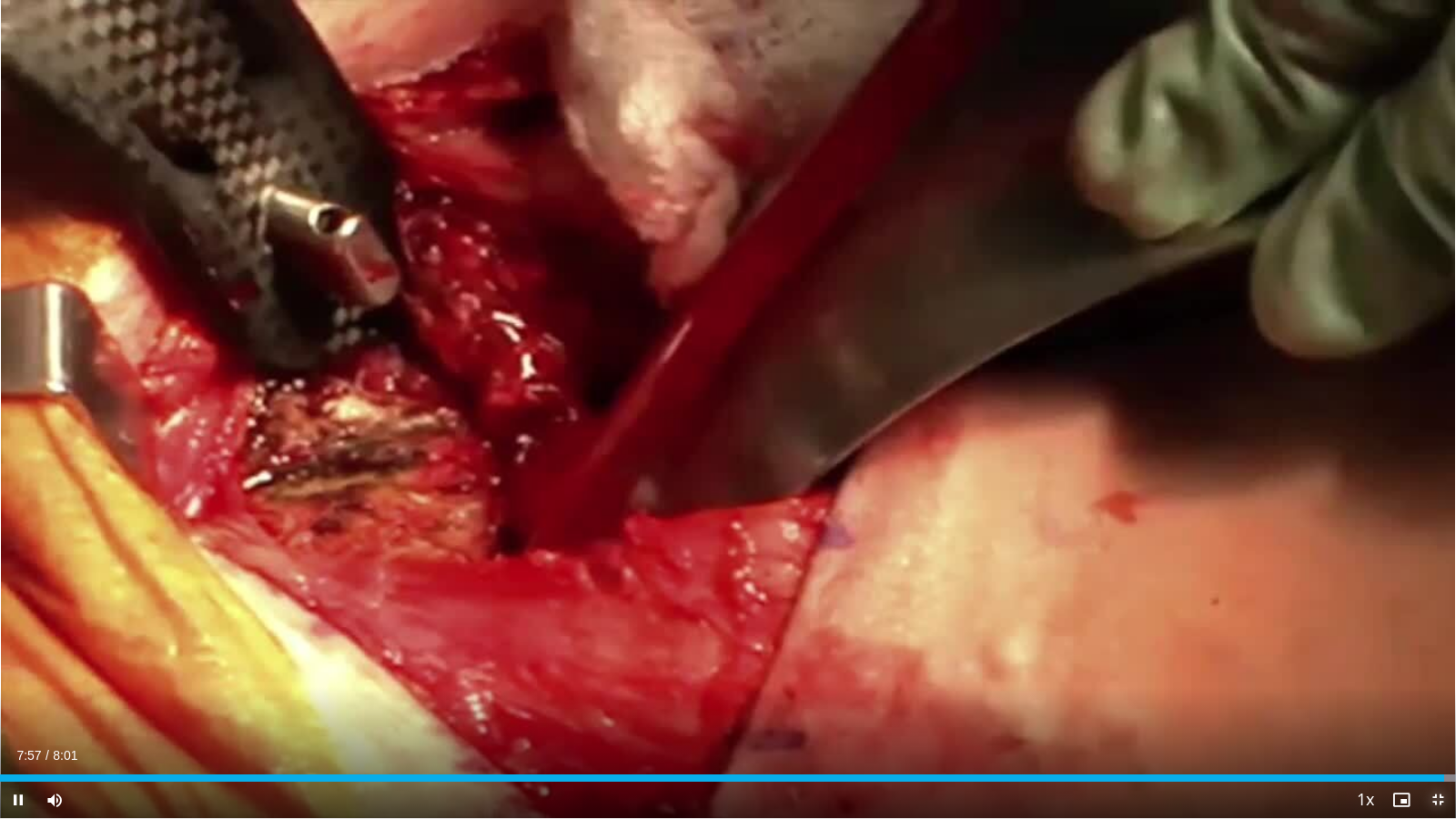 click at bounding box center [1438, 800] 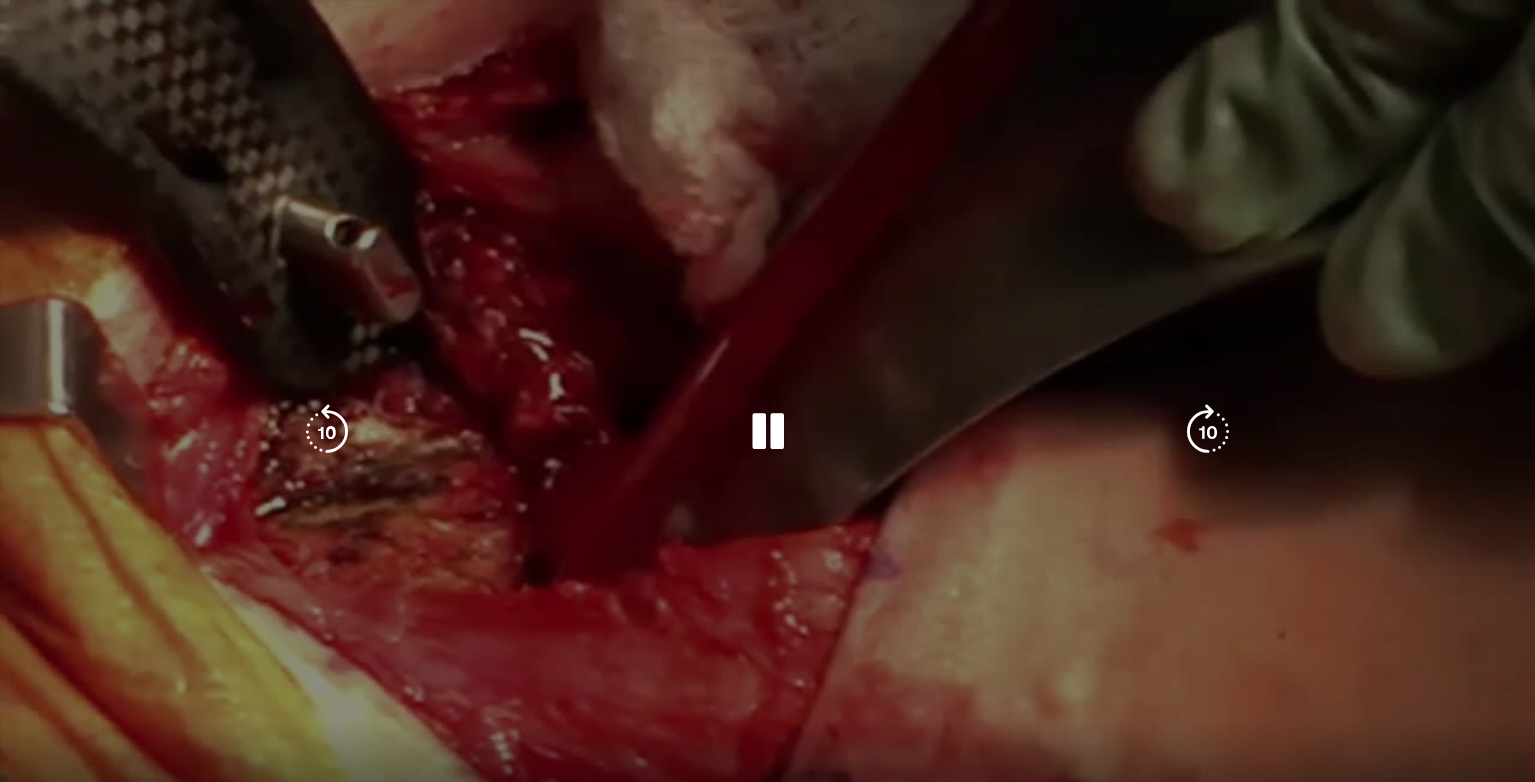 scroll, scrollTop: 105, scrollLeft: 0, axis: vertical 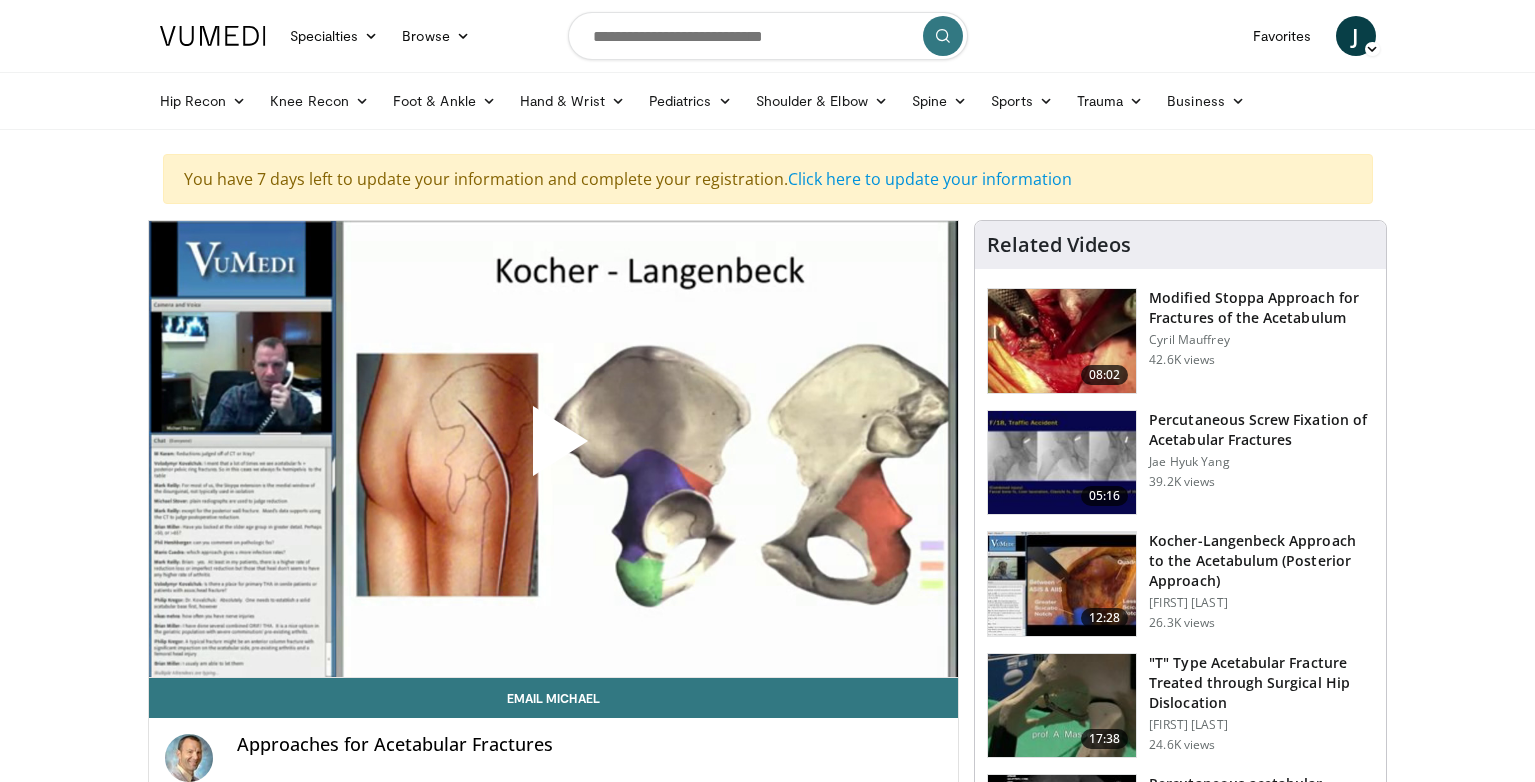 click on "Modified Stoppa Approach for Fractures of the Acetabulum" at bounding box center [1261, 308] 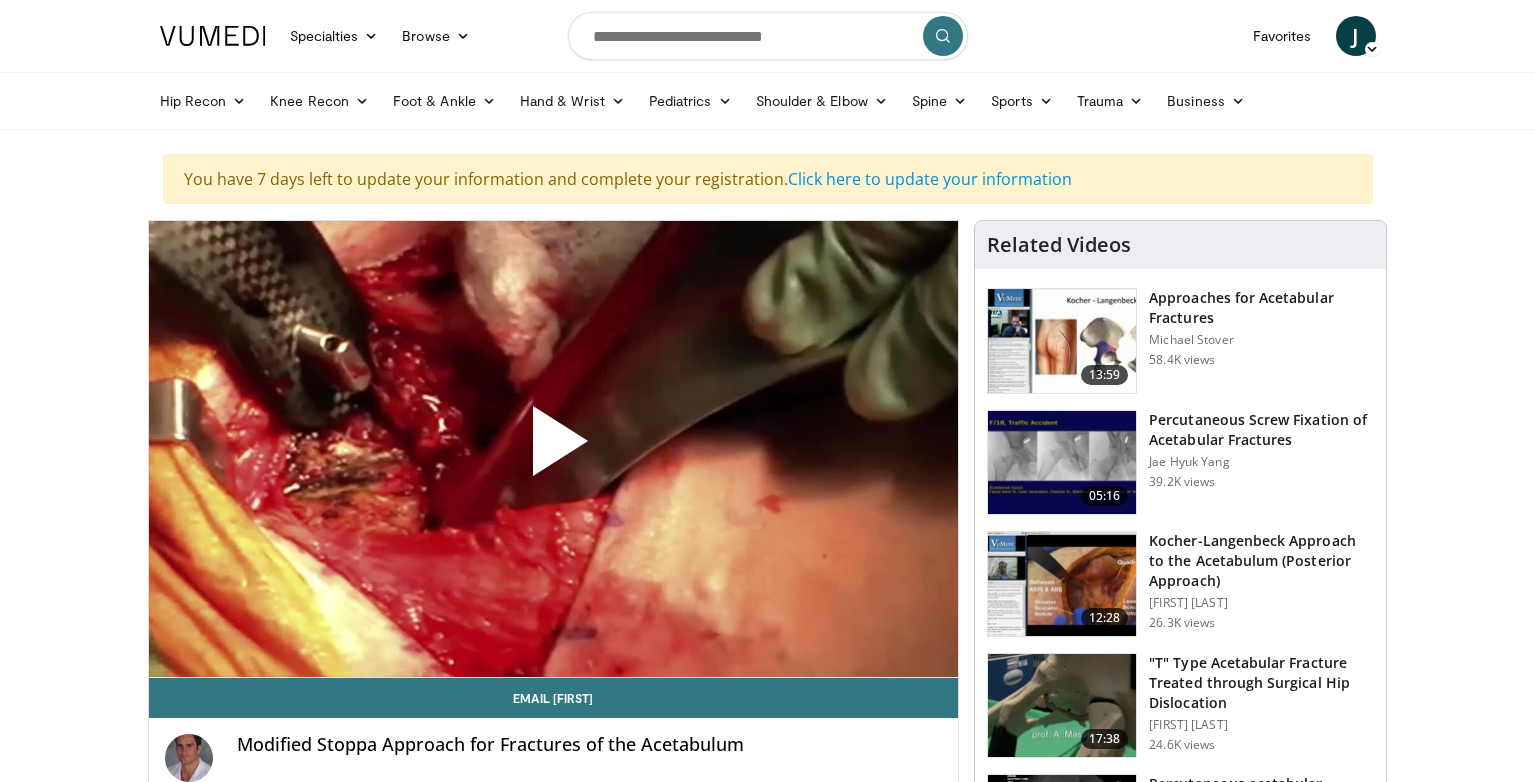 scroll, scrollTop: 315, scrollLeft: 0, axis: vertical 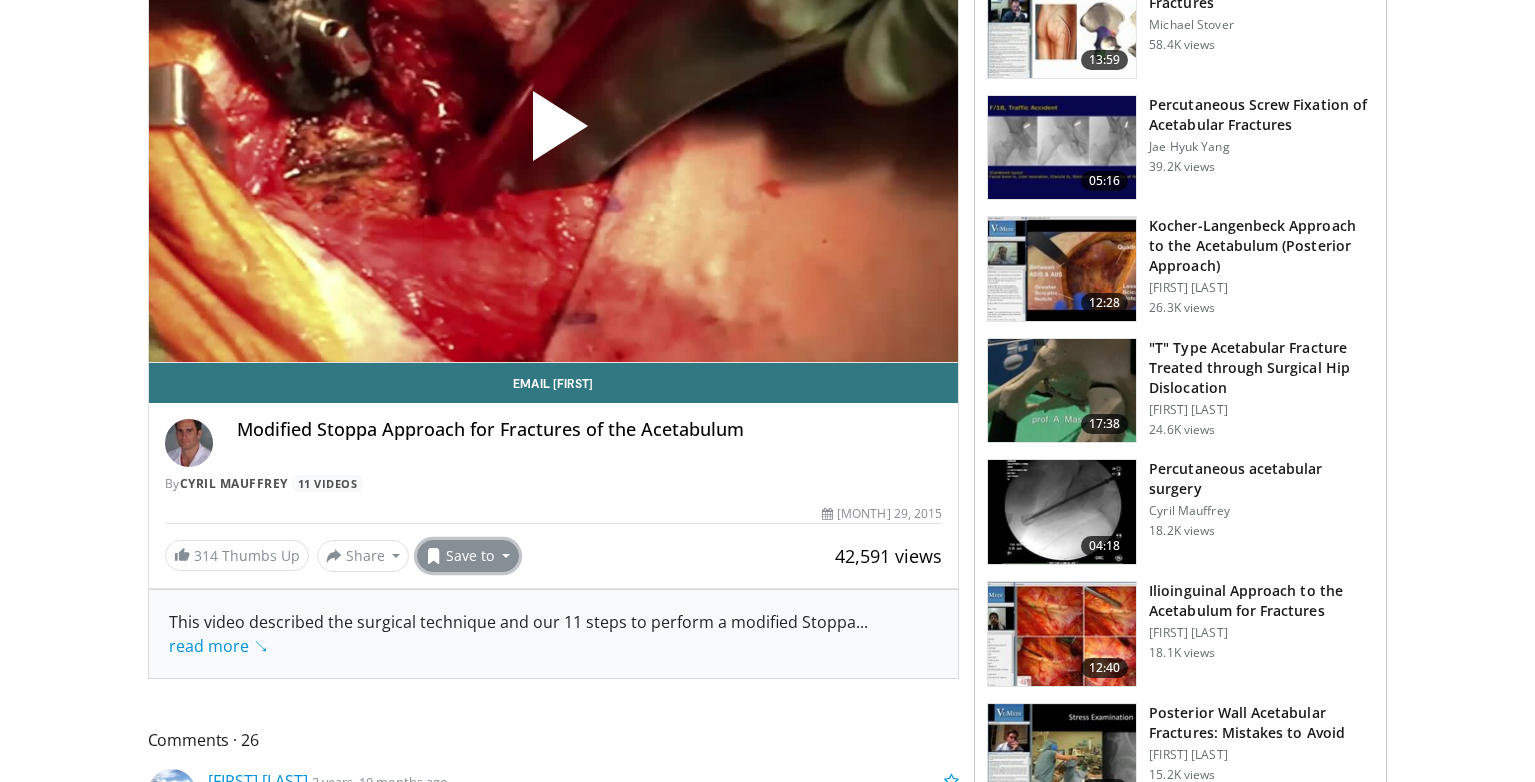 click on "Save to" at bounding box center [468, 556] 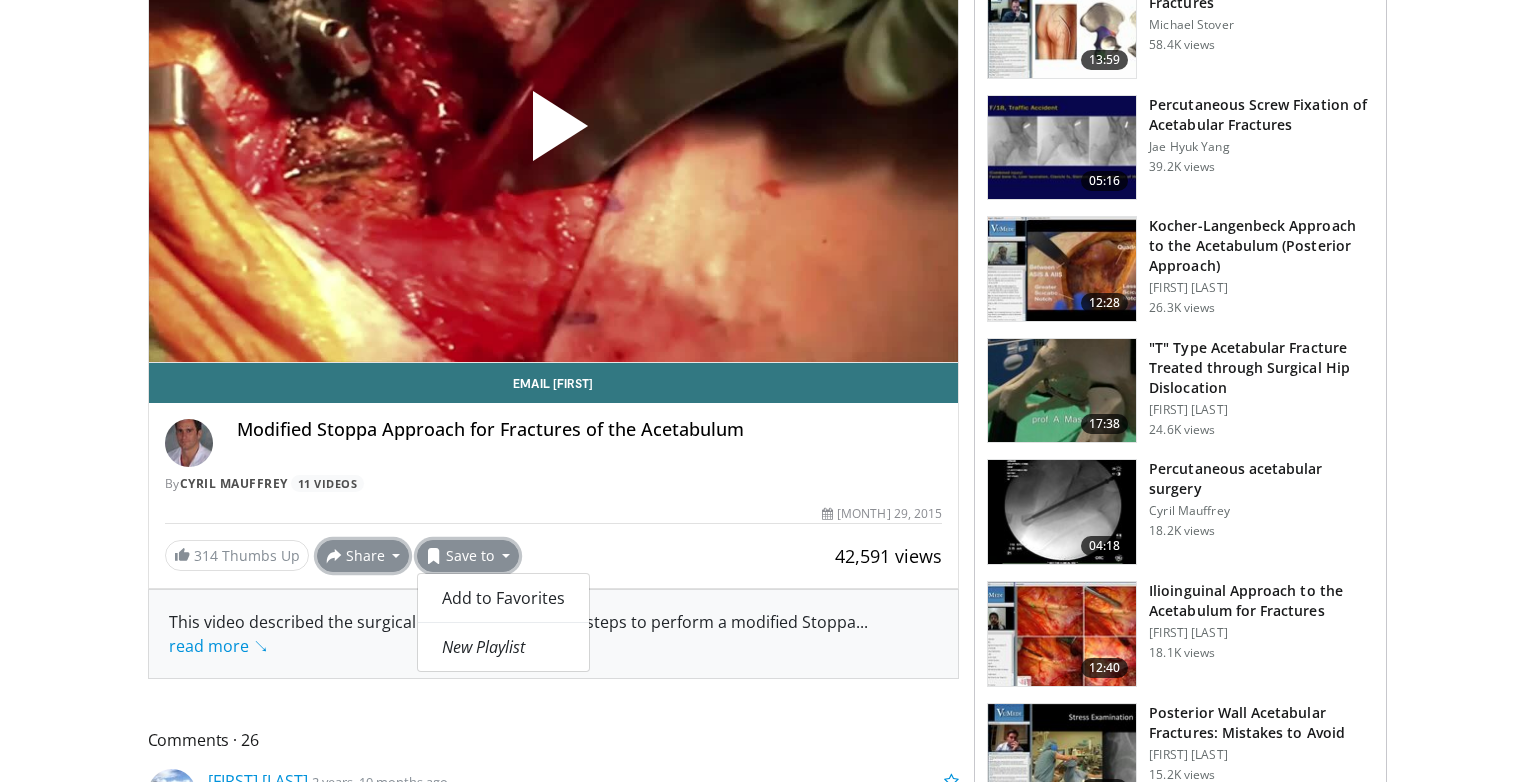 click on "Share" at bounding box center (363, 556) 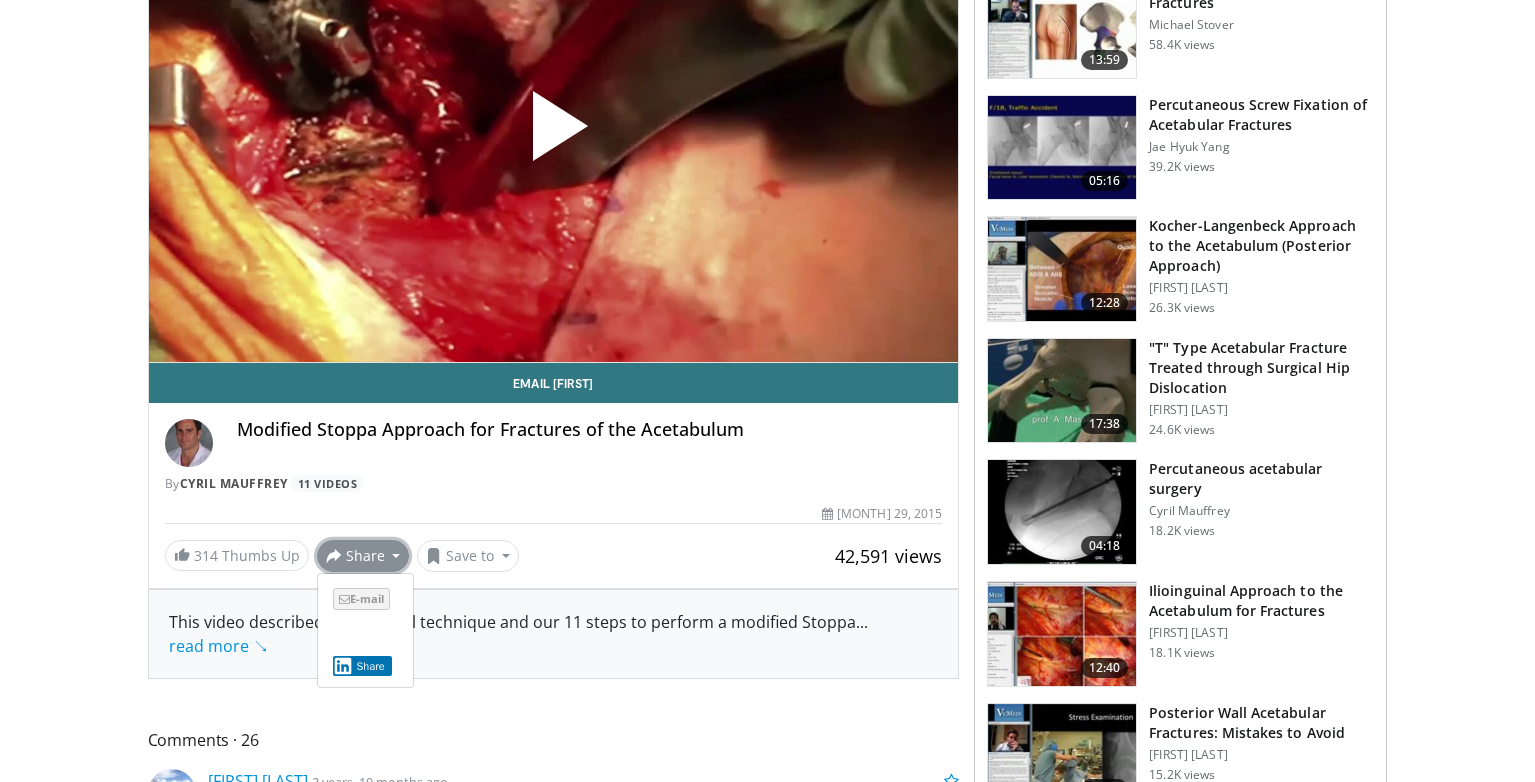 click on "E-mail" at bounding box center (361, 599) 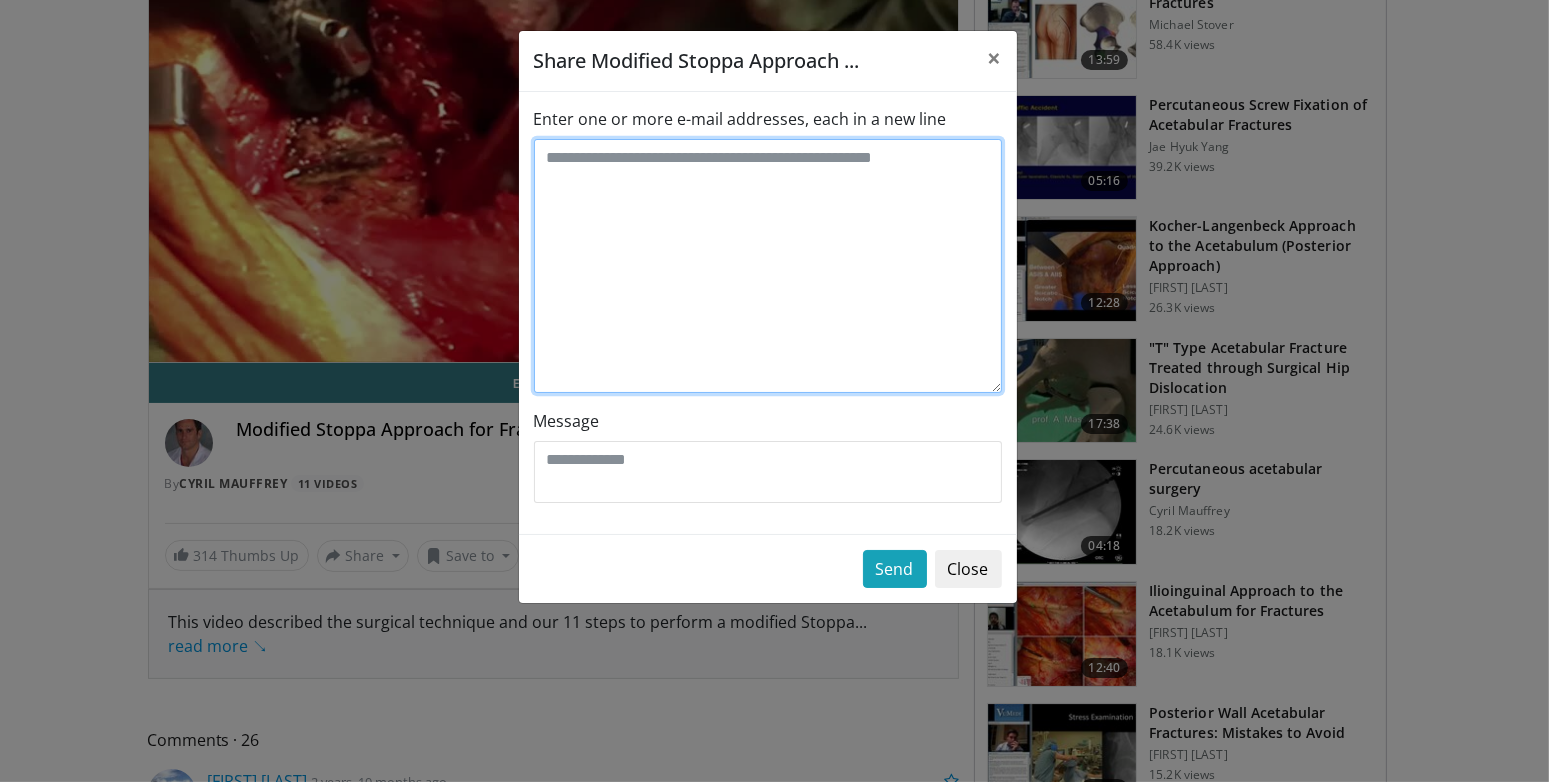 click on "Enter one or more e-mail addresses, each in a new line" at bounding box center [768, 266] 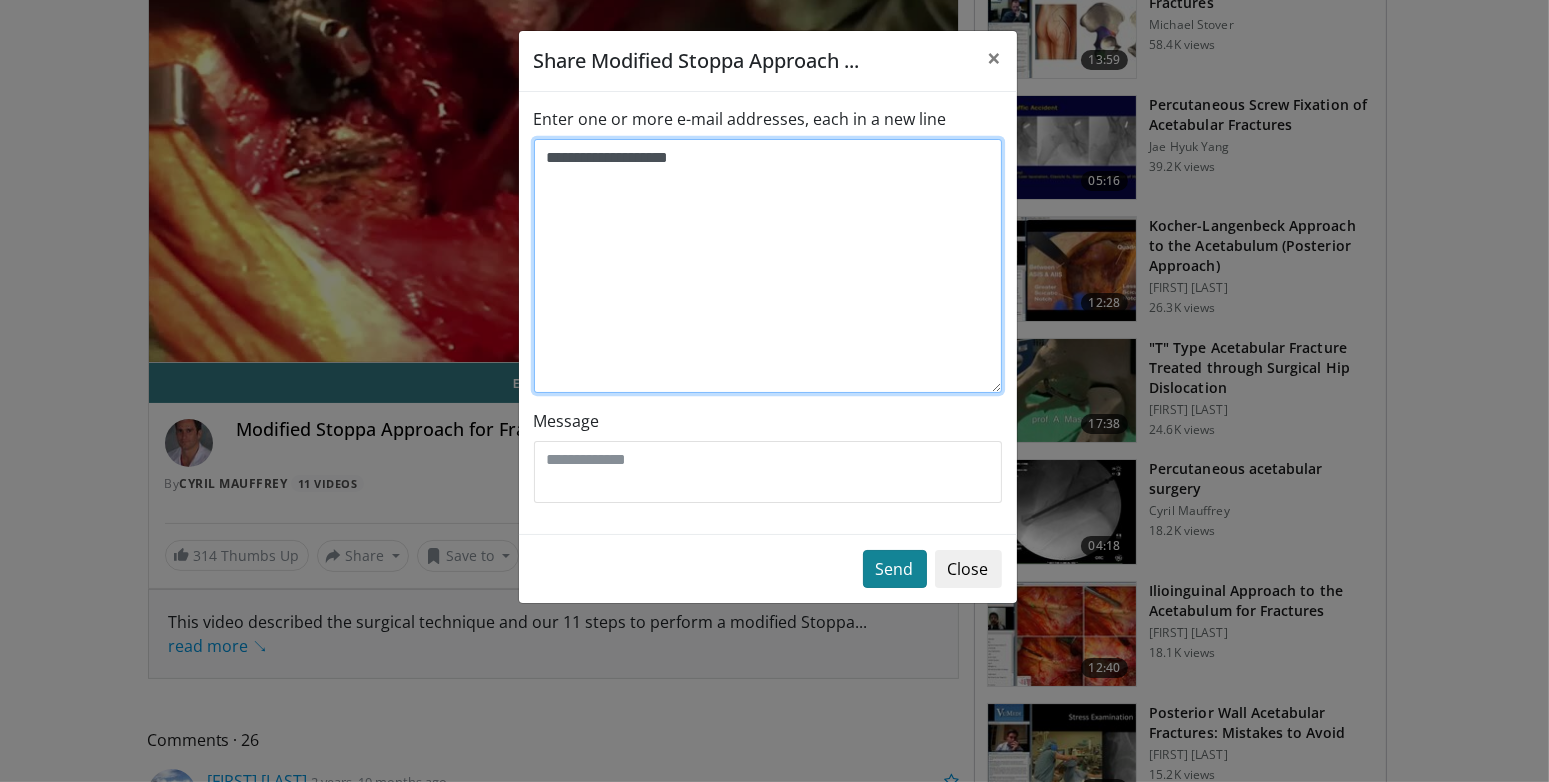 type on "**********" 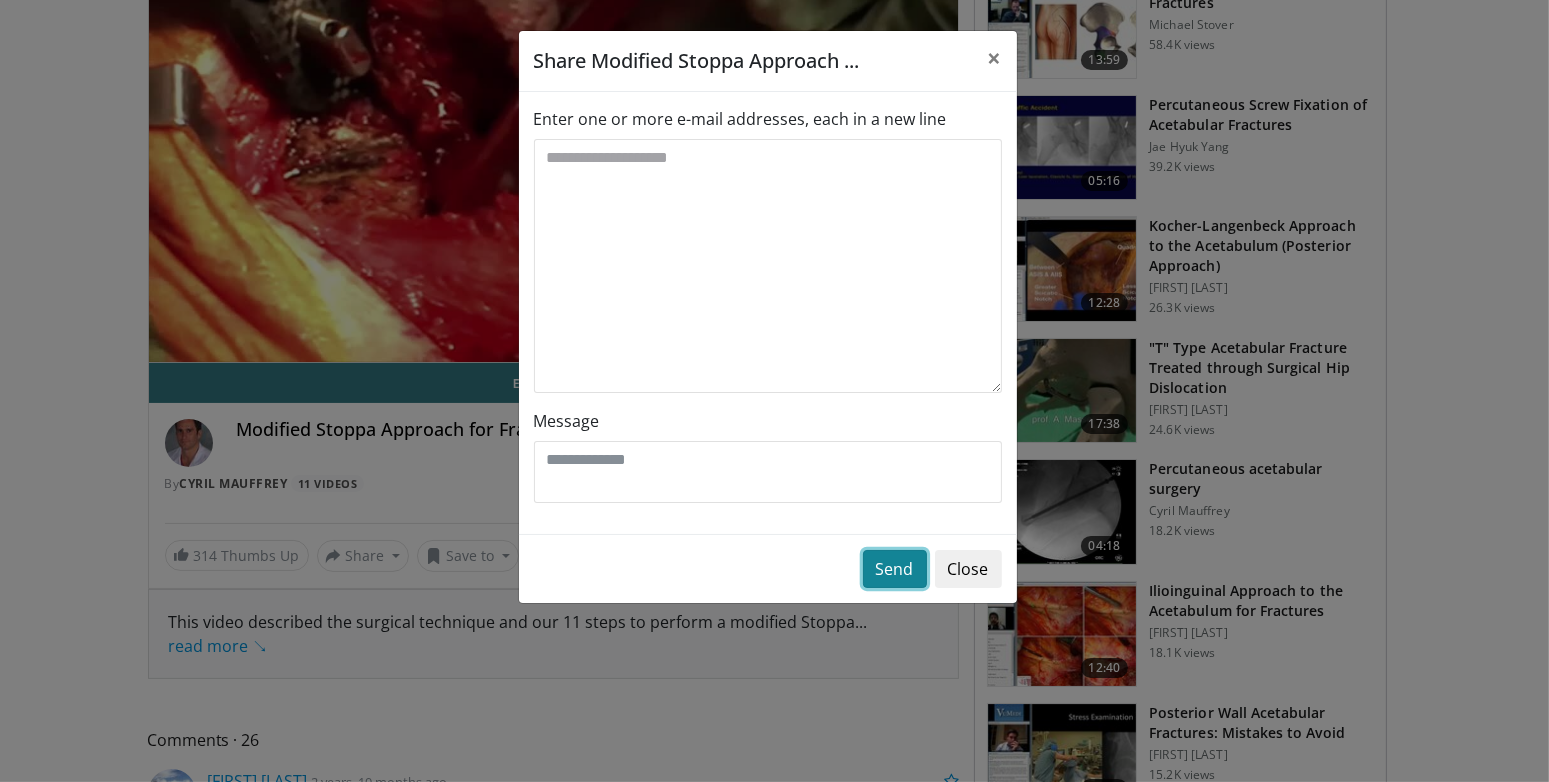 click on "Send" at bounding box center (895, 569) 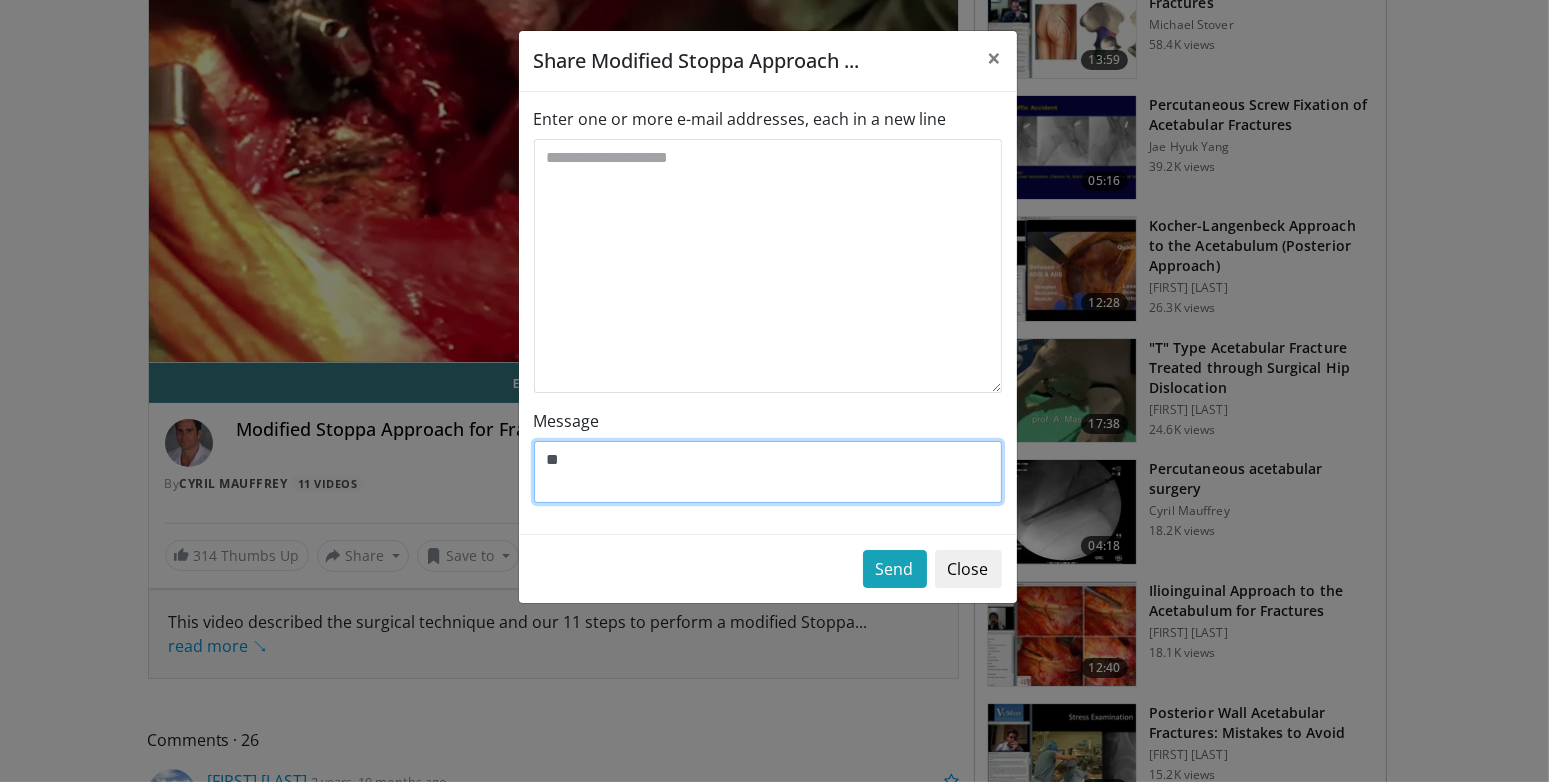 type on "*" 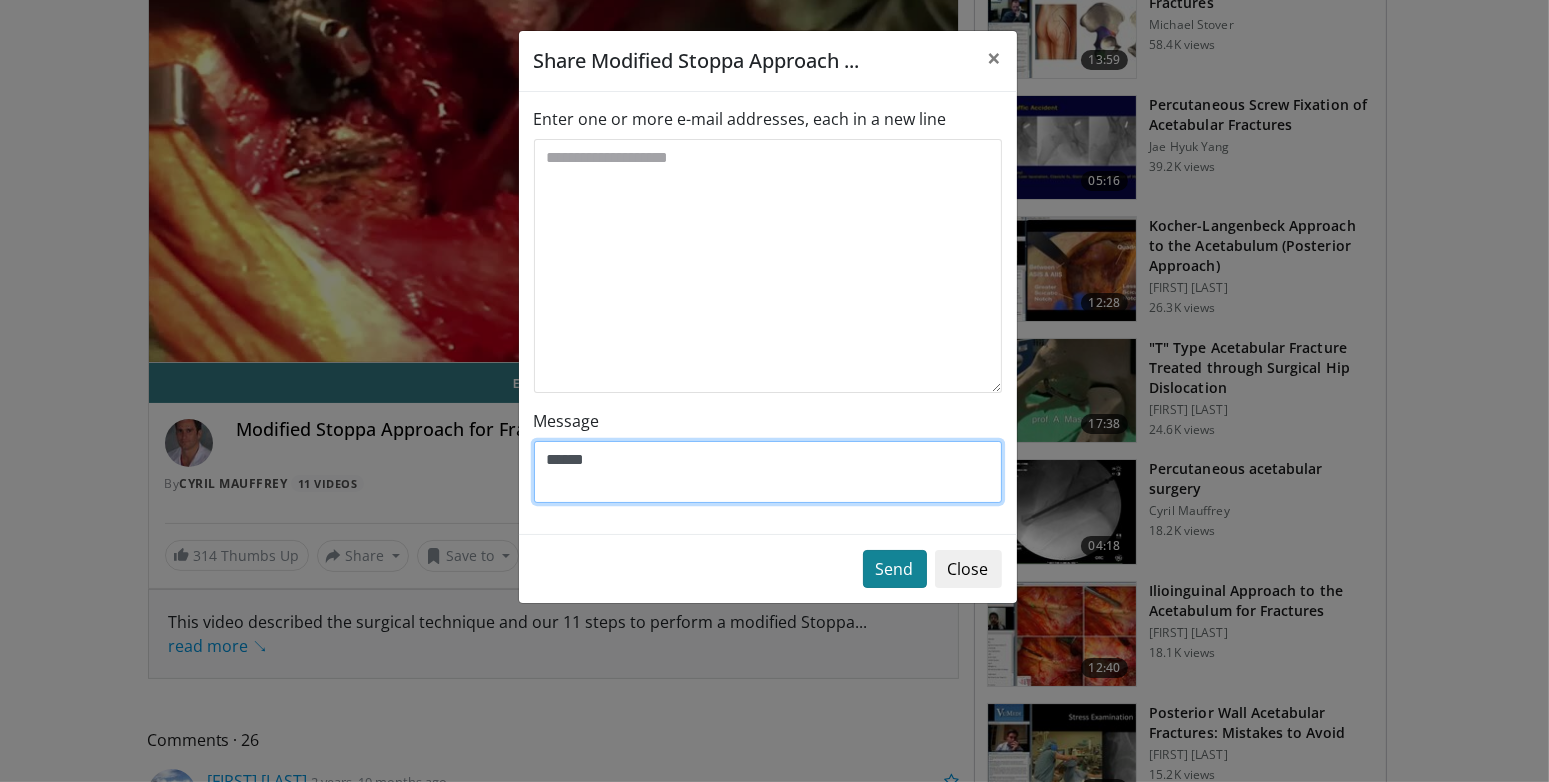 type on "*****" 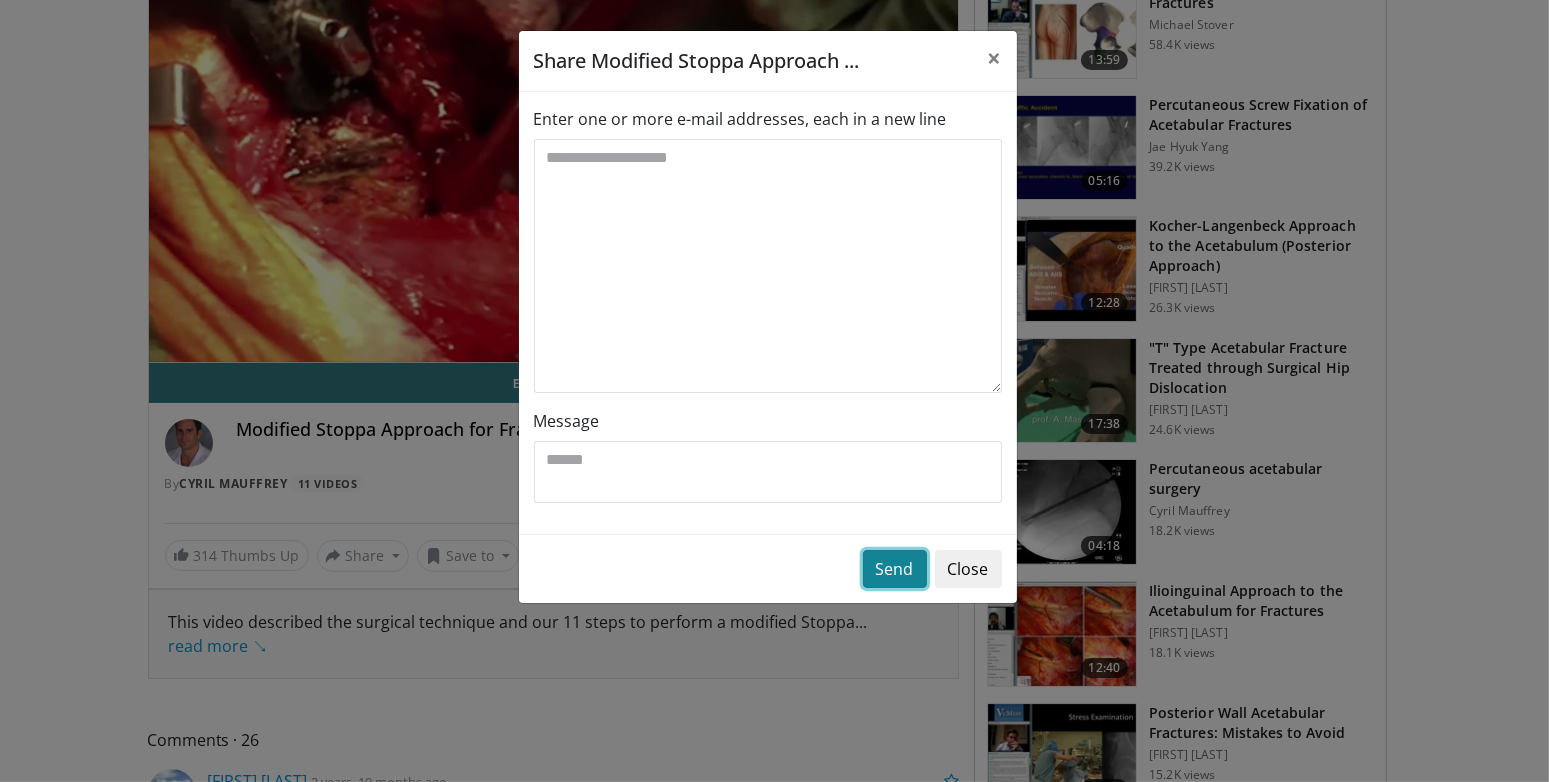 click on "Send" at bounding box center (895, 569) 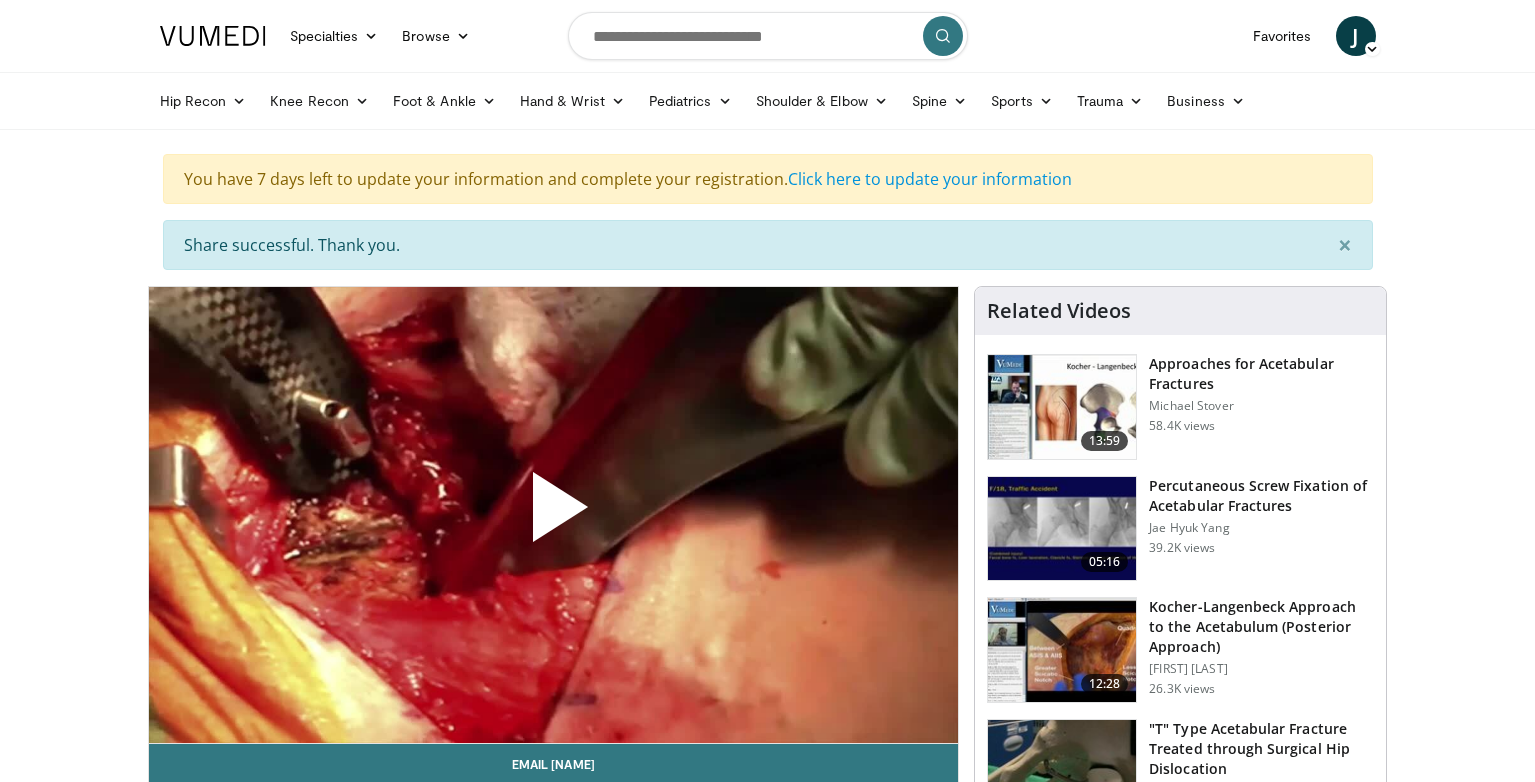 scroll, scrollTop: 0, scrollLeft: 0, axis: both 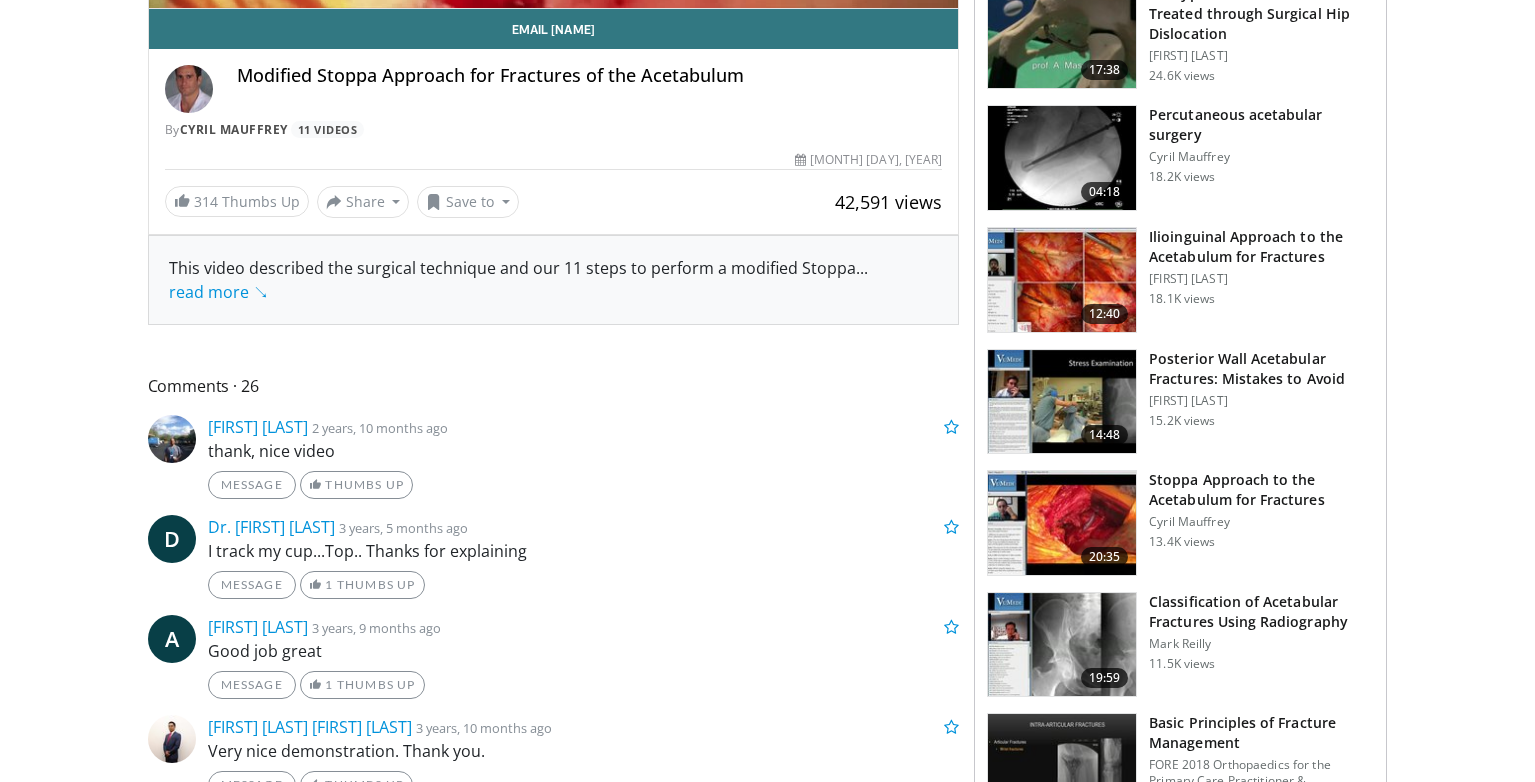 click on "Stoppa Approach to the Acetabulum for Fractures" at bounding box center [1261, 490] 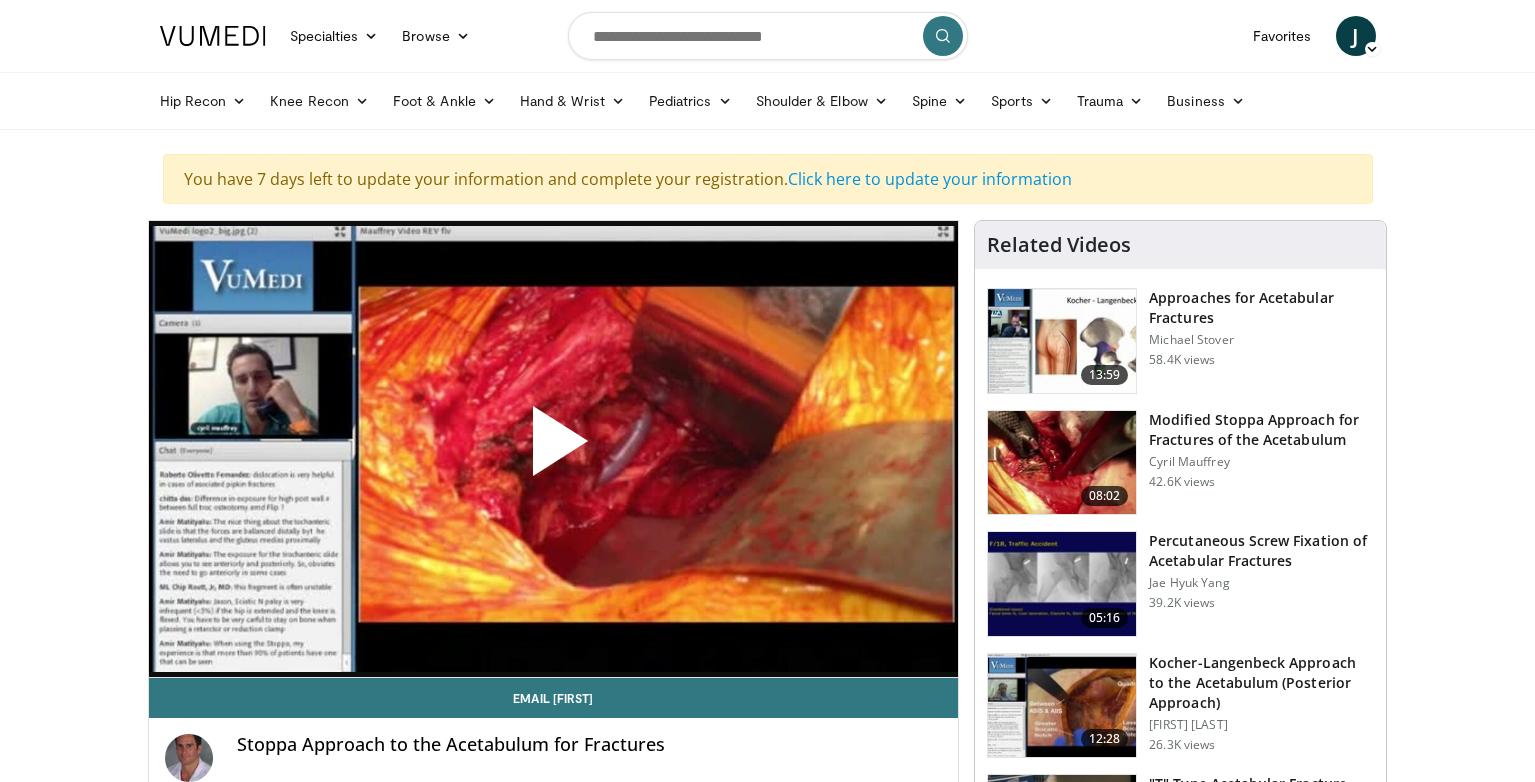 scroll, scrollTop: 0, scrollLeft: 0, axis: both 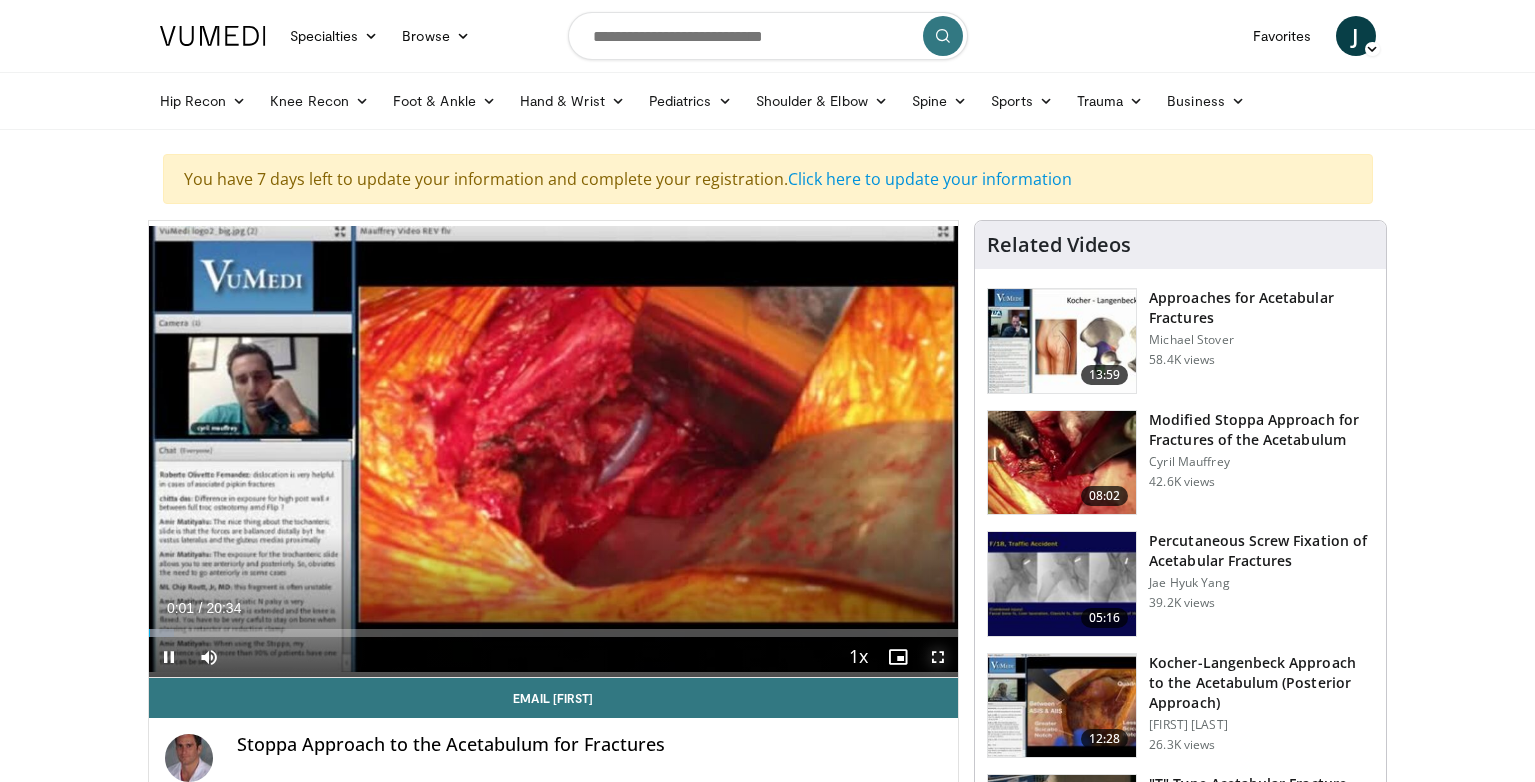 click at bounding box center [938, 657] 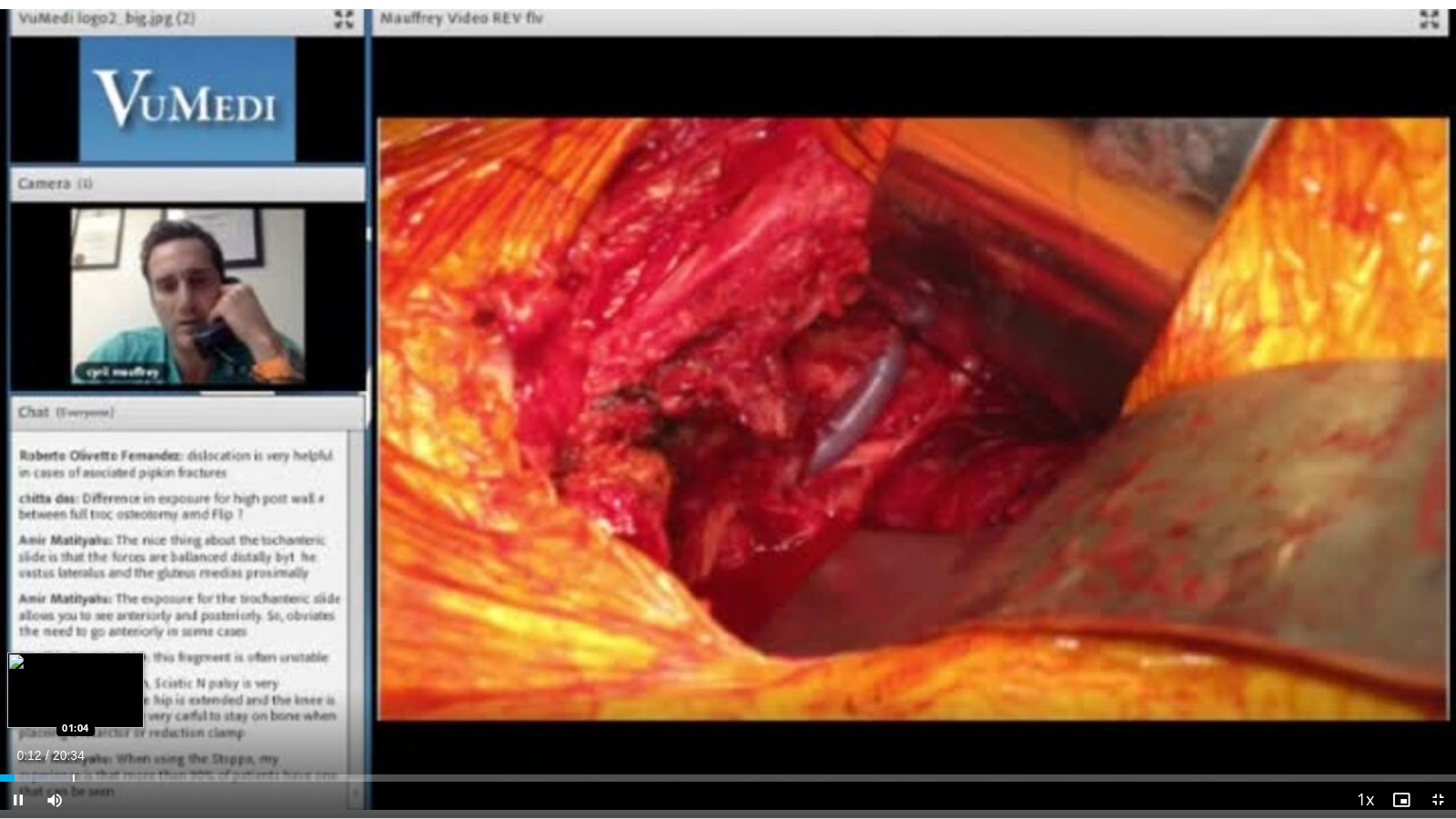 click at bounding box center (74, 778) 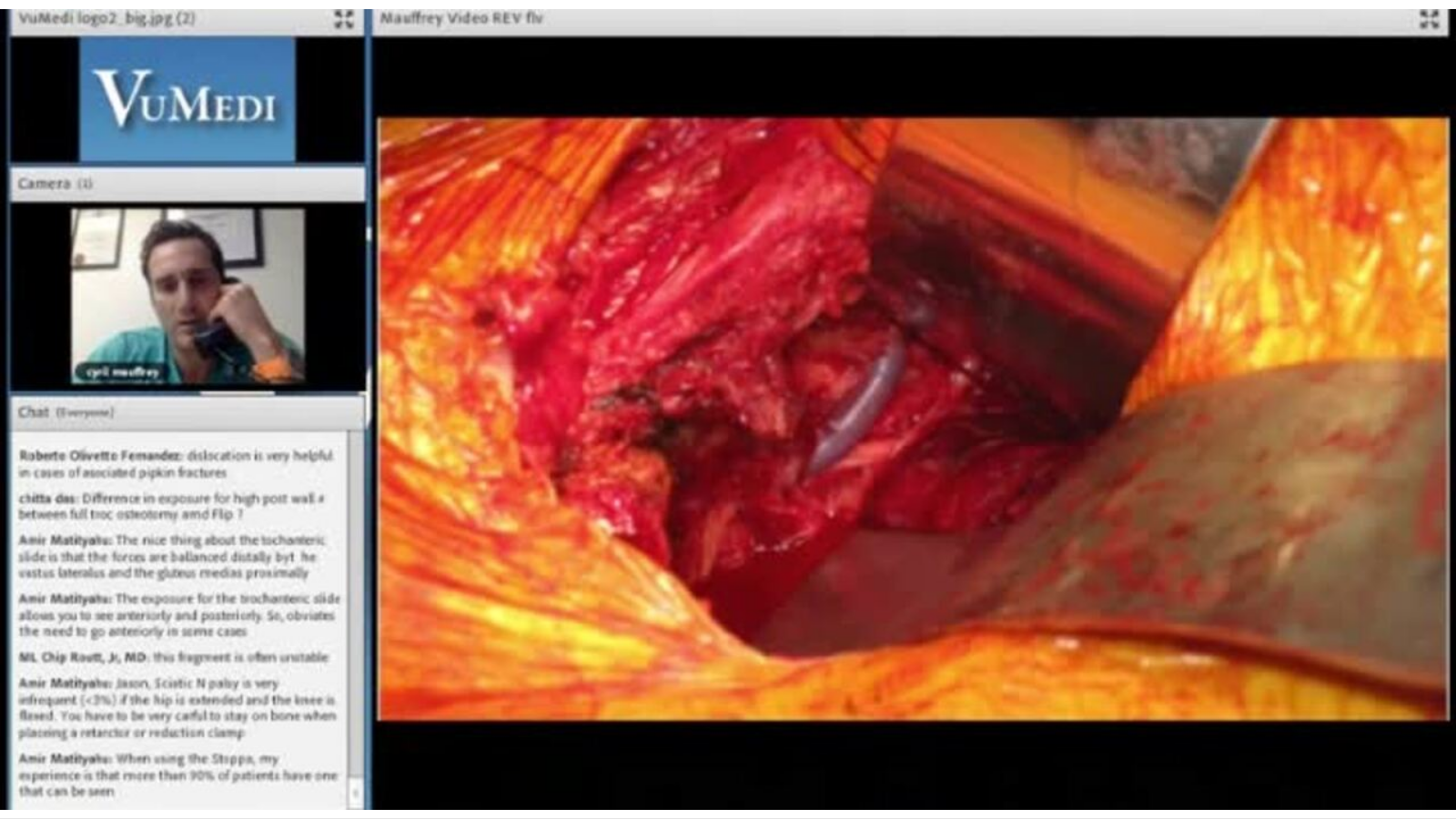 click on "10 seconds
Tap to unmute" at bounding box center [728, 409] 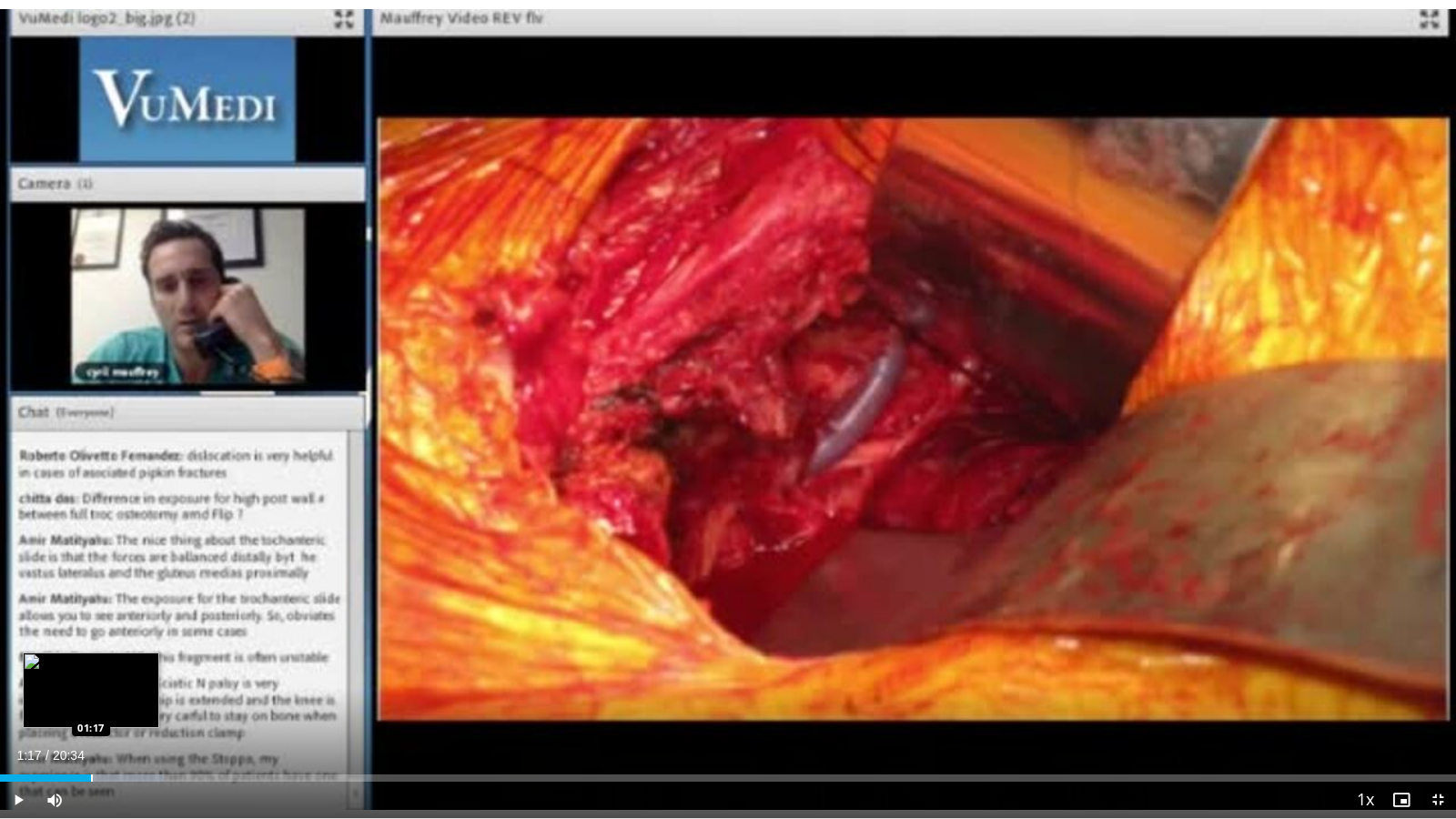 click at bounding box center (92, 778) 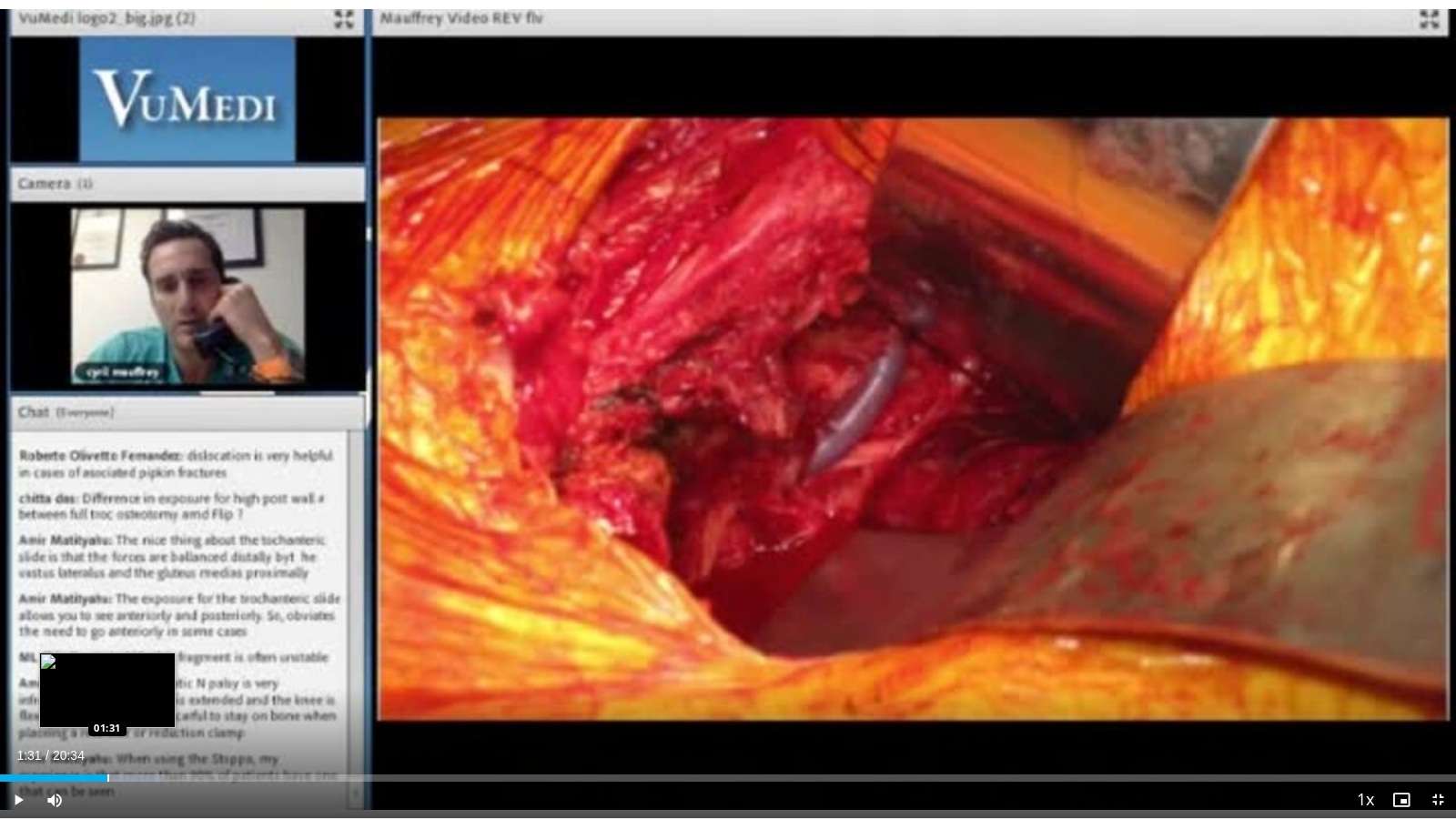 click at bounding box center (108, 778) 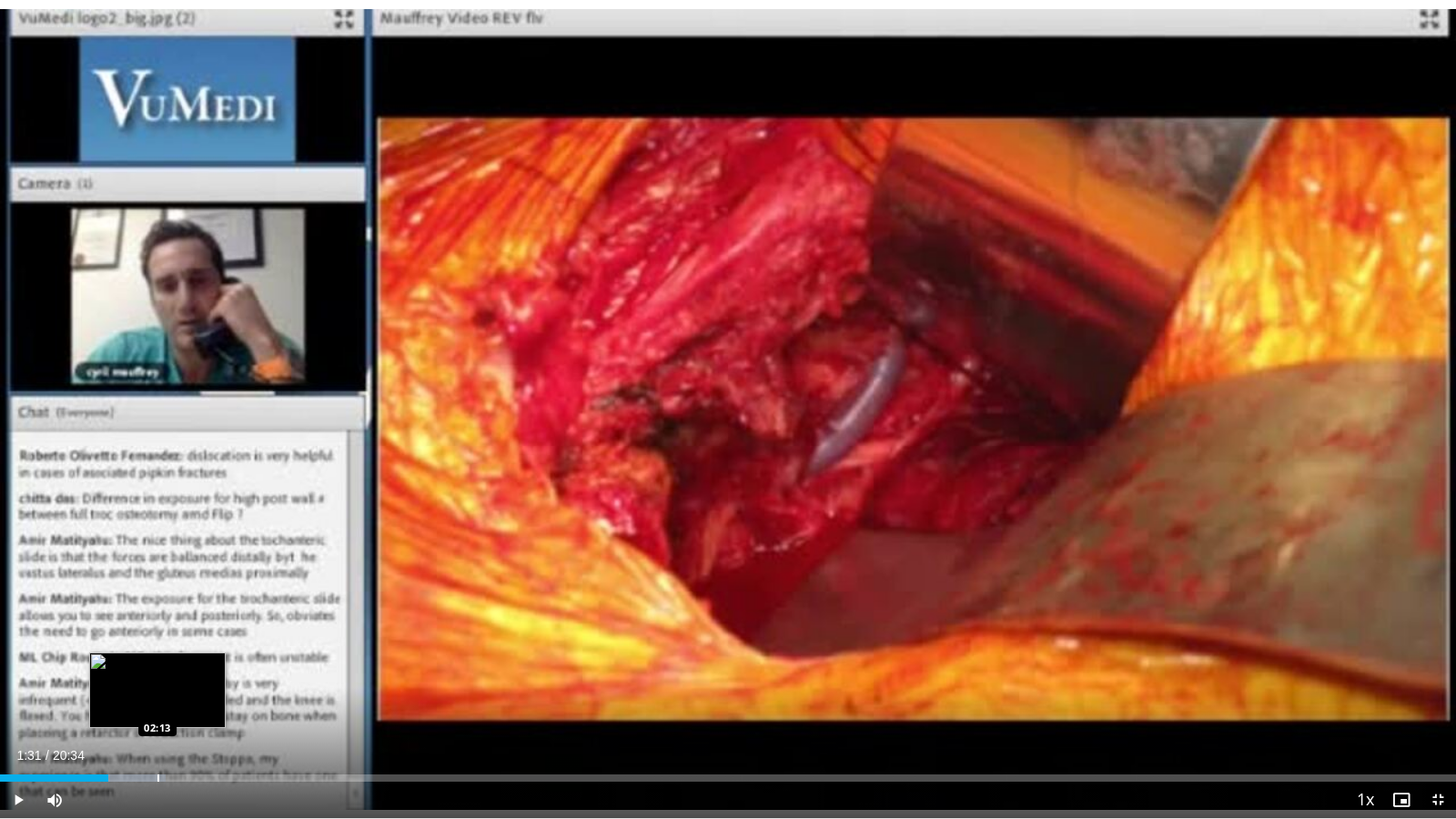 click at bounding box center (158, 778) 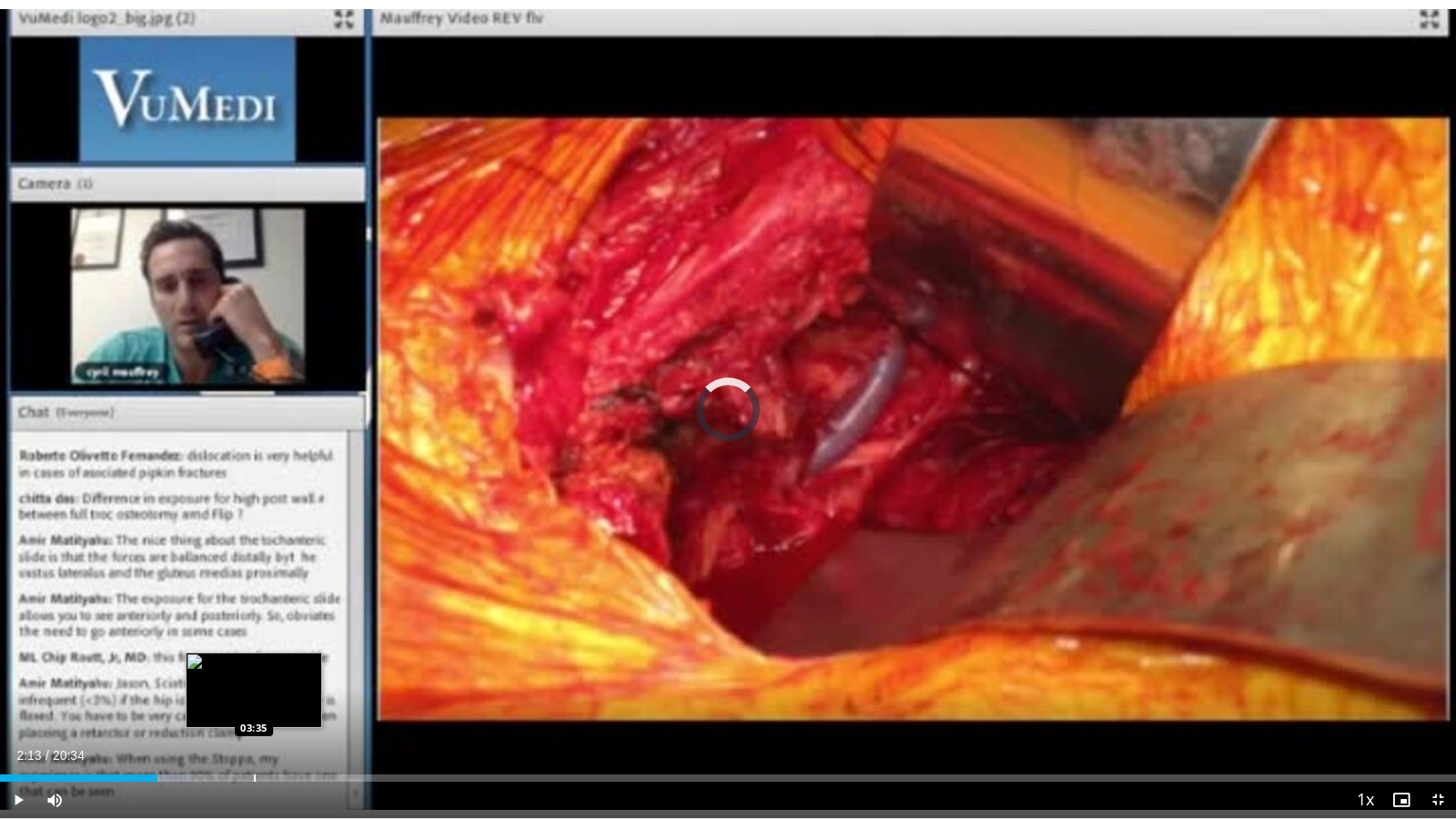 click at bounding box center [255, 778] 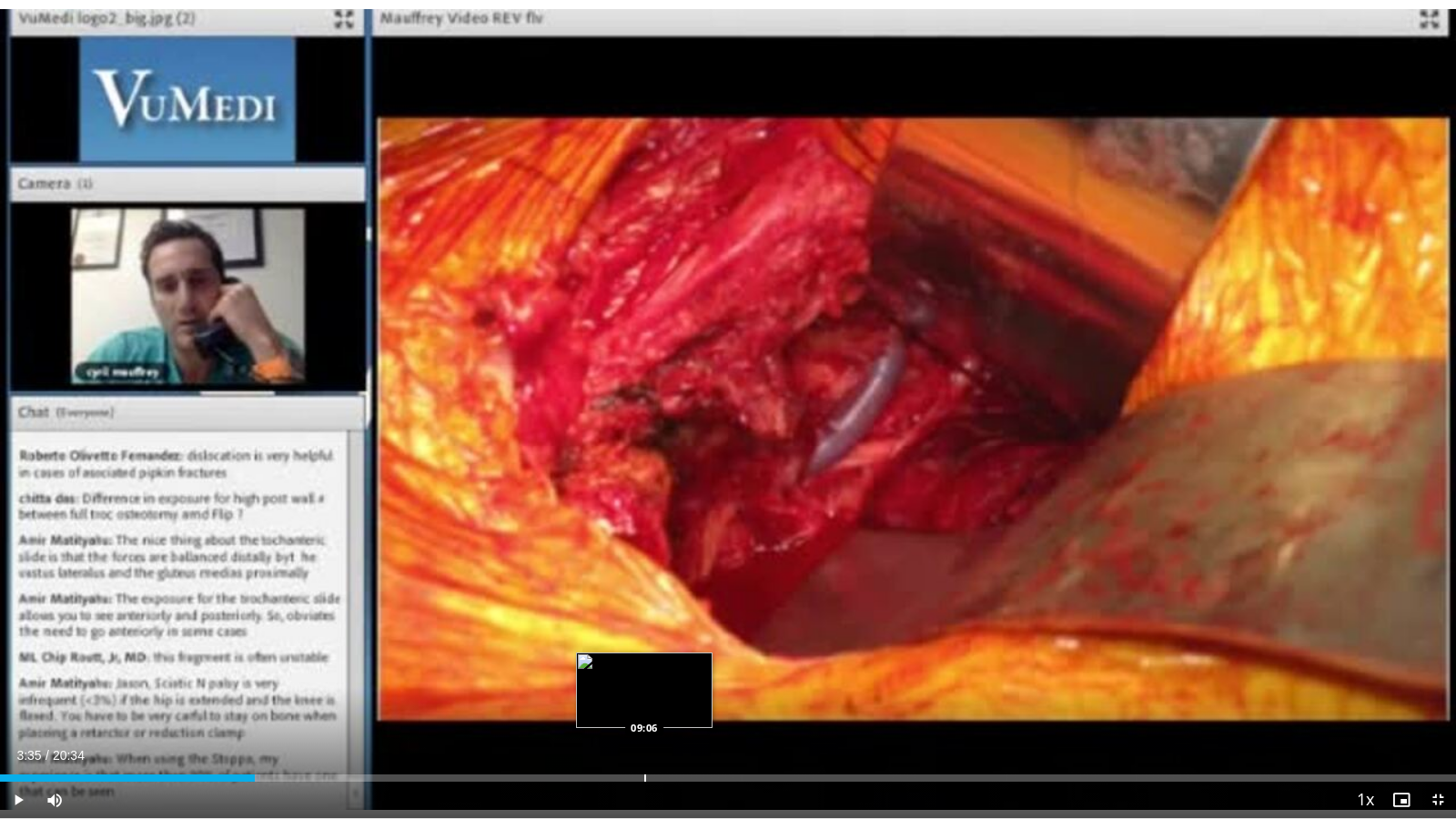 click at bounding box center (645, 778) 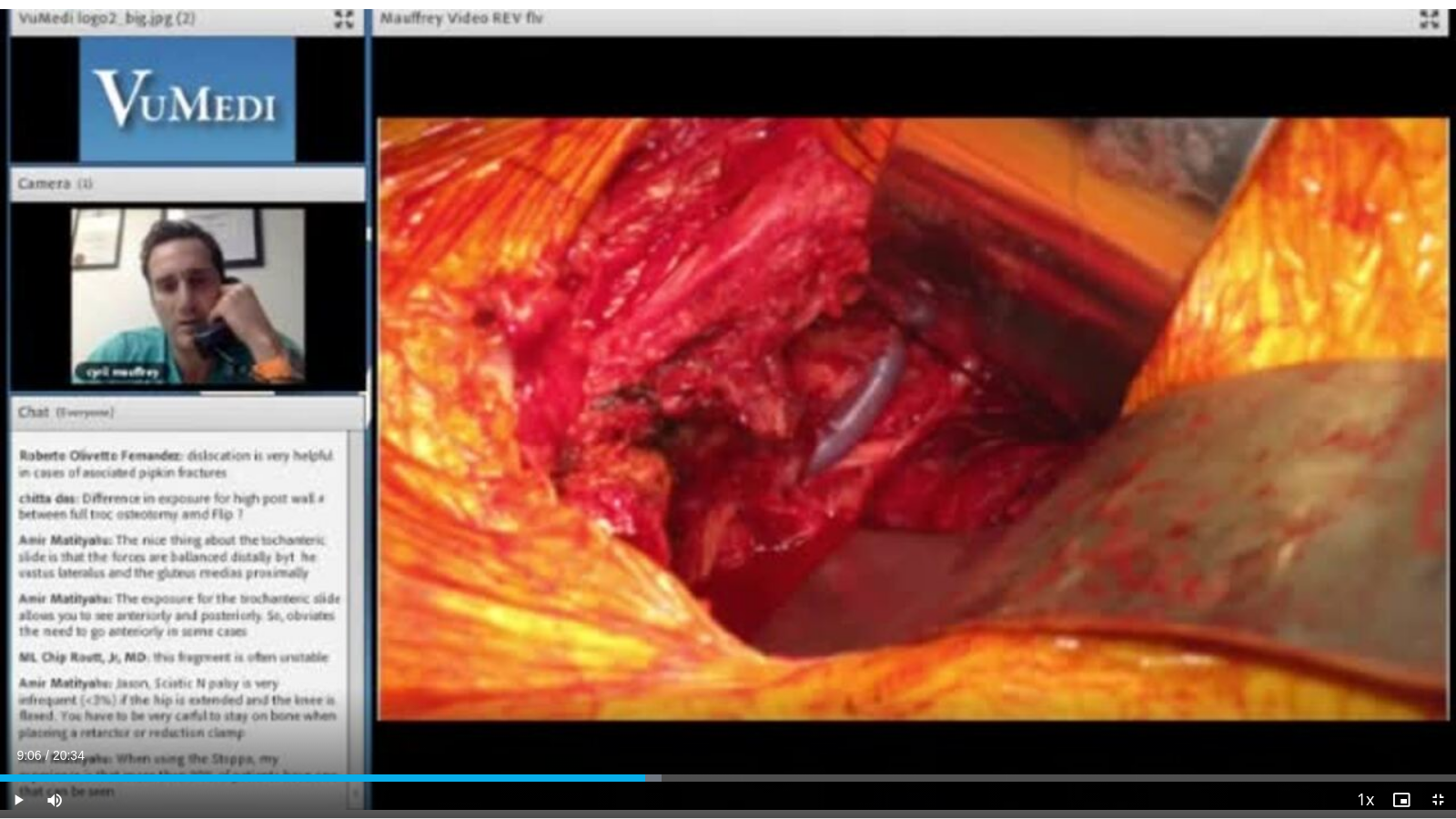 click on "Current Time  9:06 / Duration  20:34 Play Skip Backward Skip Forward Mute 16% Loaded :  45.42% 09:06 12:57 Stream Type  LIVE Seek to live, currently behind live LIVE   1x Playback Rate 0.5x 0.75x 1x , selected 1.25x 1.5x 1.75x 2x Chapters Chapters Descriptions descriptions off , selected Captions captions settings , opens captions settings dialog captions off , selected Audio Track en (Main) , selected Exit Fullscreen Enable picture-in-picture mode" at bounding box center (728, 800) 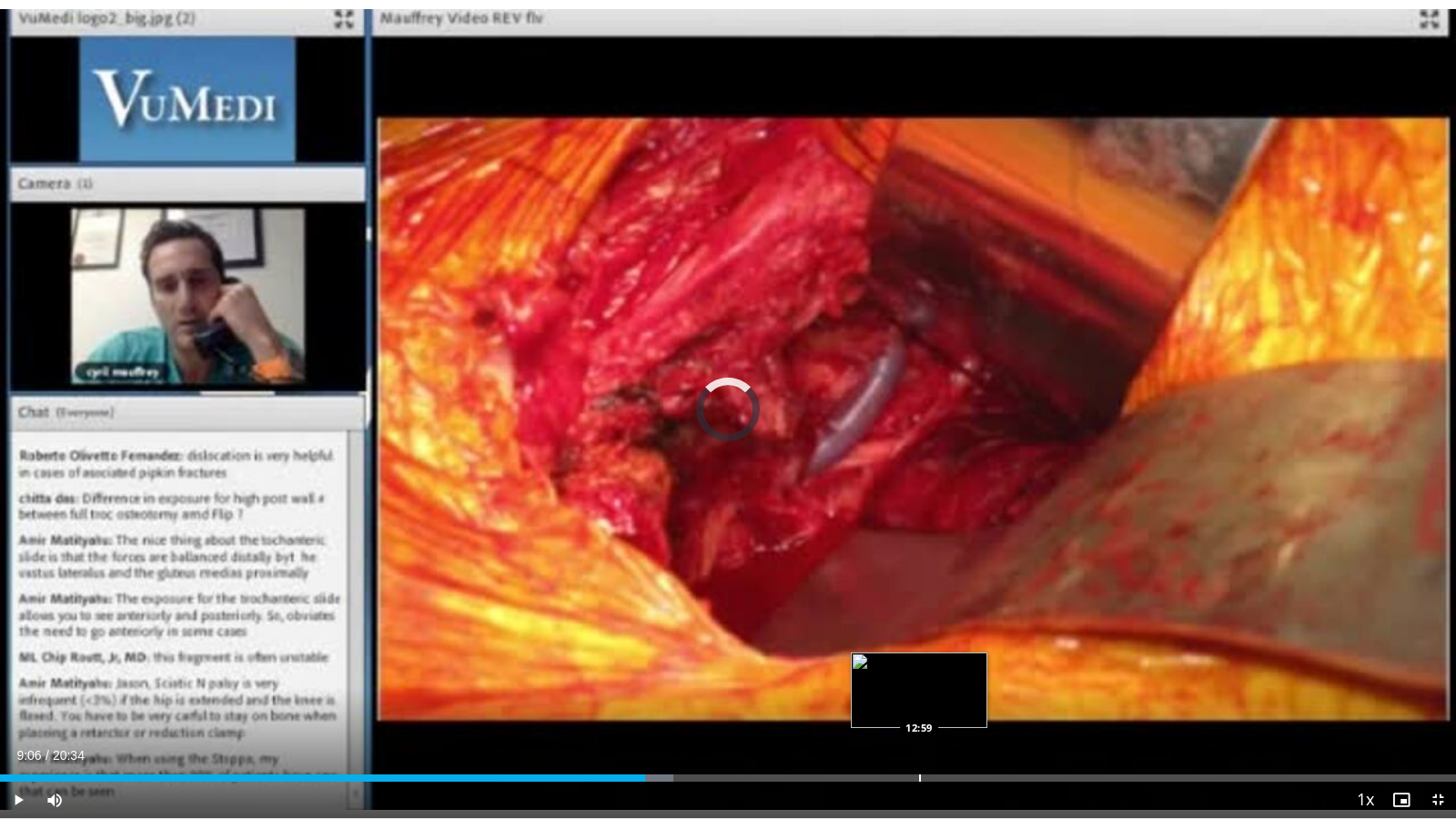 click at bounding box center [920, 778] 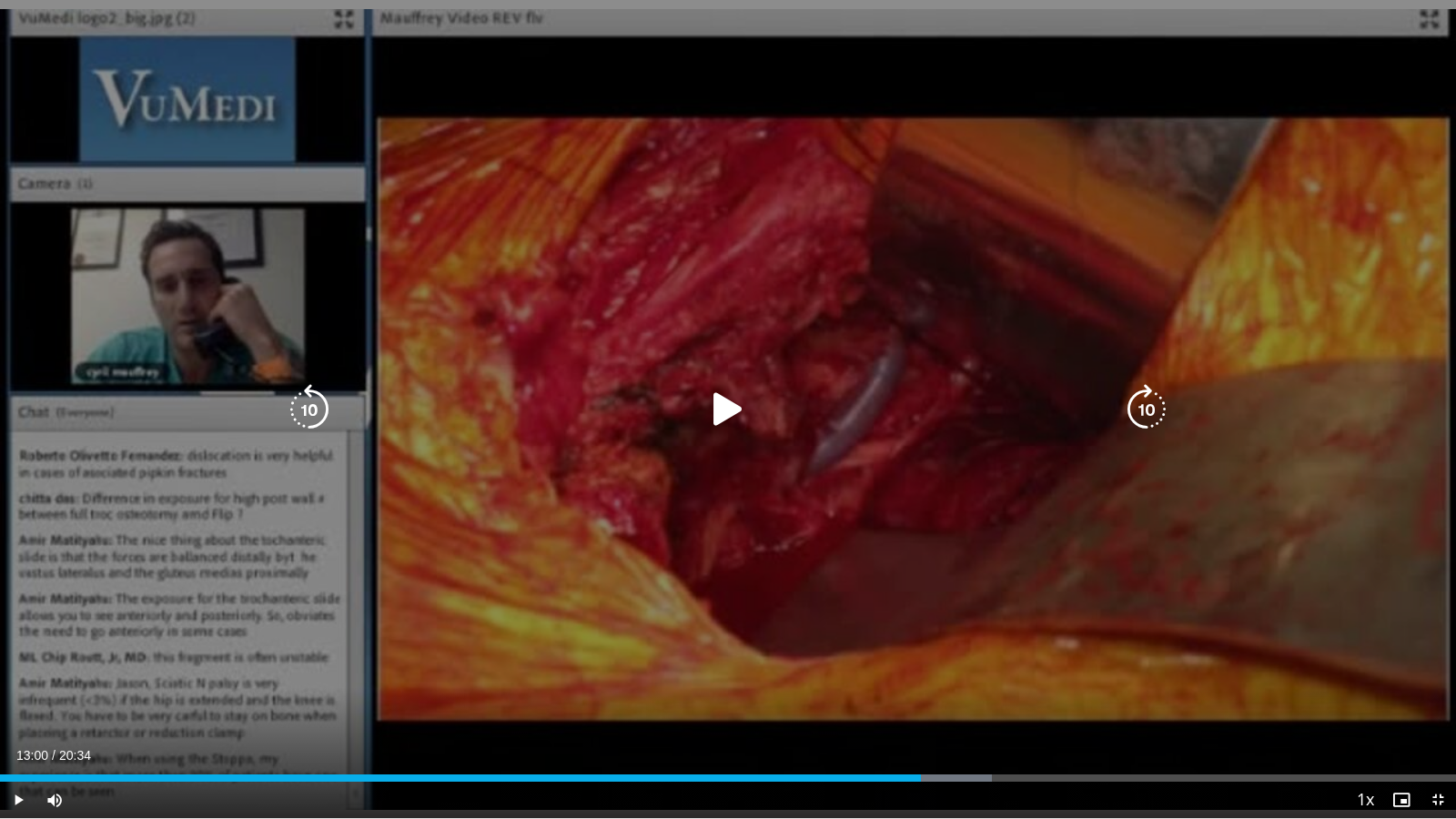 click at bounding box center (728, 410) 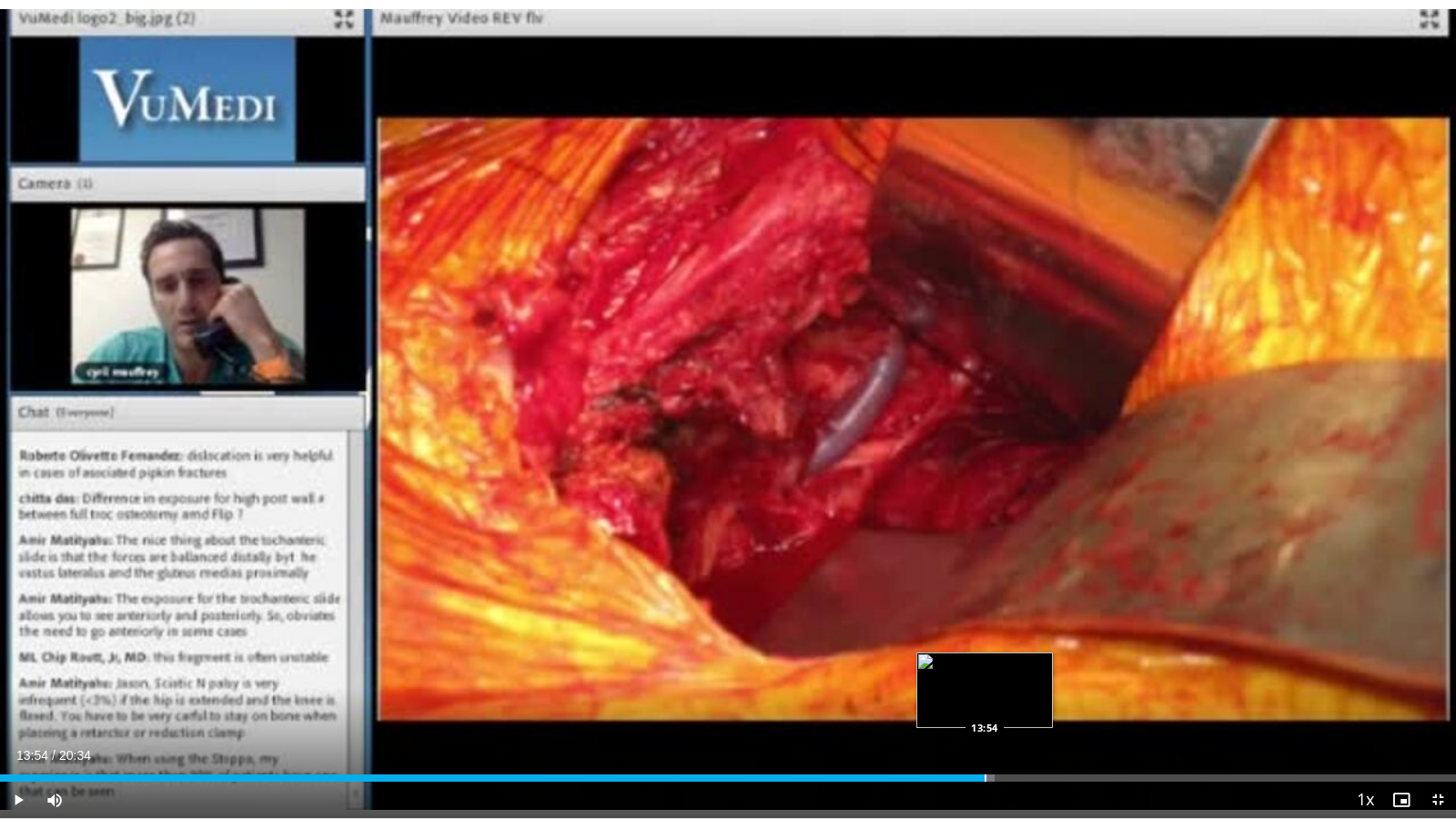 click on "Loaded :  68.32% 13:54 13:54" at bounding box center (728, 778) 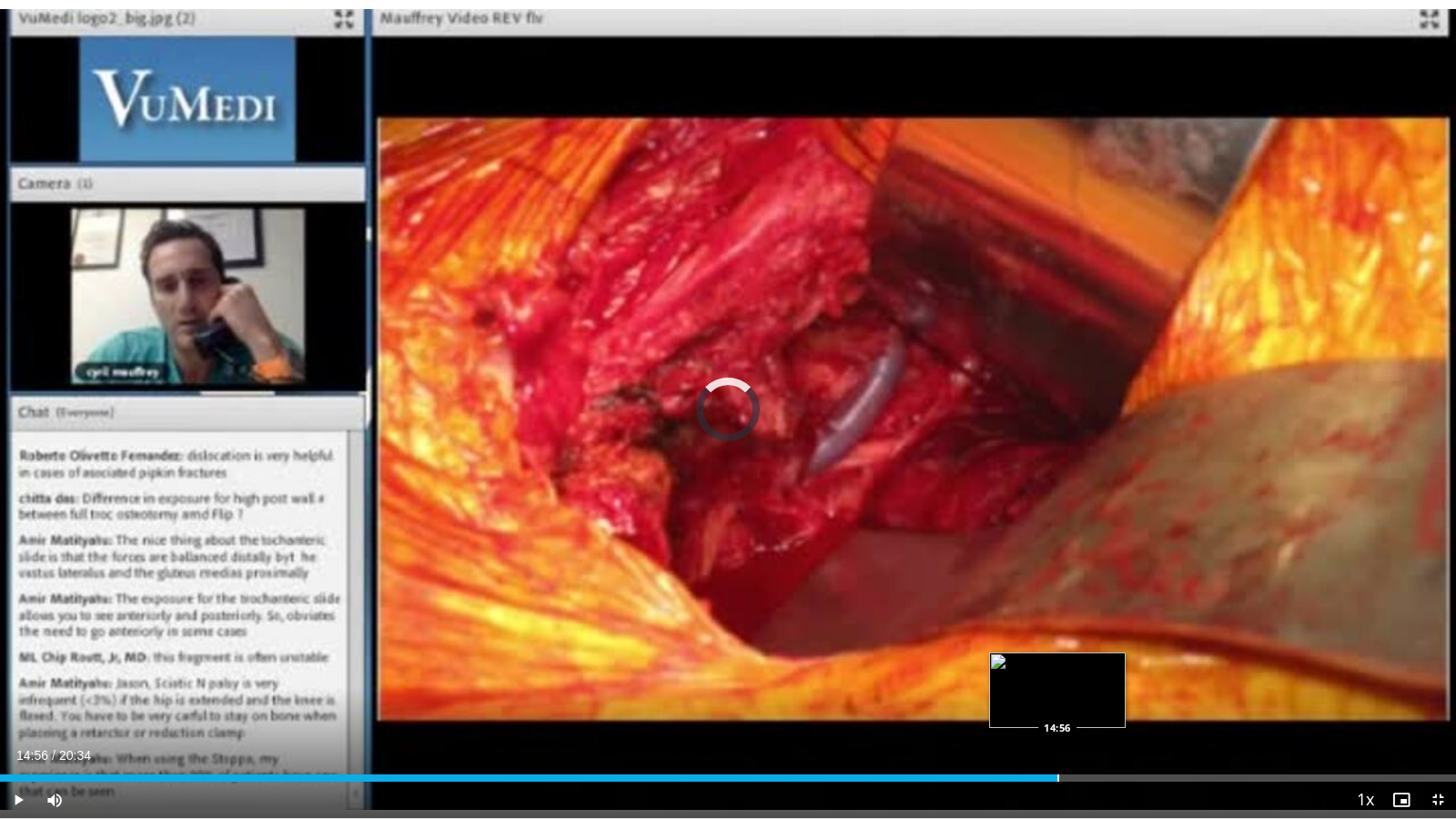 click on "Loaded :  69.13% 13:55 14:56" at bounding box center [728, 773] 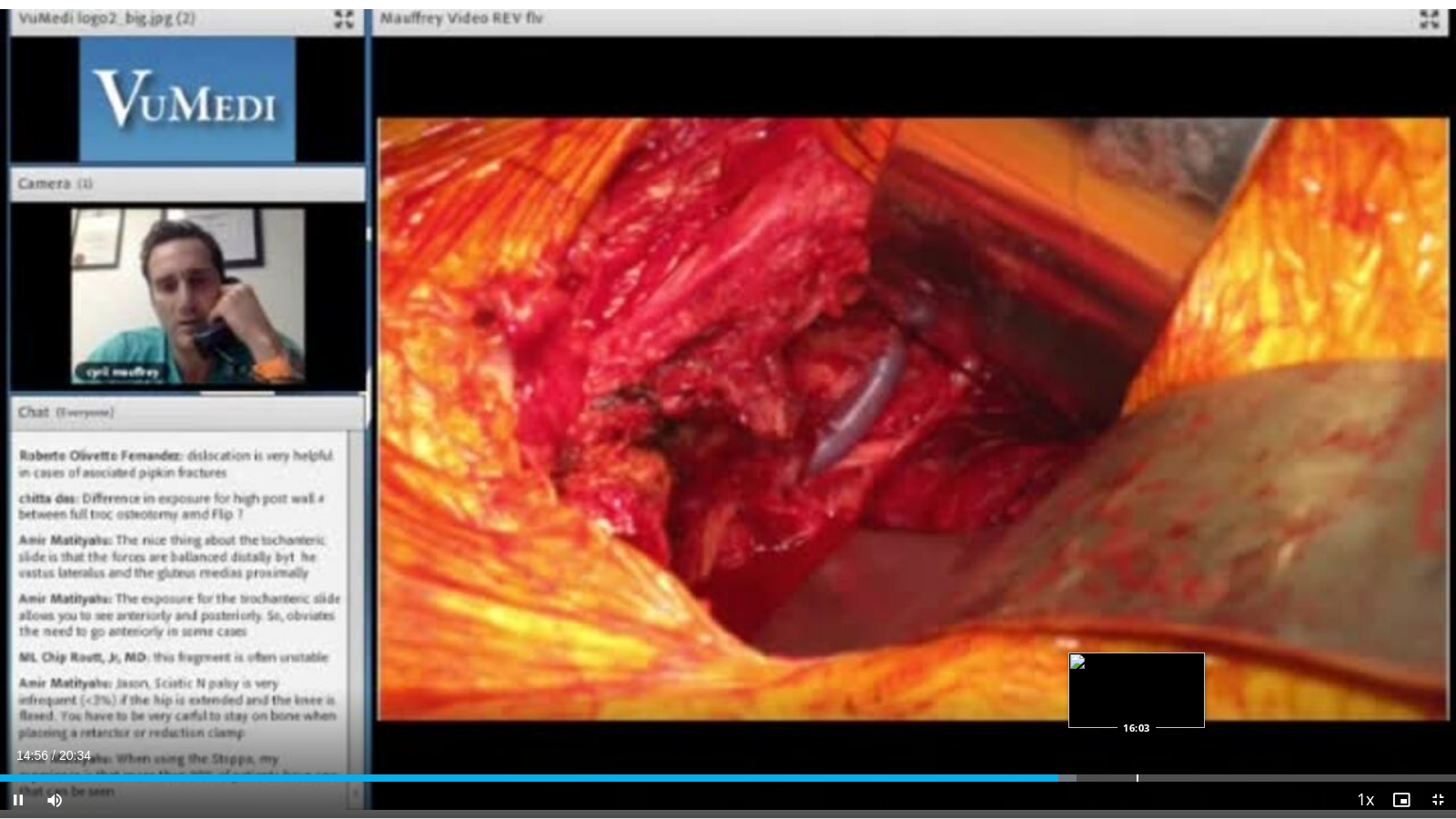 click on "Loaded :  73.95% 14:56 16:03" at bounding box center (728, 778) 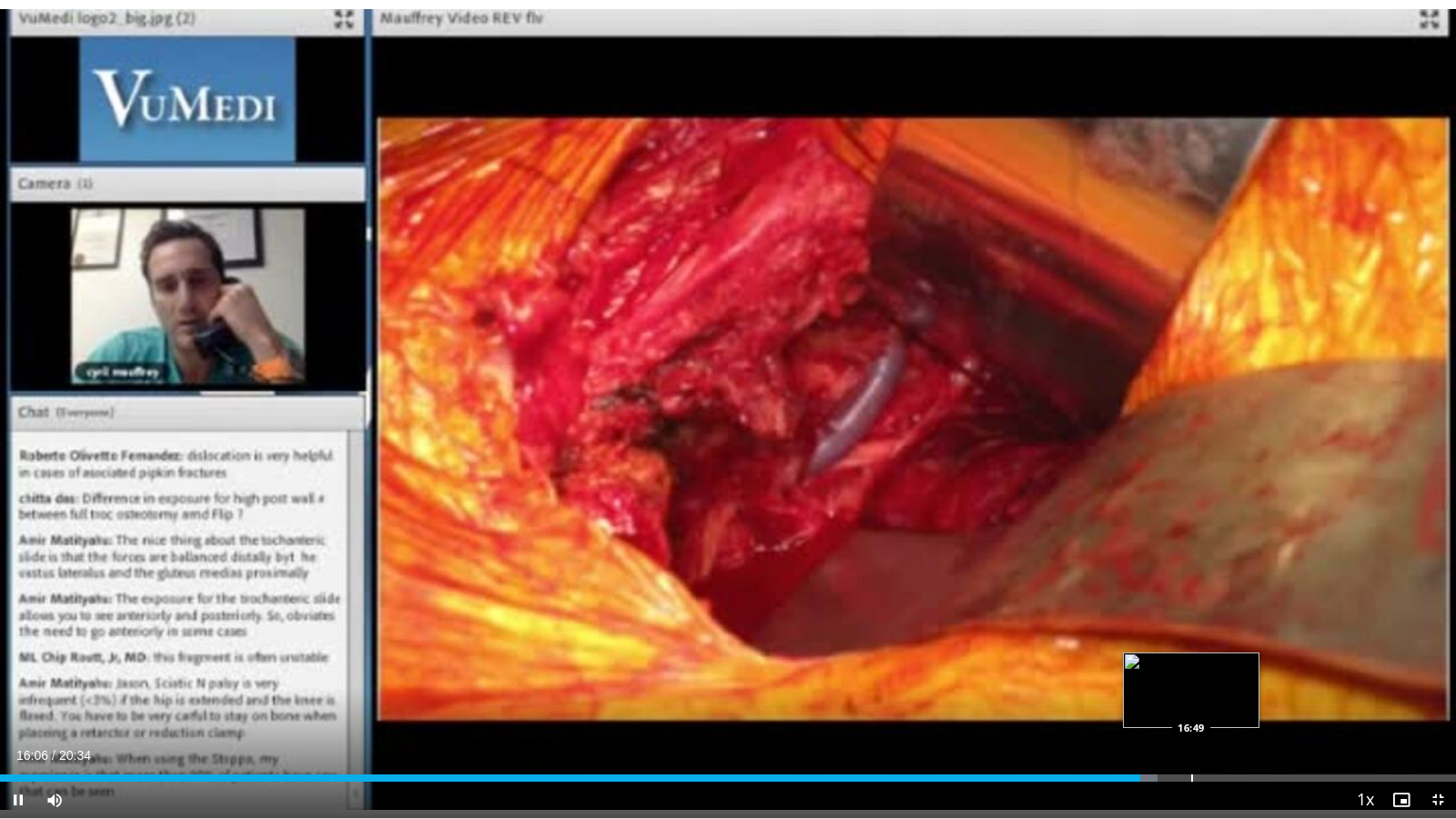 click at bounding box center [1192, 778] 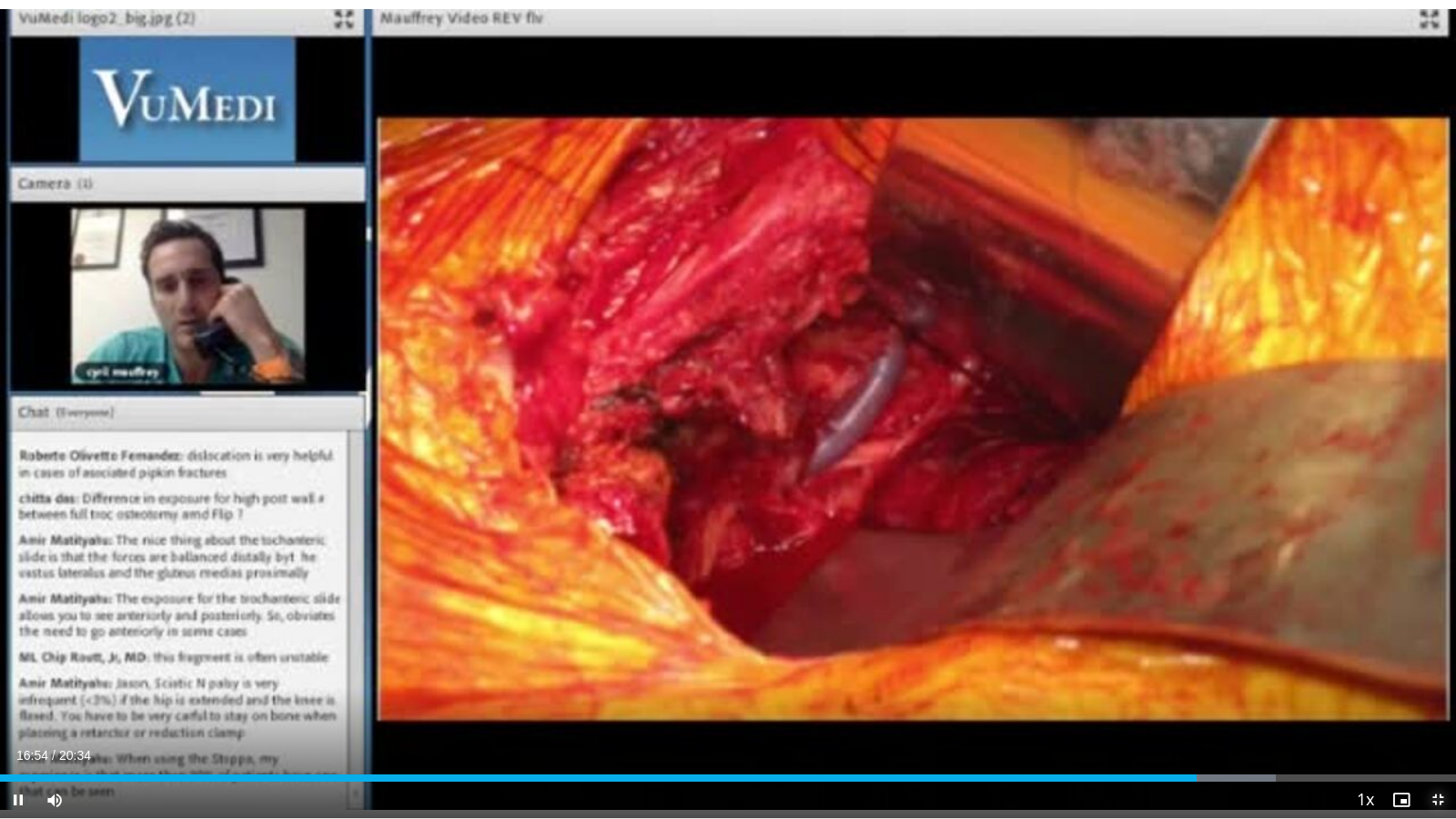 click at bounding box center (1438, 800) 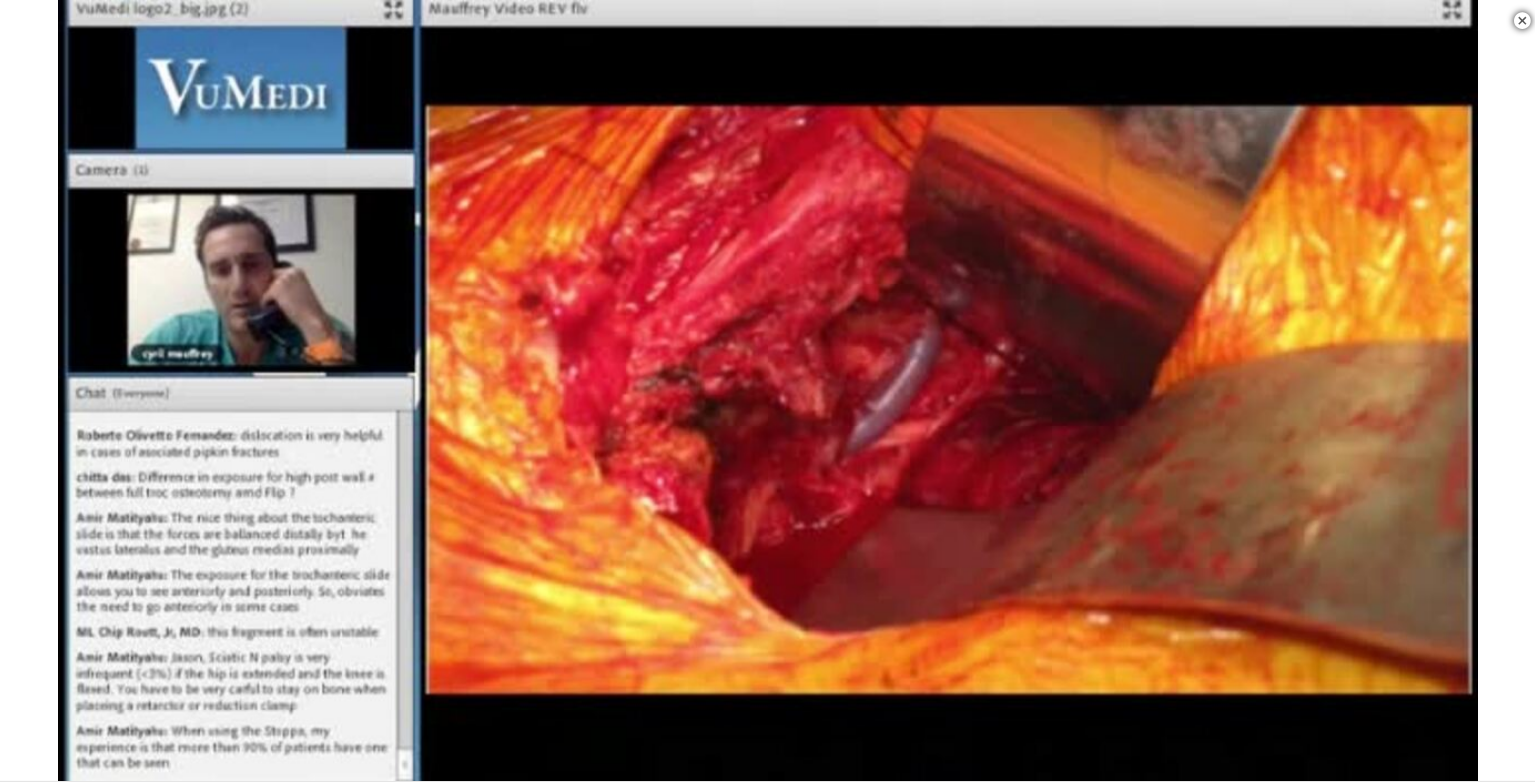 scroll, scrollTop: 945, scrollLeft: 0, axis: vertical 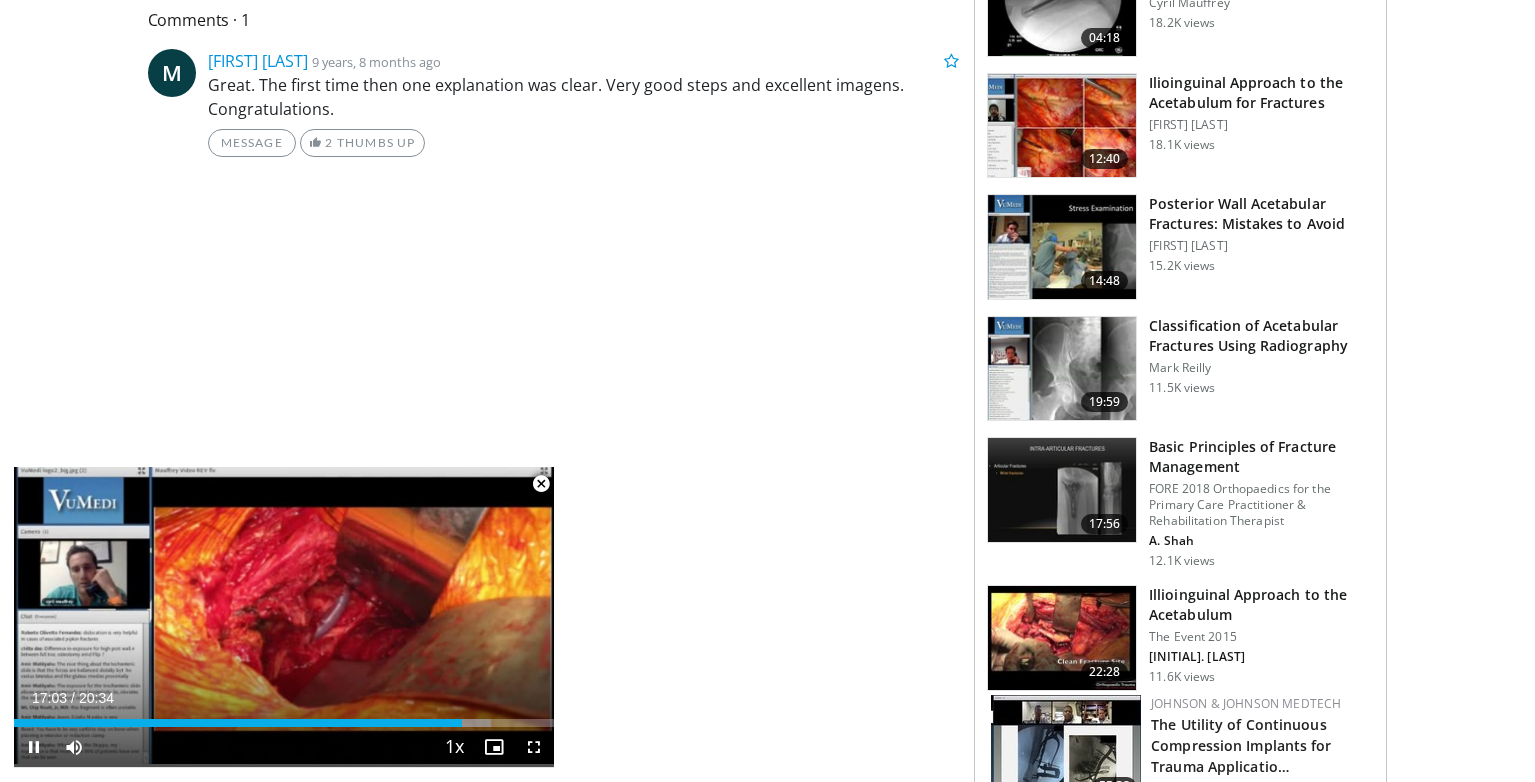 click at bounding box center [541, 484] 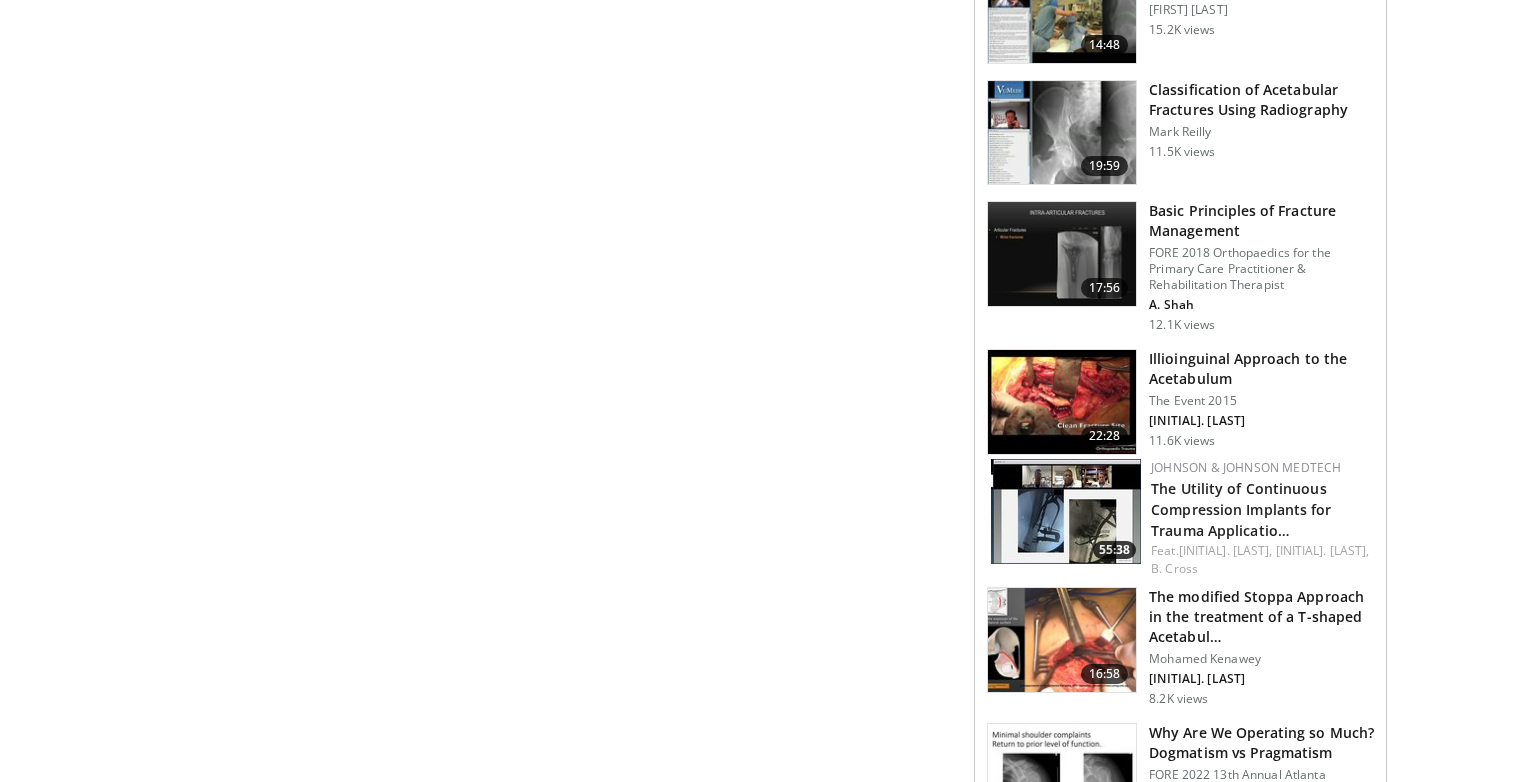 scroll, scrollTop: 1365, scrollLeft: 0, axis: vertical 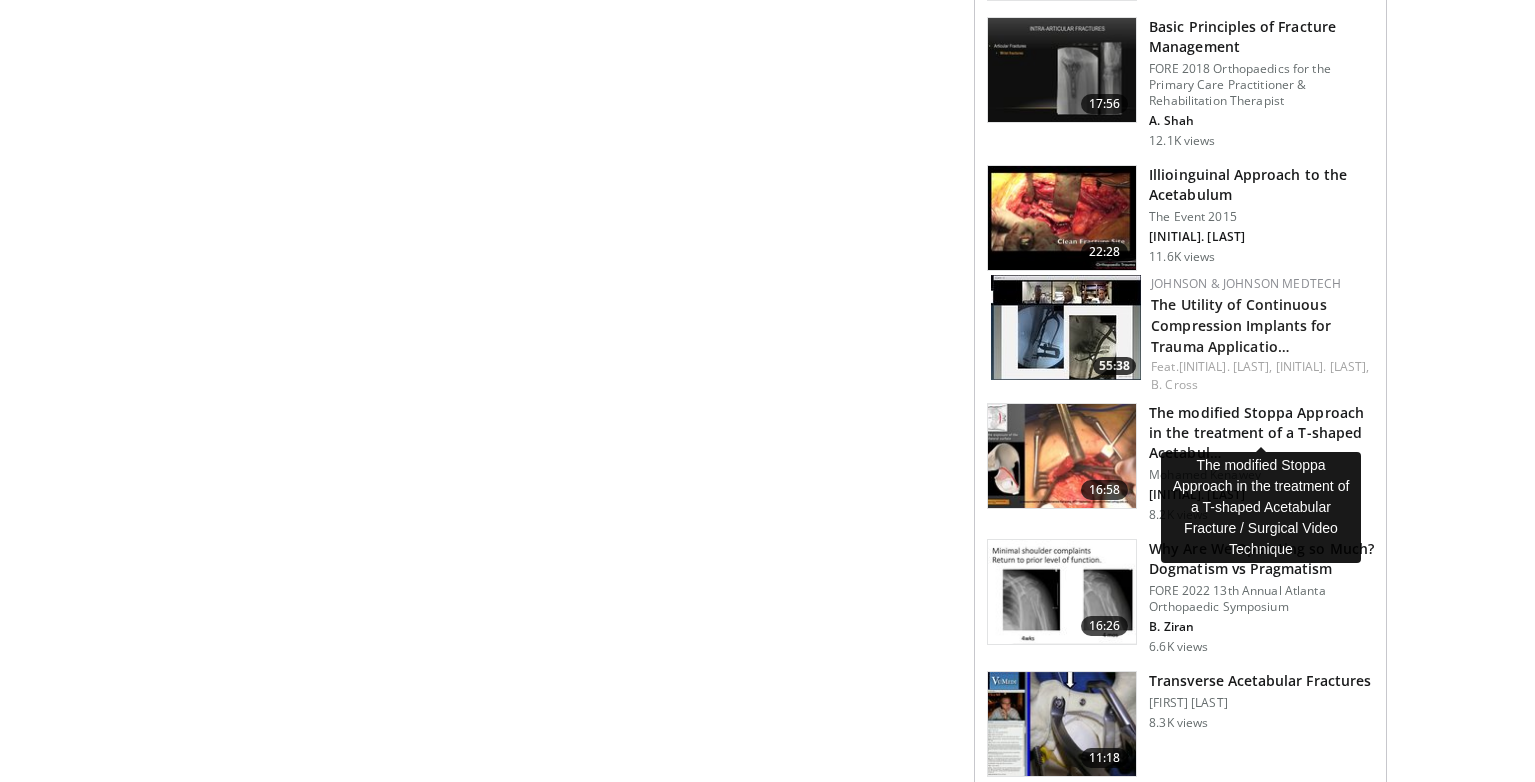 click on "The modified Stoppa Approach in the treatment of a T-shaped Acetabul…" at bounding box center (1261, 433) 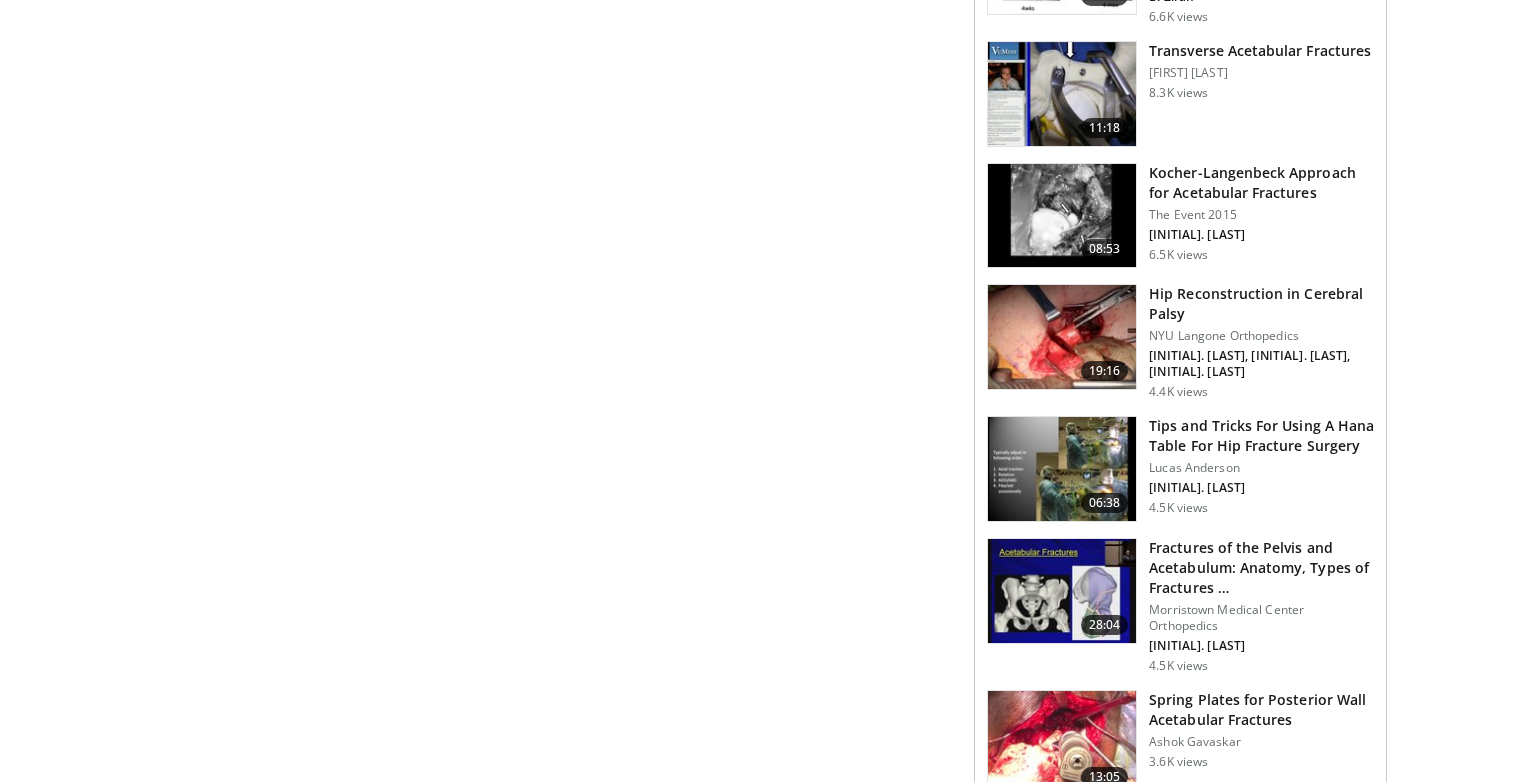 scroll, scrollTop: 2057, scrollLeft: 0, axis: vertical 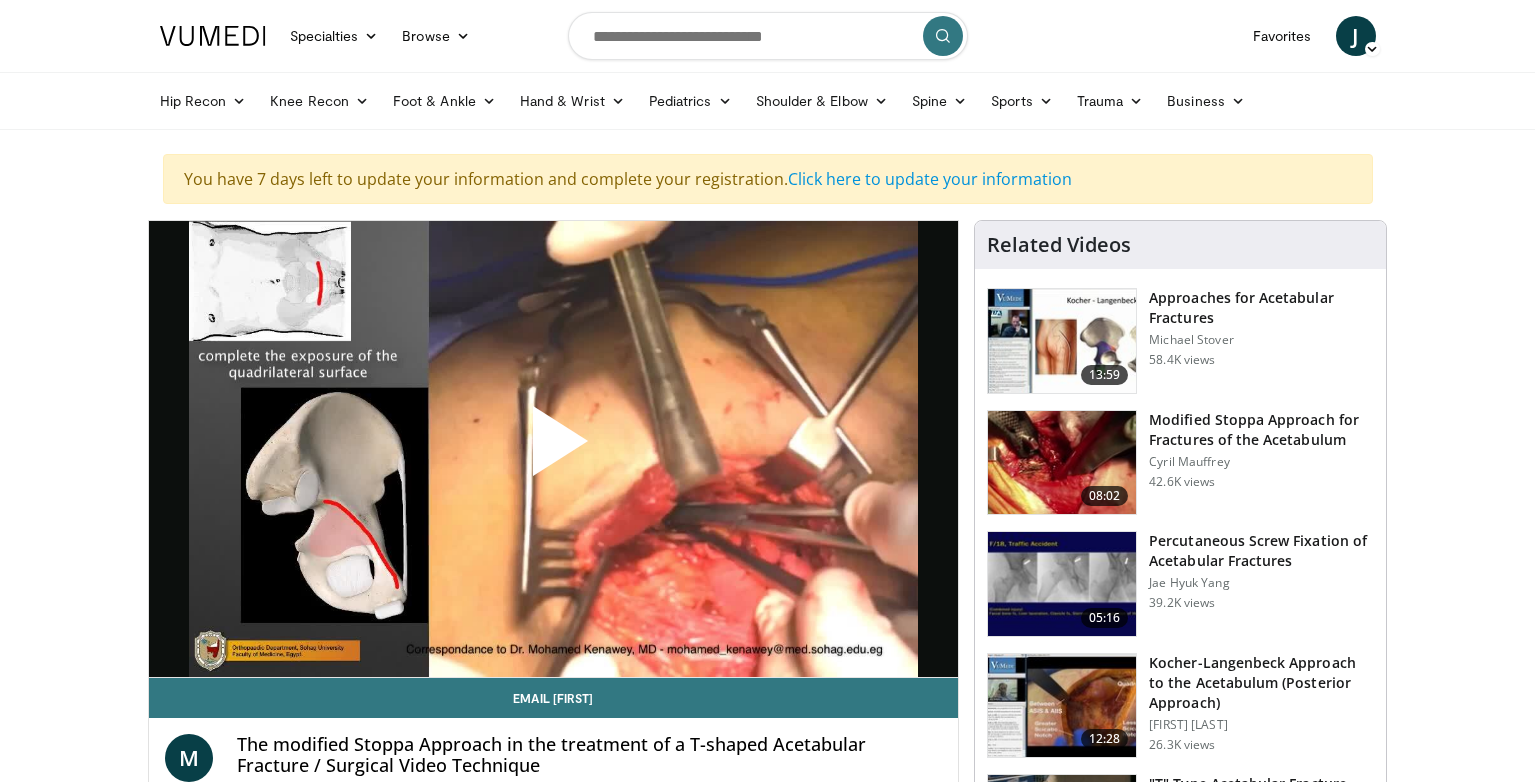 click at bounding box center [553, 449] 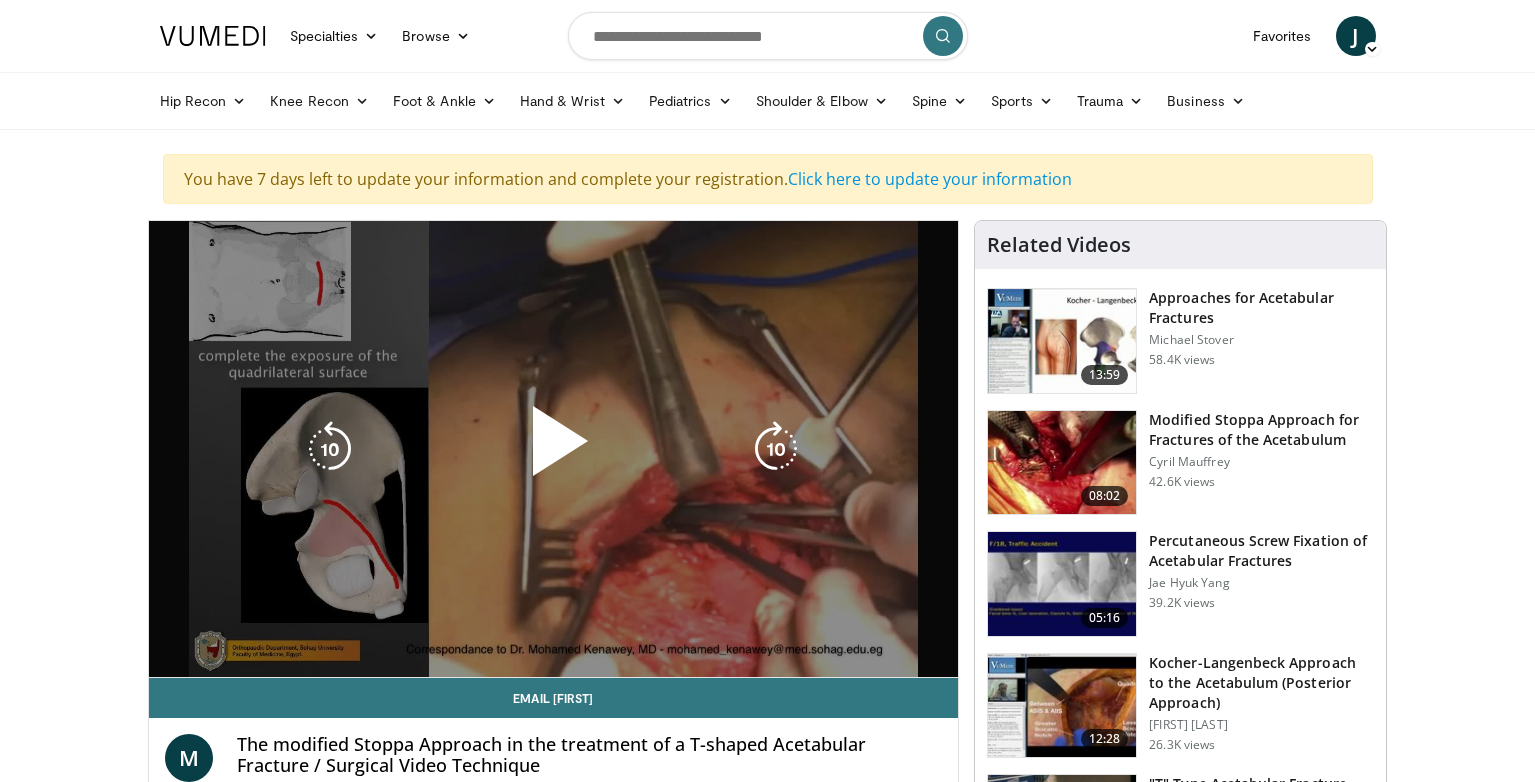 scroll, scrollTop: 0, scrollLeft: 0, axis: both 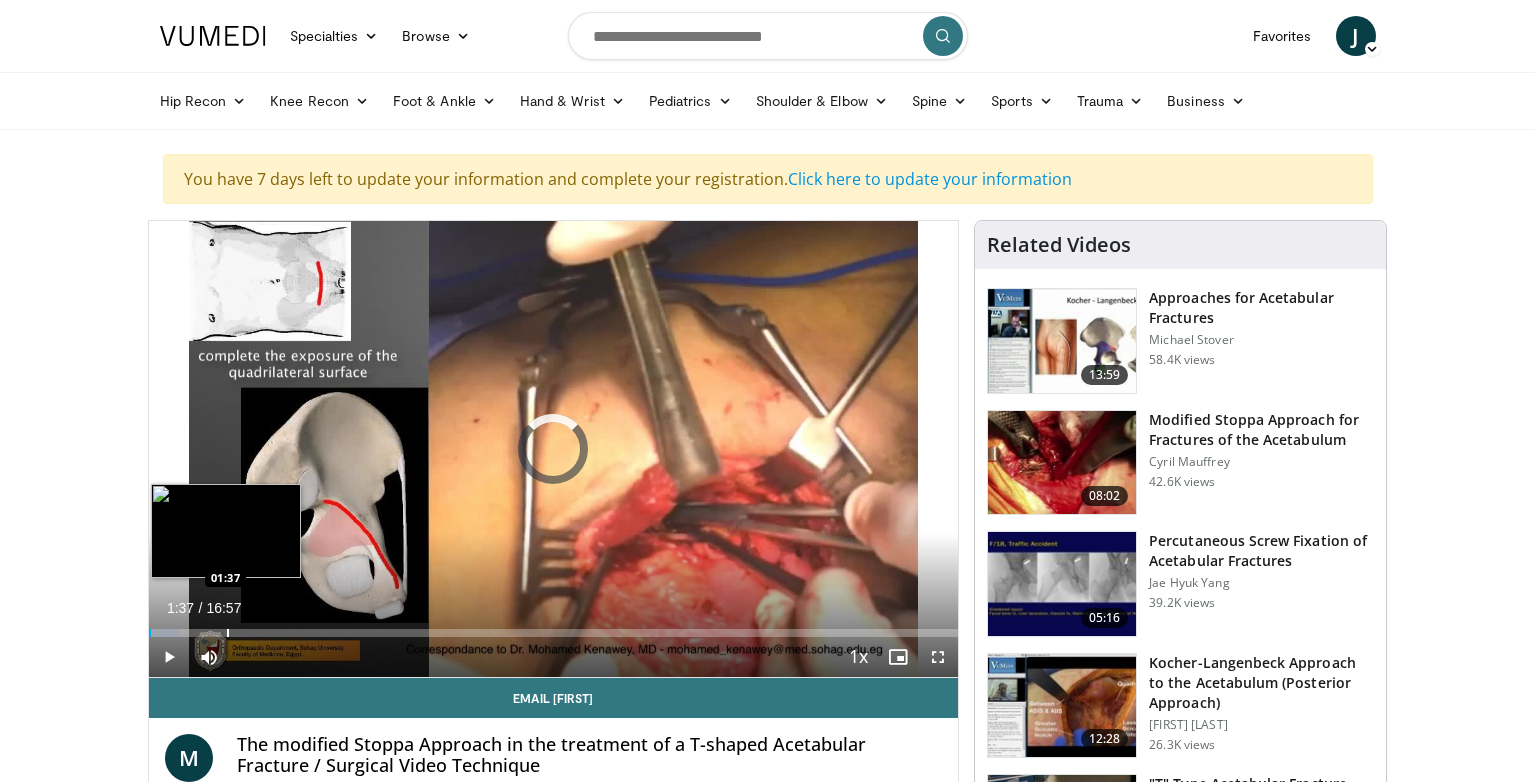 click at bounding box center (228, 633) 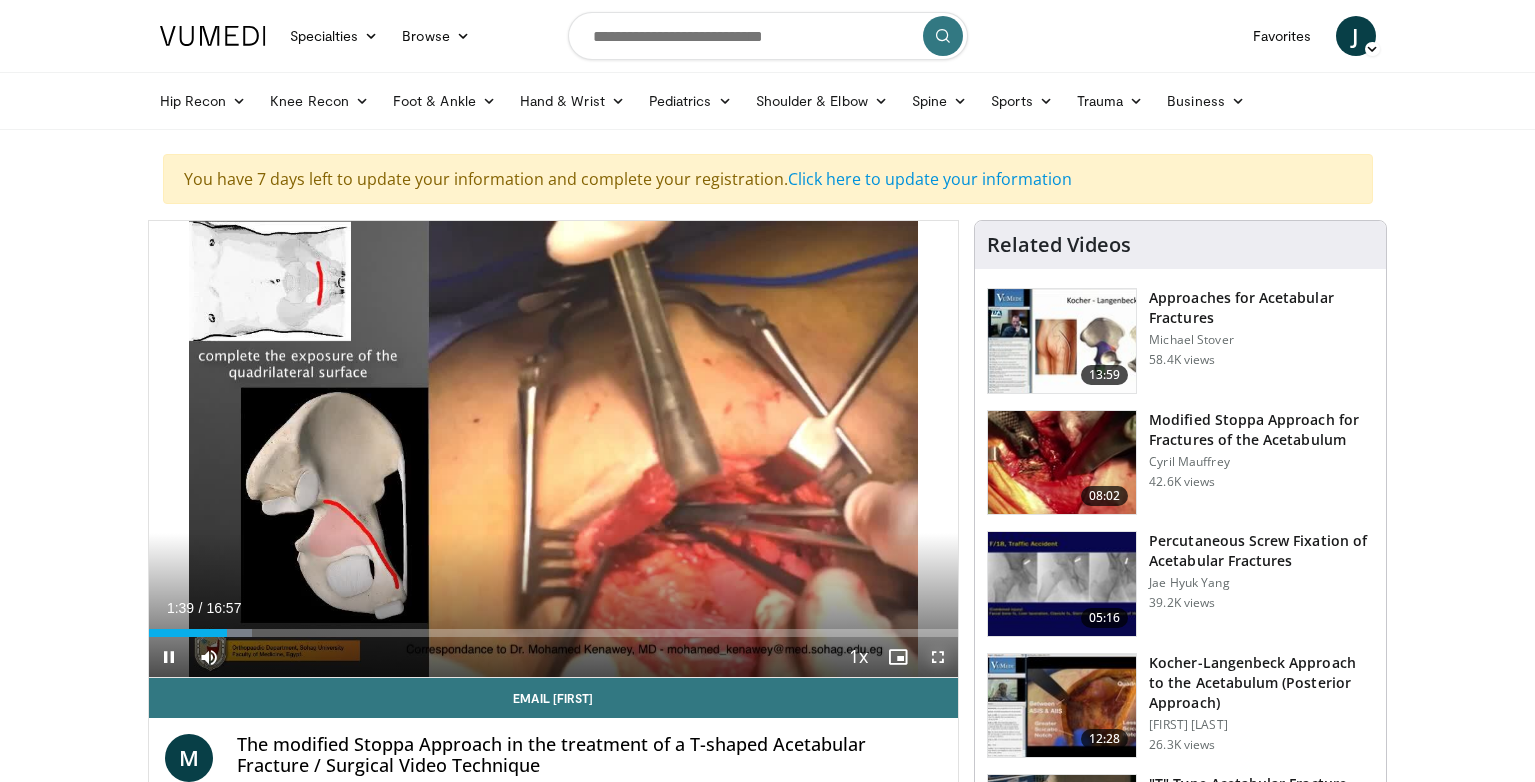 click at bounding box center (938, 657) 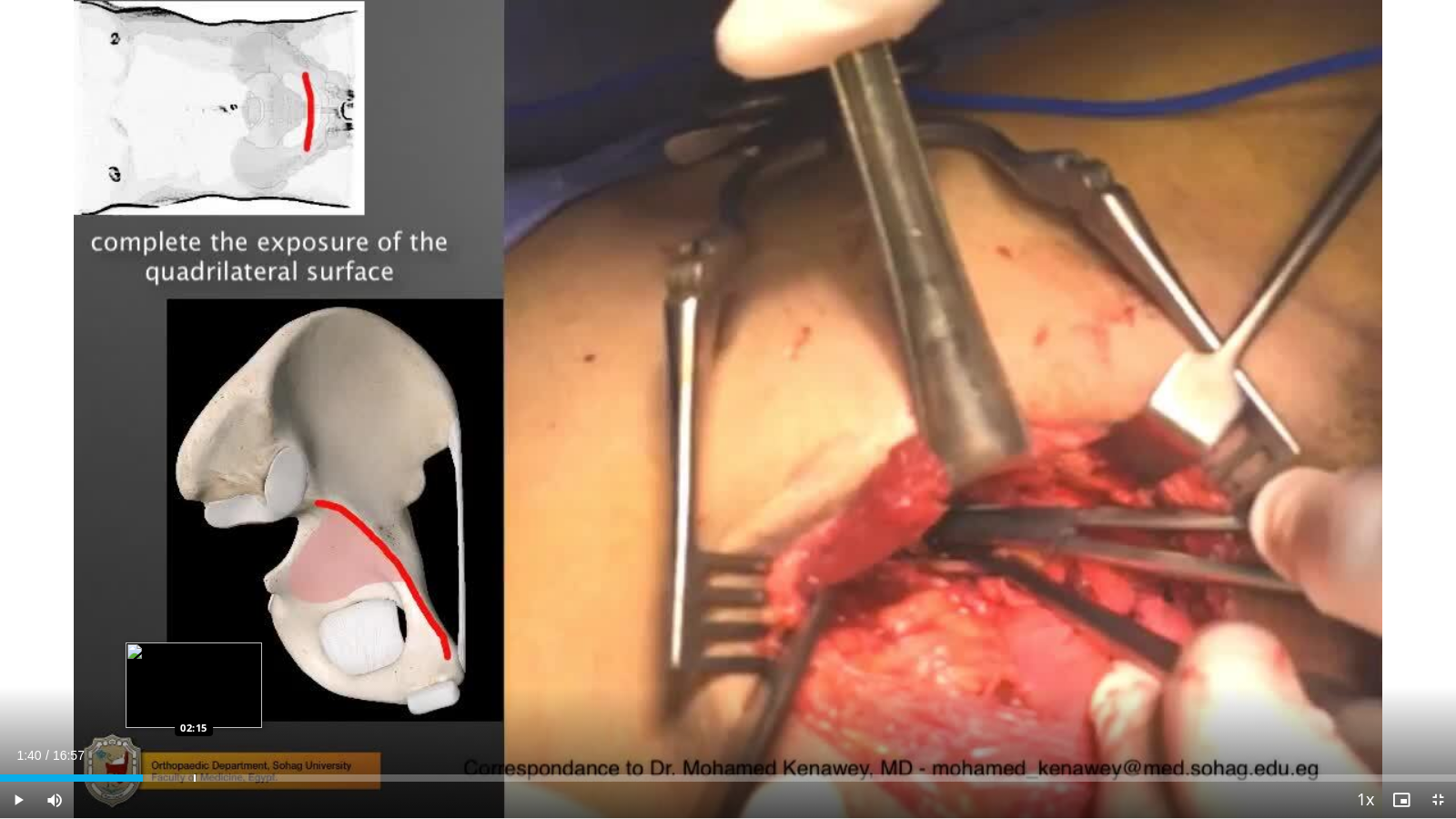 click on "Loaded :  0.00% 01:40 02:15" at bounding box center (728, 778) 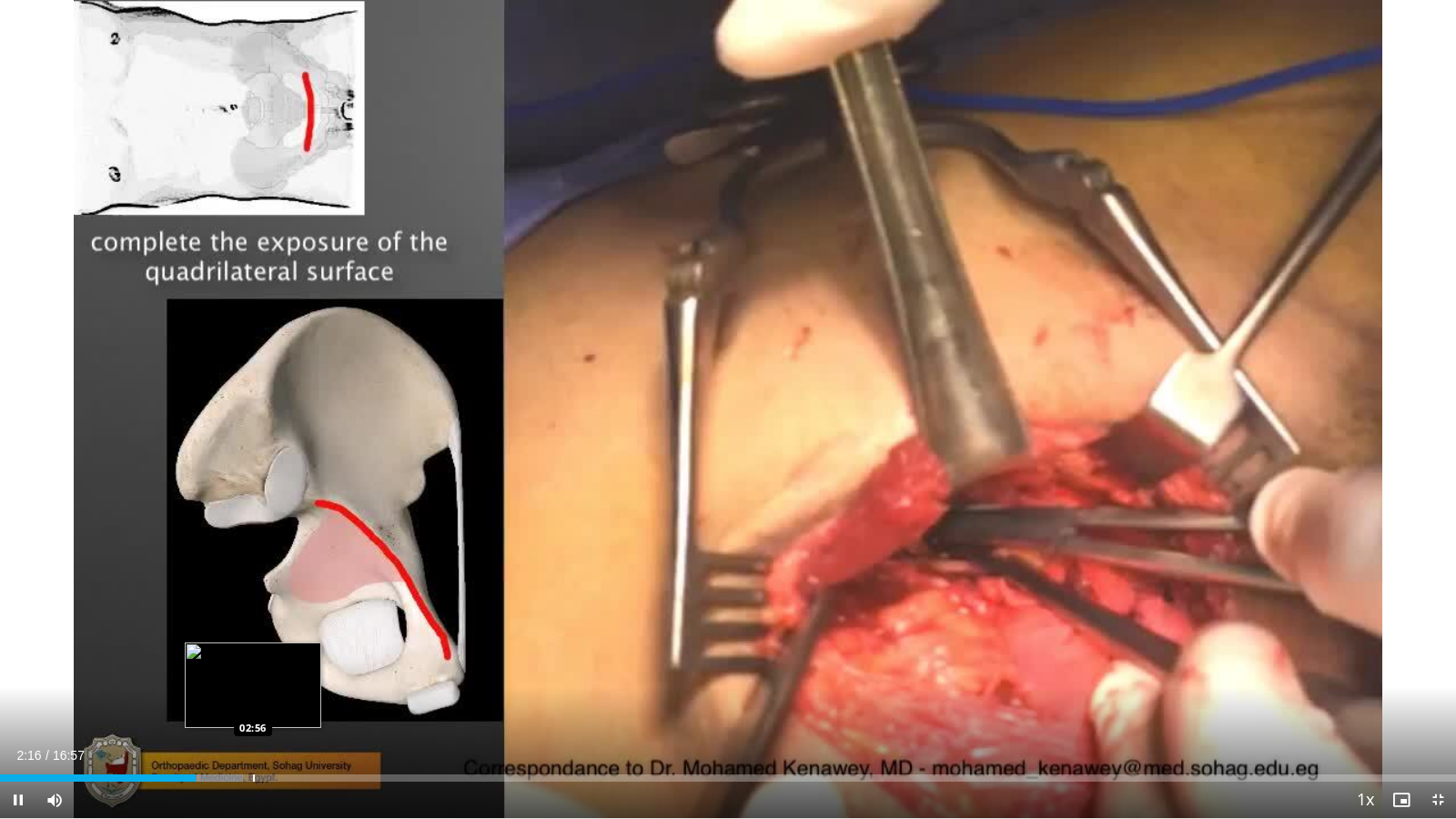 click on "Loaded :  16.71% 02:16 02:56" at bounding box center [728, 773] 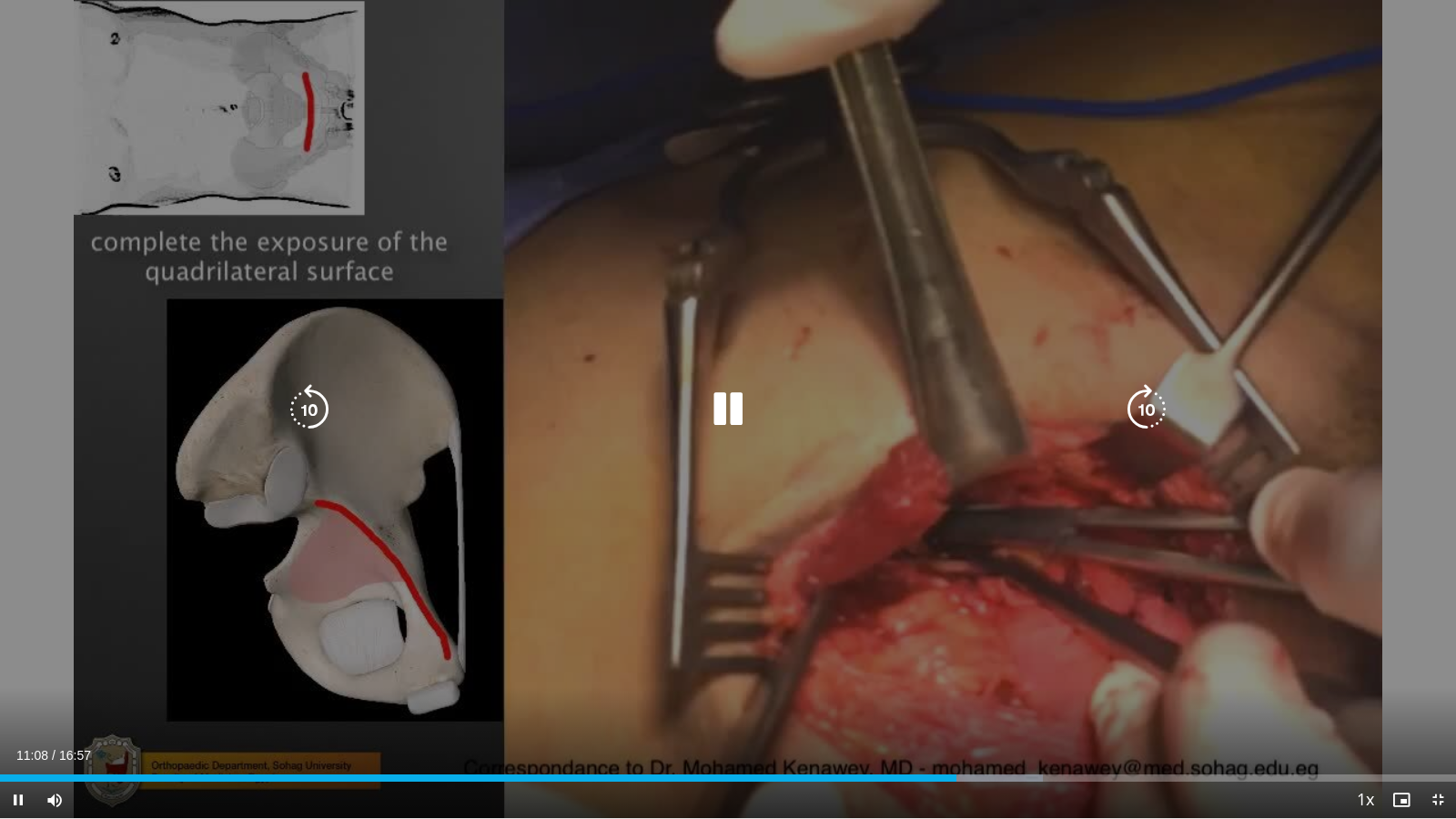 click on "10 seconds
Tap to unmute" at bounding box center (728, 409) 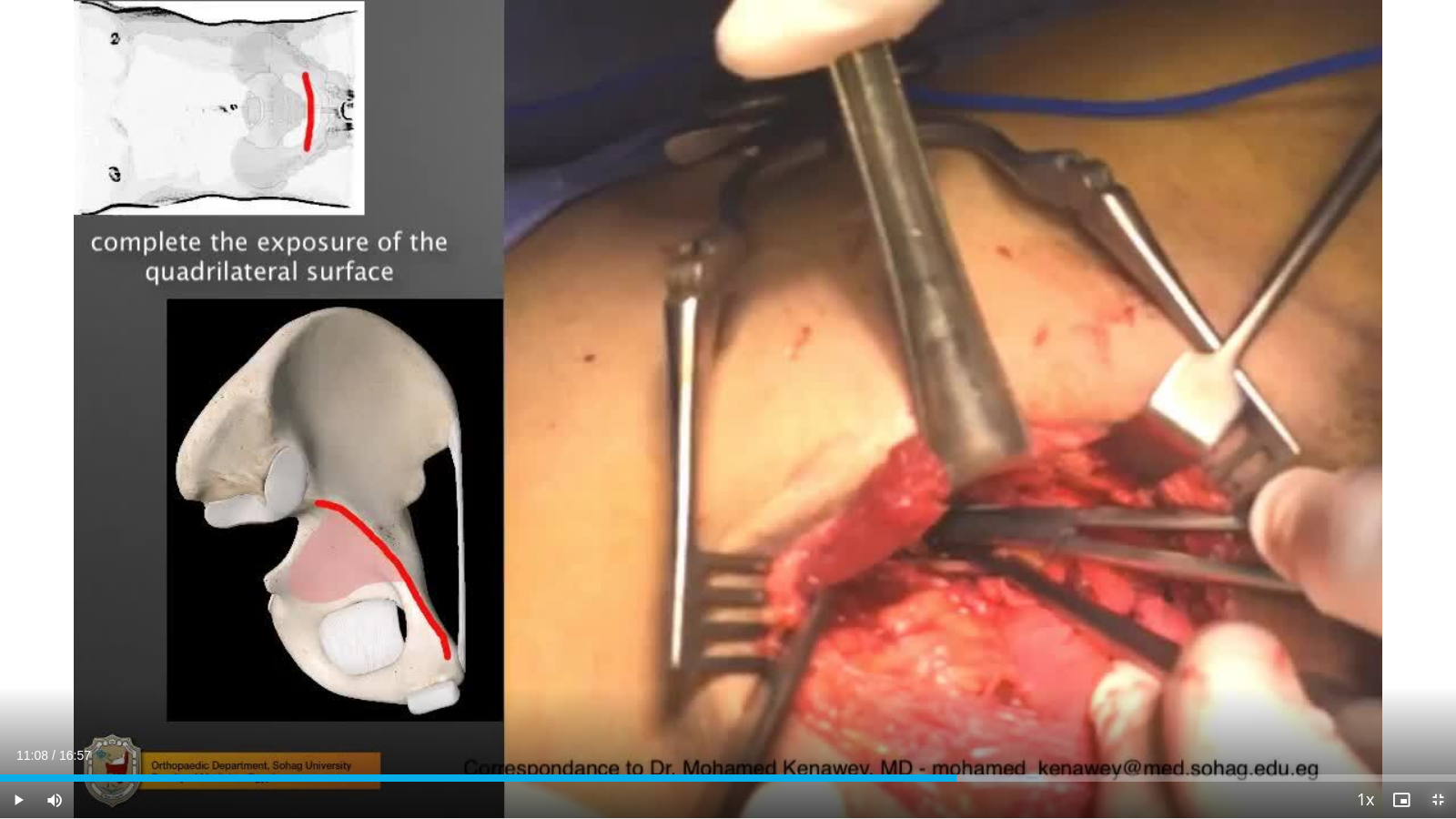 click at bounding box center (1438, 800) 